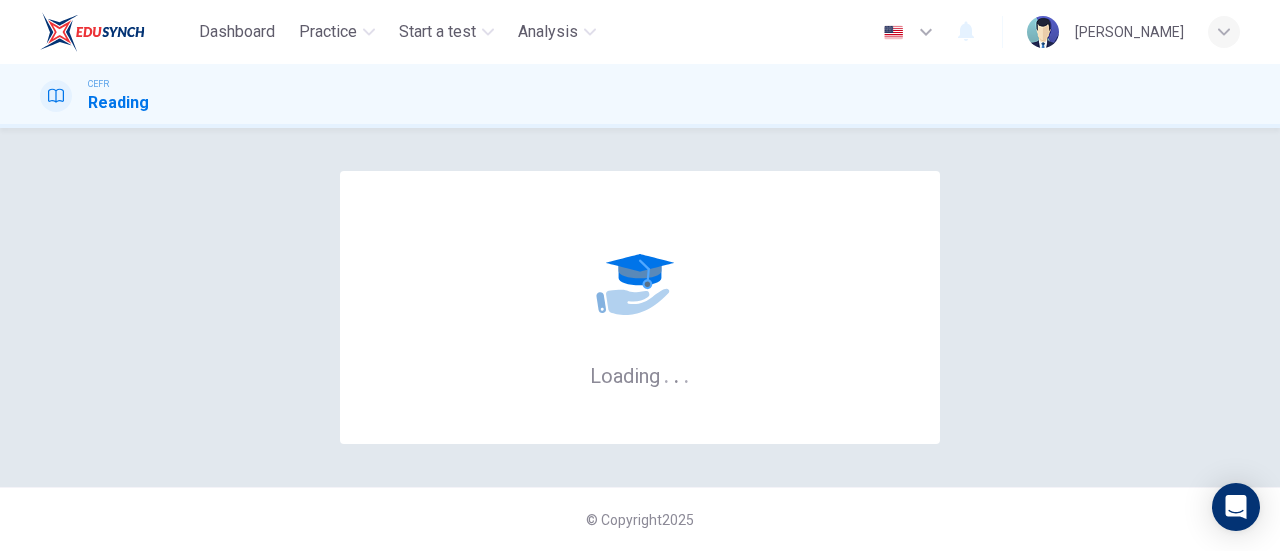 scroll, scrollTop: 0, scrollLeft: 0, axis: both 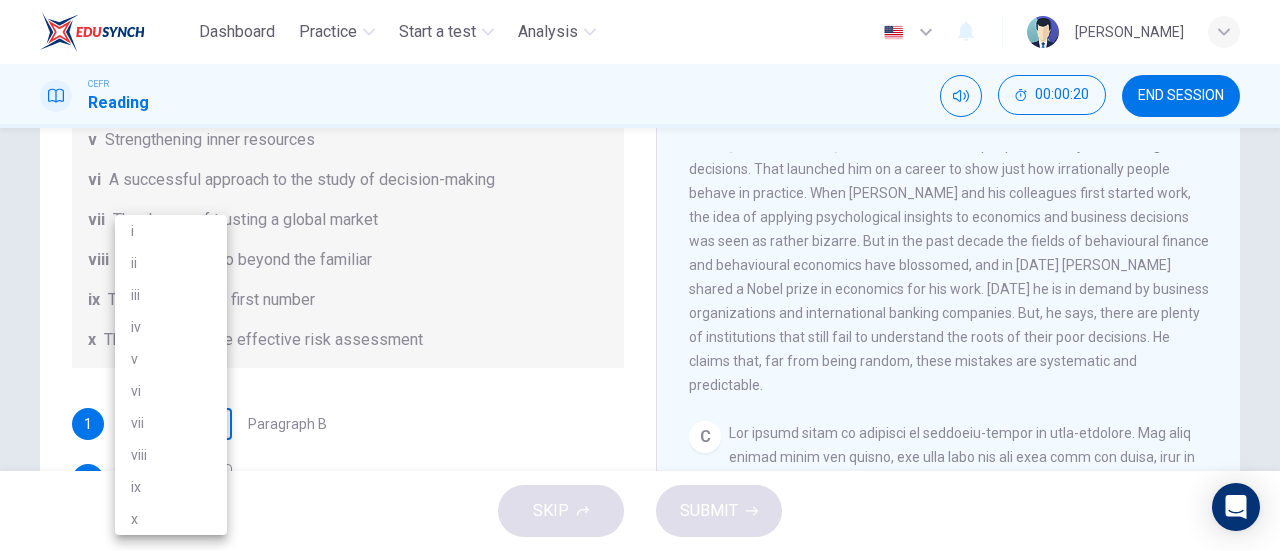 click on "Dashboard Practice Start a test Analysis English en ​ AL MA'AWA [PERSON_NAME] CEFR Reading 00:00:20 END SESSION Questions 1 - 6 Reading Passage 1 has nine paragraphs  A-I
Choose the correct heading for Paragraphs  B  and  D-H  from the list of headings below.
Write the correct number  (i-xi)  in the boxes below. List of Headings i Not identifying the correct priorities ii A solution for the long term iii The difficulty of changing your mind iv Why looking back is unhelpful v Strengthening inner resources vi A successful approach to the study of decision-making vii The danger of trusting a global market viii Reluctance to go beyond the familiar ix The power of the first number x The need for more effective risk assessment 1 ​ ​ Paragraph B 2 ​ ​ Paragraph D 3 ​ ​ Paragraph E 4 ​ ​ Paragraph F 5 ​ ​ Paragraph G 6 ​ ​ Paragraph H Why Risks Can Go Wrong CLICK TO ZOOM Click to Zoom A B C D E F G H I SKIP SUBMIT EduSynch - Online Language Proficiency Testing
Dashboard Practice" at bounding box center [640, 275] 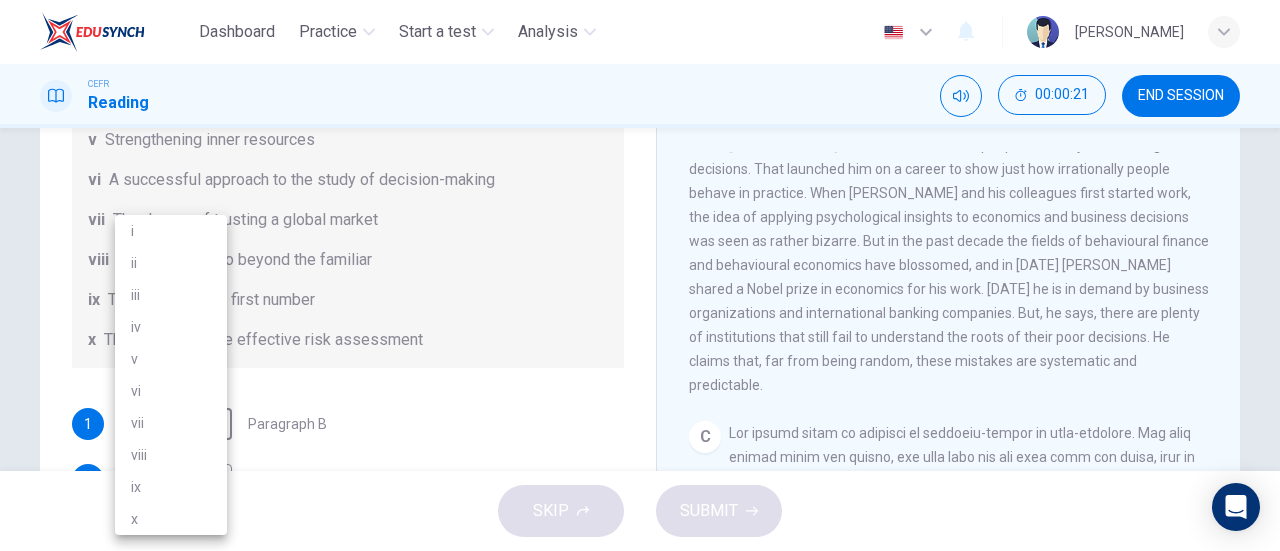 click on "vi" at bounding box center [171, 391] 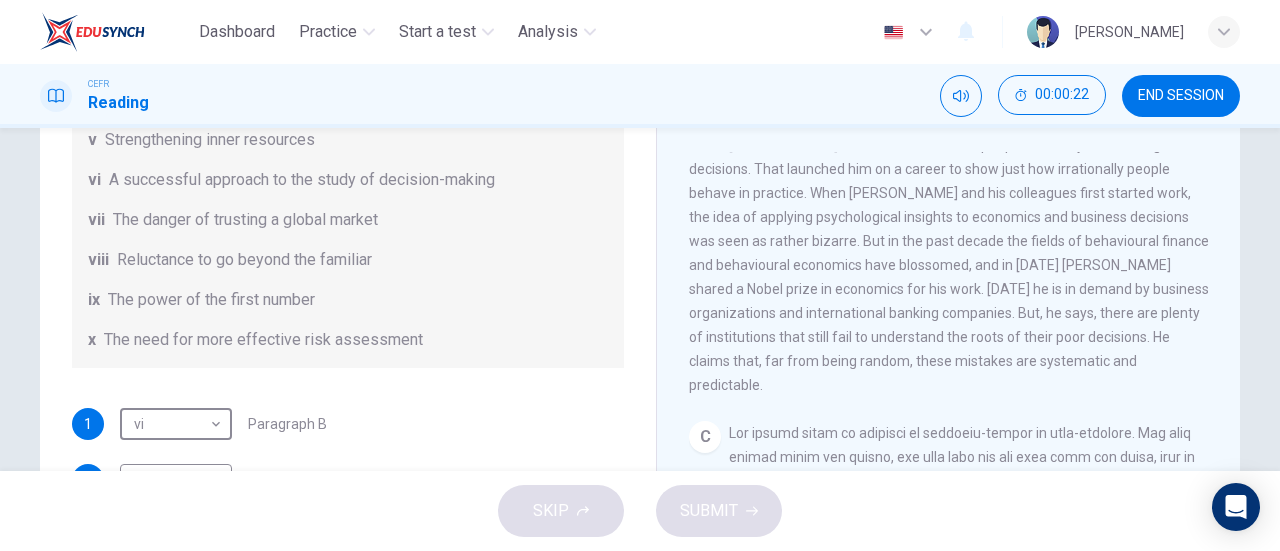 scroll, scrollTop: 240, scrollLeft: 0, axis: vertical 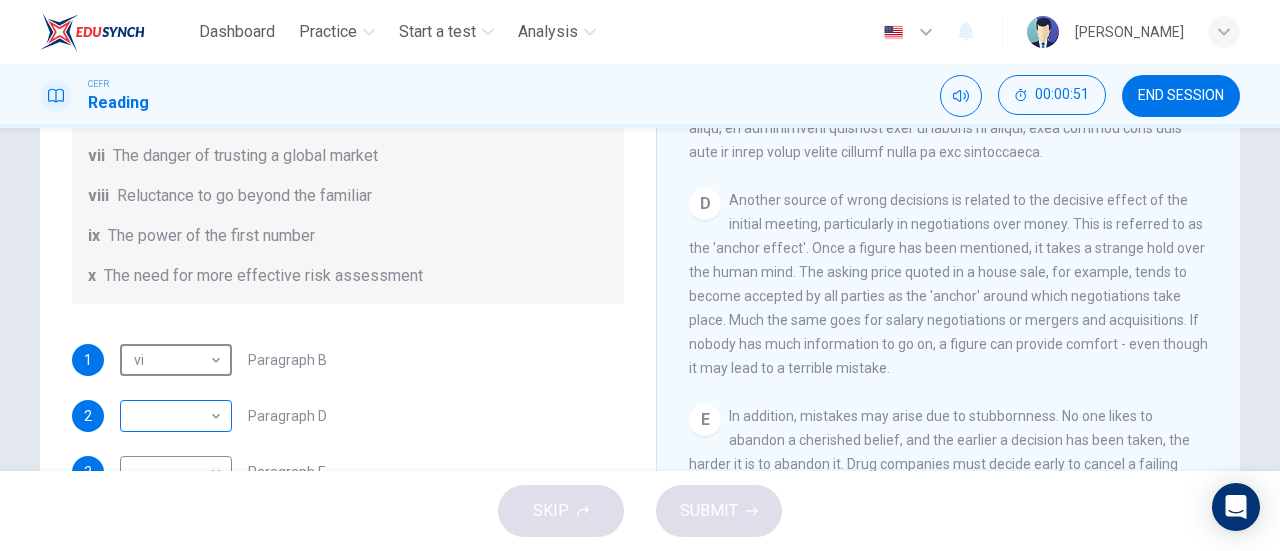 click on "Dashboard Practice Start a test Analysis English en ​ AL MA'AWA [PERSON_NAME] CEFR Reading 00:00:51 END SESSION Questions 1 - 6 Reading Passage 1 has nine paragraphs  A-I
Choose the correct heading for Paragraphs  B  and  D-H  from the list of headings below.
Write the correct number  (i-xi)  in the boxes below. List of Headings i Not identifying the correct priorities ii A solution for the long term iii The difficulty of changing your mind iv Why looking back is unhelpful v Strengthening inner resources vi A successful approach to the study of decision-making vii The danger of trusting a global market viii Reluctance to go beyond the familiar ix The power of the first number x The need for more effective risk assessment 1 vi vi ​ Paragraph B 2 ​ ​ Paragraph D 3 ​ ​ Paragraph E 4 ​ ​ Paragraph F 5 ​ ​ Paragraph G 6 ​ ​ Paragraph H Why Risks Can Go Wrong CLICK TO ZOOM Click to Zoom A B C D E F G H I SKIP SUBMIT EduSynch - Online Language Proficiency Testing
Dashboard 2025" at bounding box center (640, 275) 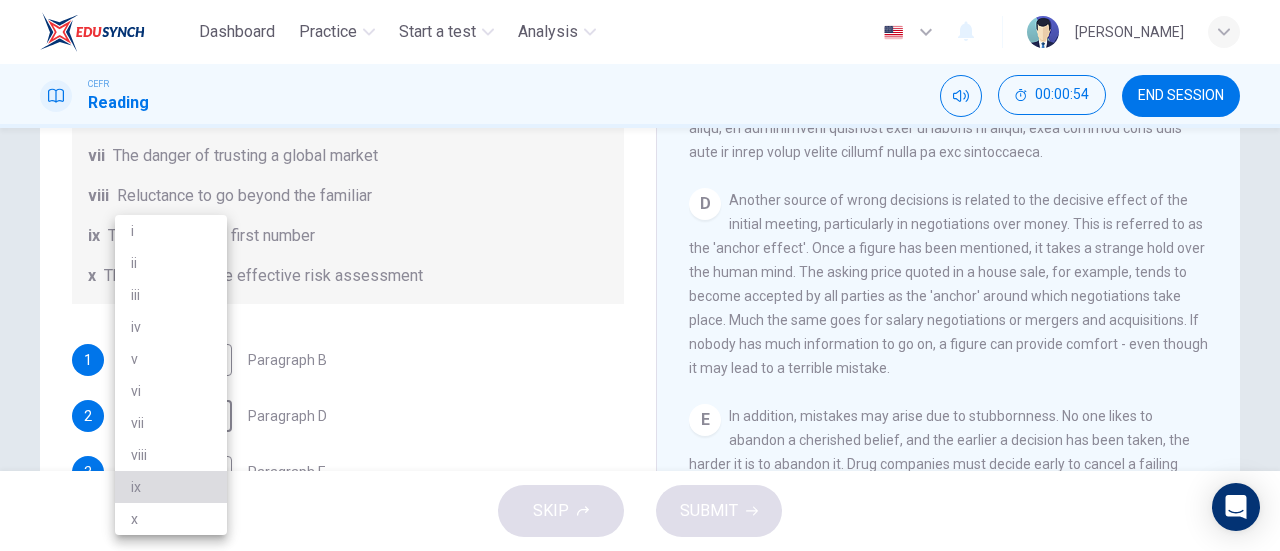 click on "ix" at bounding box center (171, 487) 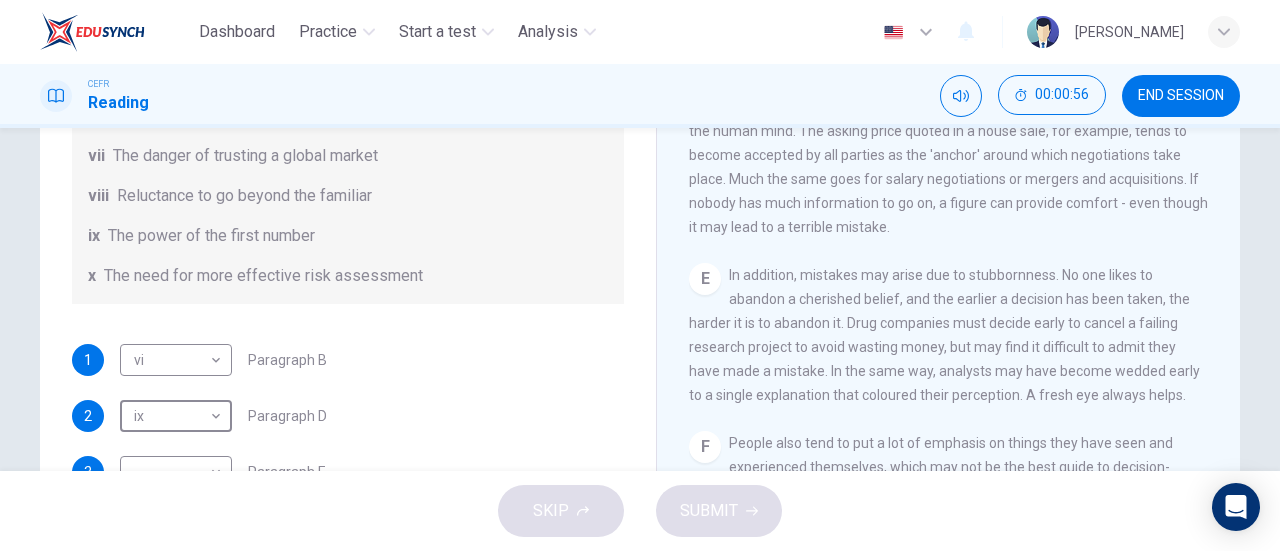 scroll, scrollTop: 1213, scrollLeft: 0, axis: vertical 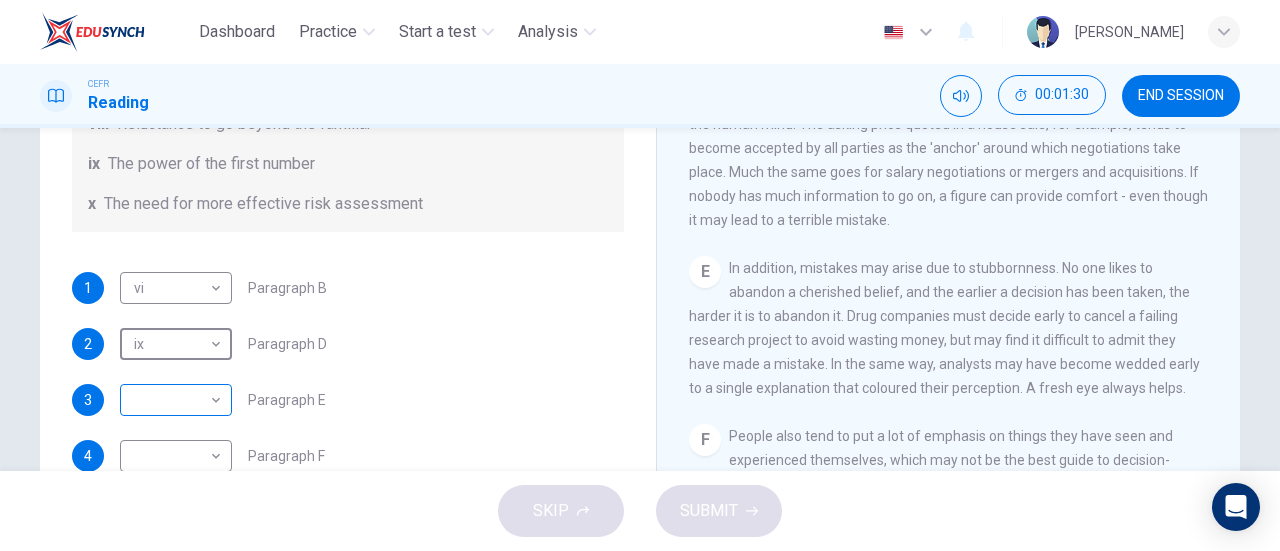 click on "Dashboard Practice Start a test Analysis English en ​ AL MA'AWA [PERSON_NAME] CEFR Reading 00:01:30 END SESSION Questions 1 - 6 Reading Passage 1 has nine paragraphs  A-I
Choose the correct heading for Paragraphs  B  and  D-H  from the list of headings below.
Write the correct number  (i-xi)  in the boxes below. List of Headings i Not identifying the correct priorities ii A solution for the long term iii The difficulty of changing your mind iv Why looking back is unhelpful v Strengthening inner resources vi A successful approach to the study of decision-making vii The danger of trusting a global market viii Reluctance to go beyond the familiar ix The power of the first number x The need for more effective risk assessment 1 vi vi ​ Paragraph B 2 ix ix ​ Paragraph D 3 ​ ​ Paragraph E 4 ​ ​ Paragraph F 5 ​ ​ Paragraph G 6 ​ ​ Paragraph H Why Risks Can Go Wrong CLICK TO ZOOM Click to Zoom A B C D E F G H I SKIP SUBMIT EduSynch - Online Language Proficiency Testing
Dashboard 2025" at bounding box center [640, 275] 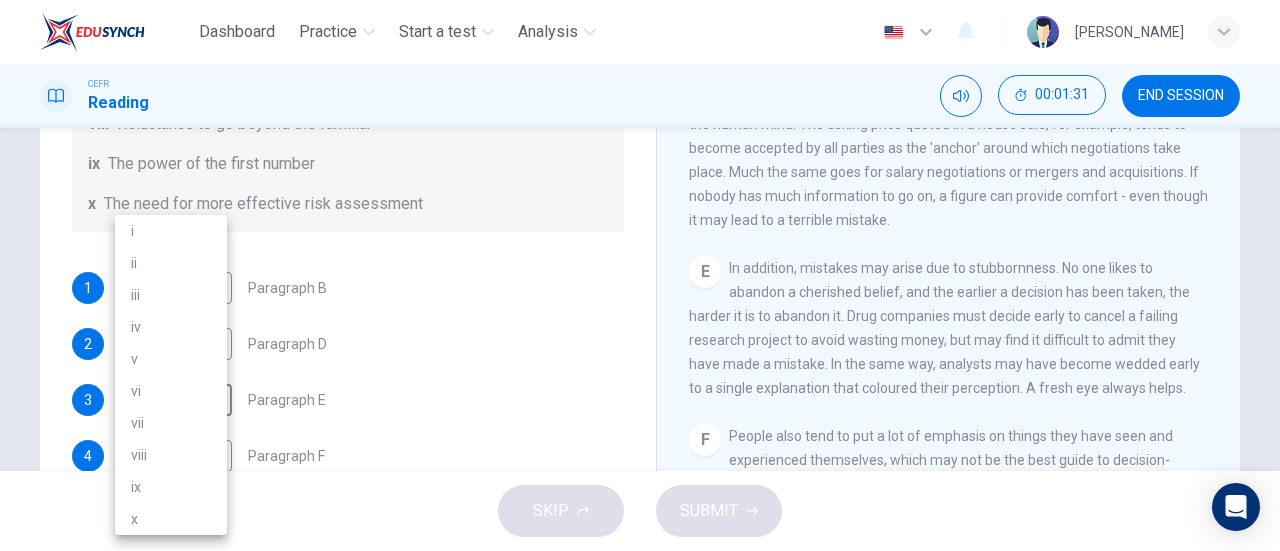 click on "viii" at bounding box center (171, 455) 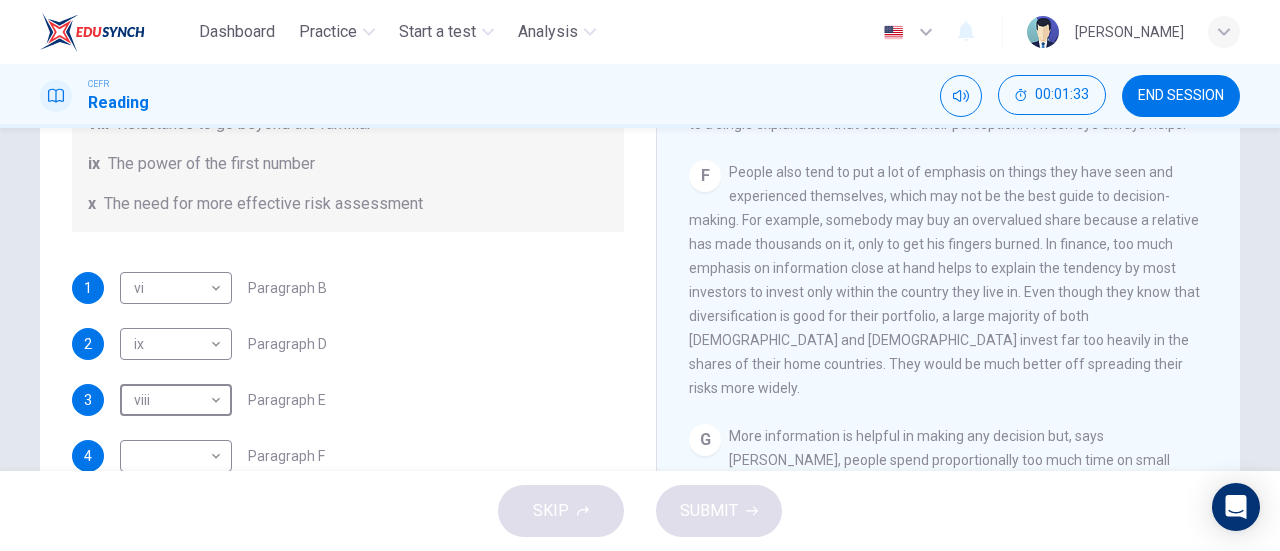 scroll, scrollTop: 1478, scrollLeft: 0, axis: vertical 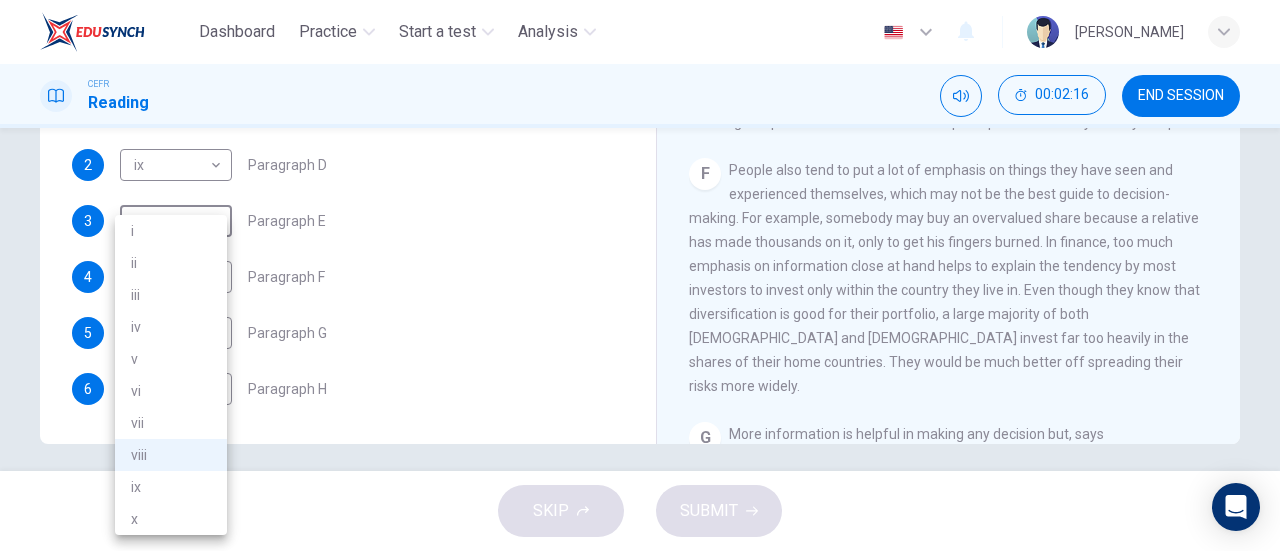 click on "Dashboard Practice Start a test Analysis English en ​ AL MA'AWA [PERSON_NAME] CEFR Reading 00:02:16 END SESSION Questions 1 - 6 Reading Passage 1 has nine paragraphs  A-I
Choose the correct heading for Paragraphs  B  and  D-H  from the list of headings below.
Write the correct number  (i-xi)  in the boxes below. List of Headings i Not identifying the correct priorities ii A solution for the long term iii The difficulty of changing your mind iv Why looking back is unhelpful v Strengthening inner resources vi A successful approach to the study of decision-making vii The danger of trusting a global market viii Reluctance to go beyond the familiar ix The power of the first number x The need for more effective risk assessment 1 vi vi ​ Paragraph B 2 ix ix ​ Paragraph D 3 viii viii ​ Paragraph E 4 ​ ​ Paragraph F 5 ​ ​ Paragraph G 6 ​ ​ Paragraph H Why Risks Can Go Wrong CLICK TO ZOOM Click to Zoom A B C D E F G H I SKIP SUBMIT EduSynch - Online Language Proficiency Testing
Practice" at bounding box center [640, 275] 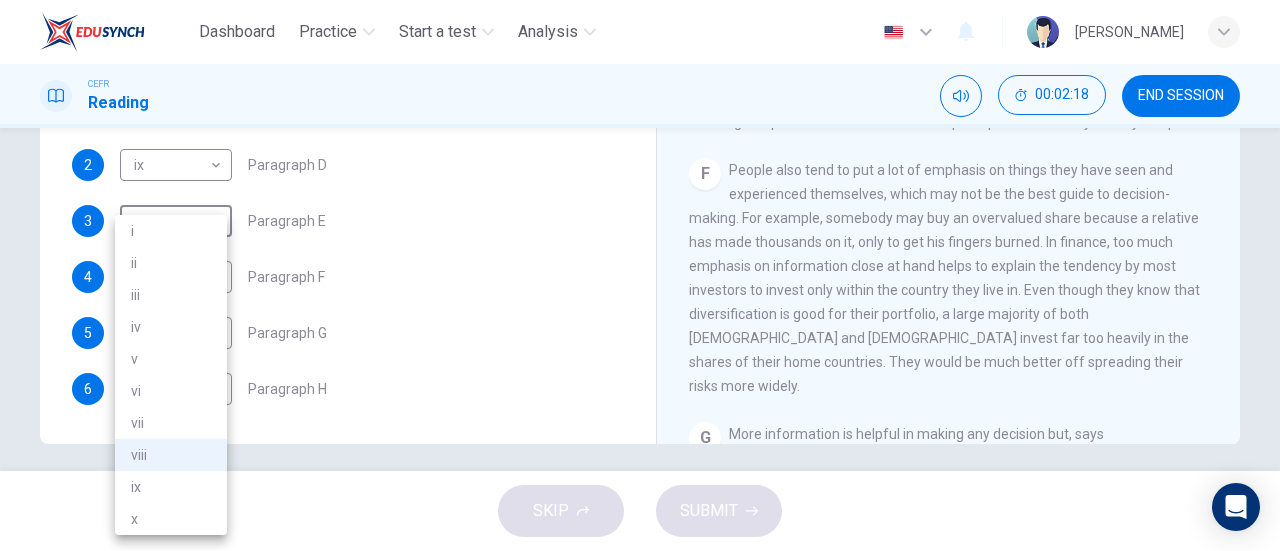 click on "iii" at bounding box center [171, 295] 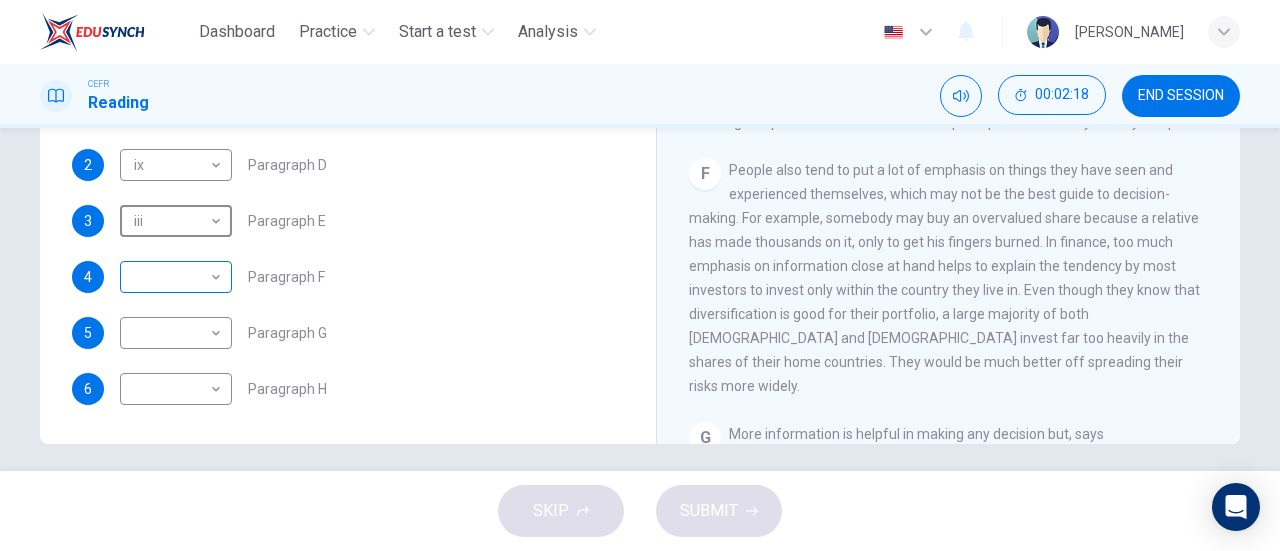 click on "Dashboard Practice Start a test Analysis English en ​ AL MA'AWA [PERSON_NAME] CEFR Reading 00:02:18 END SESSION Questions 1 - 6 Reading Passage 1 has nine paragraphs  A-I
Choose the correct heading for Paragraphs  B  and  D-H  from the list of headings below.
Write the correct number  (i-xi)  in the boxes below. List of Headings i Not identifying the correct priorities ii A solution for the long term iii The difficulty of changing your mind iv Why looking back is unhelpful v Strengthening inner resources vi A successful approach to the study of decision-making vii The danger of trusting a global market viii Reluctance to go beyond the familiar ix The power of the first number x The need for more effective risk assessment 1 vi vi ​ Paragraph B 2 ix ix ​ Paragraph D 3 iii iii ​ Paragraph E 4 ​ ​ Paragraph F 5 ​ ​ Paragraph G 6 ​ ​ Paragraph H Why Risks Can Go Wrong CLICK TO ZOOM Click to Zoom A B C D E F G H I SKIP SUBMIT EduSynch - Online Language Proficiency Testing
Dashboard" at bounding box center (640, 275) 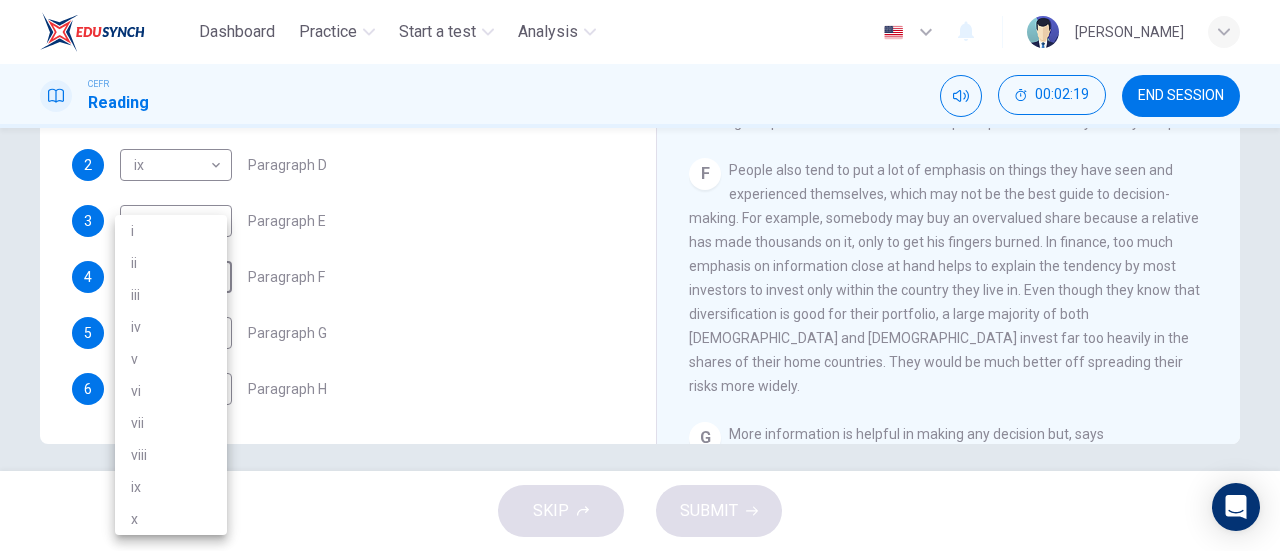 click on "viii" at bounding box center (171, 455) 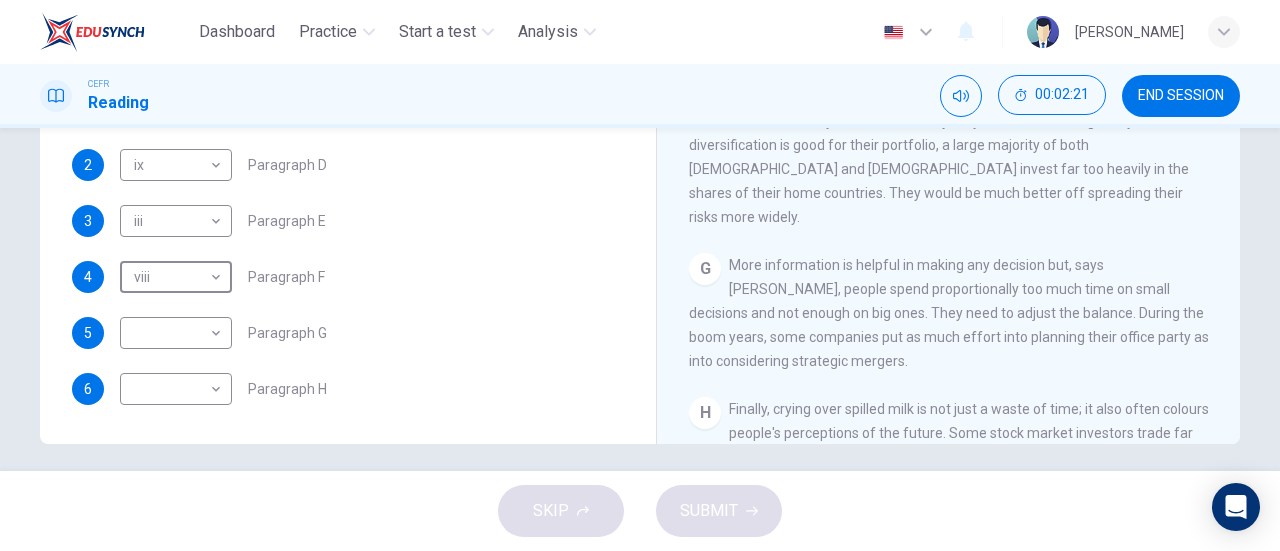 scroll, scrollTop: 1504, scrollLeft: 0, axis: vertical 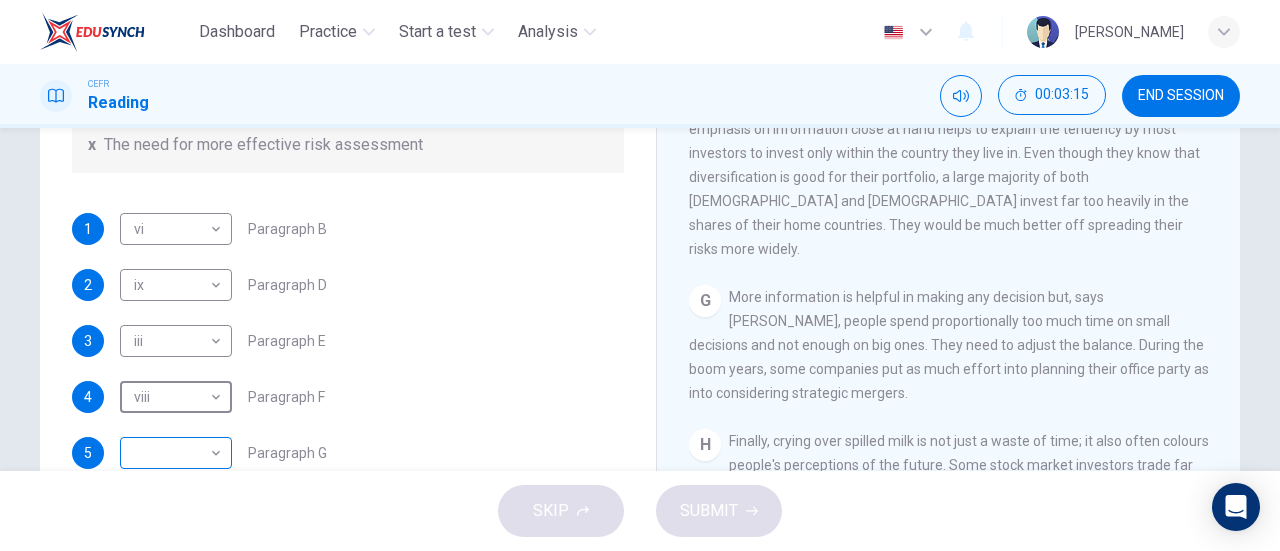 click on "Dashboard Practice Start a test Analysis English en ​ AL MA'AWA [PERSON_NAME] CEFR Reading 00:03:15 END SESSION Questions 1 - 6 Reading Passage 1 has nine paragraphs  A-I
Choose the correct heading for Paragraphs  B  and  D-H  from the list of headings below.
Write the correct number  (i-xi)  in the boxes below. List of Headings i Not identifying the correct priorities ii A solution for the long term iii The difficulty of changing your mind iv Why looking back is unhelpful v Strengthening inner resources vi A successful approach to the study of decision-making vii The danger of trusting a global market viii Reluctance to go beyond the familiar ix The power of the first number x The need for more effective risk assessment 1 vi vi ​ Paragraph B 2 ix ix ​ Paragraph D 3 iii iii ​ Paragraph E 4 viii viii ​ Paragraph F 5 ​ ​ Paragraph G 6 ​ ​ Paragraph H Why Risks Can Go Wrong CLICK TO ZOOM Click to Zoom A B C D E F G H I SKIP SUBMIT EduSynch - Online Language Proficiency Testing
2025" at bounding box center [640, 275] 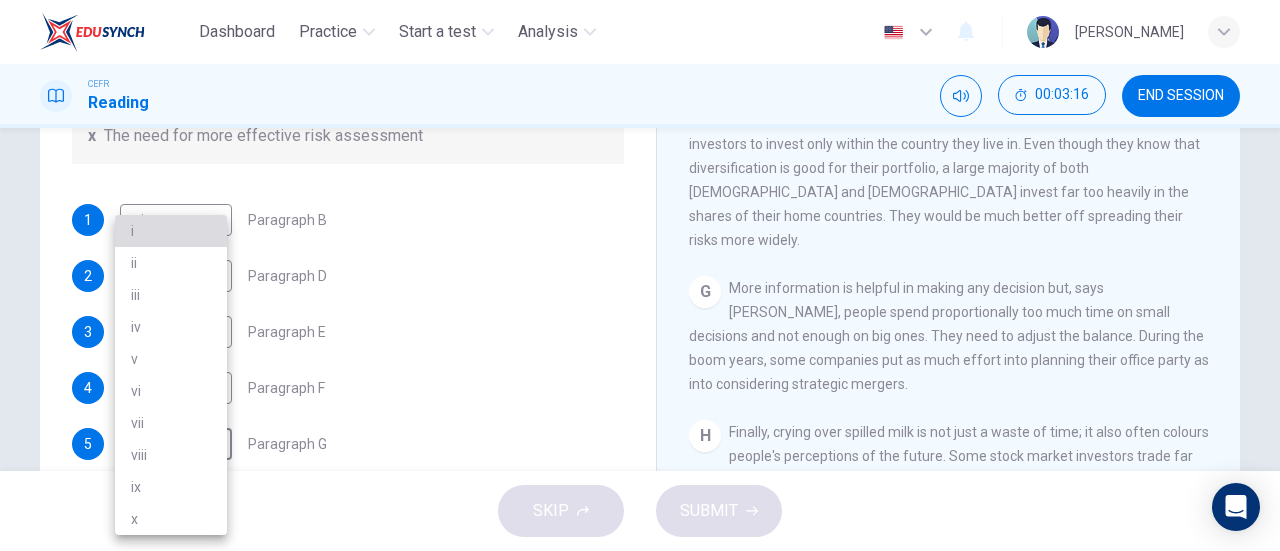 click on "i" at bounding box center [171, 231] 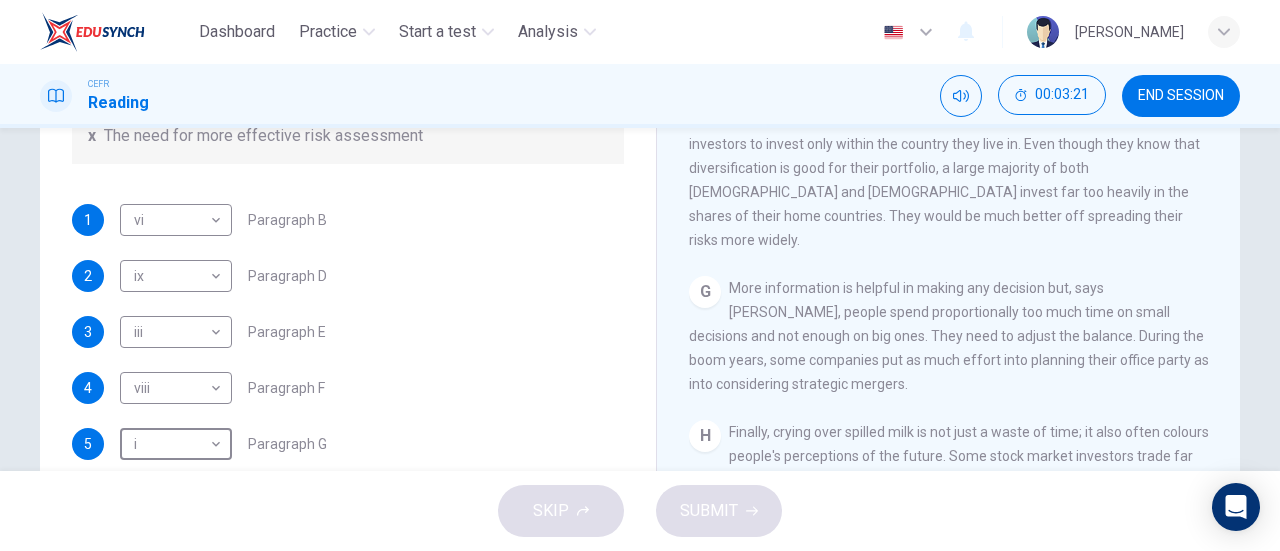scroll, scrollTop: 1708, scrollLeft: 0, axis: vertical 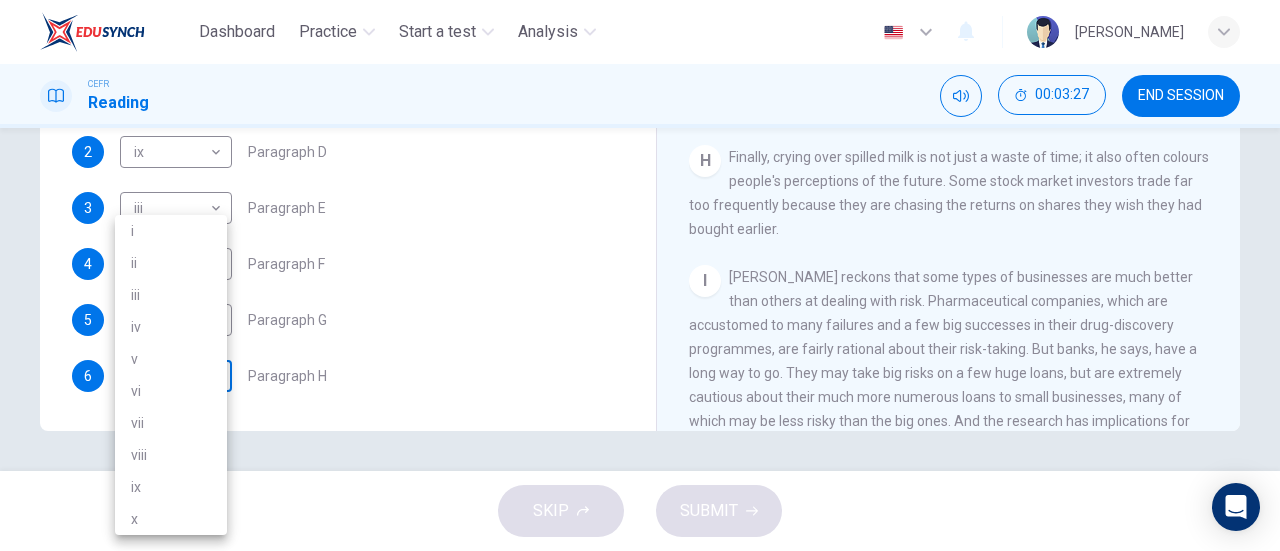 click on "Dashboard Practice Start a test Analysis English en ​ AL MA'AWA [PERSON_NAME] CEFR Reading 00:03:27 END SESSION Questions 1 - 6 Reading Passage 1 has nine paragraphs  A-I
Choose the correct heading for Paragraphs  B  and  D-H  from the list of headings below.
Write the correct number  (i-xi)  in the boxes below. List of Headings i Not identifying the correct priorities ii A solution for the long term iii The difficulty of changing your mind iv Why looking back is unhelpful v Strengthening inner resources vi A successful approach to the study of decision-making vii The danger of trusting a global market viii Reluctance to go beyond the familiar ix The power of the first number x The need for more effective risk assessment 1 vi vi ​ Paragraph B 2 ix ix ​ Paragraph D 3 iii iii ​ Paragraph E 4 viii viii ​ Paragraph F 5 i i ​ Paragraph G 6 ​ ​ Paragraph H Why Risks Can Go Wrong CLICK TO ZOOM Click to Zoom A B C D E F G H I SKIP SUBMIT EduSynch - Online Language Proficiency Testing
2025" at bounding box center [640, 275] 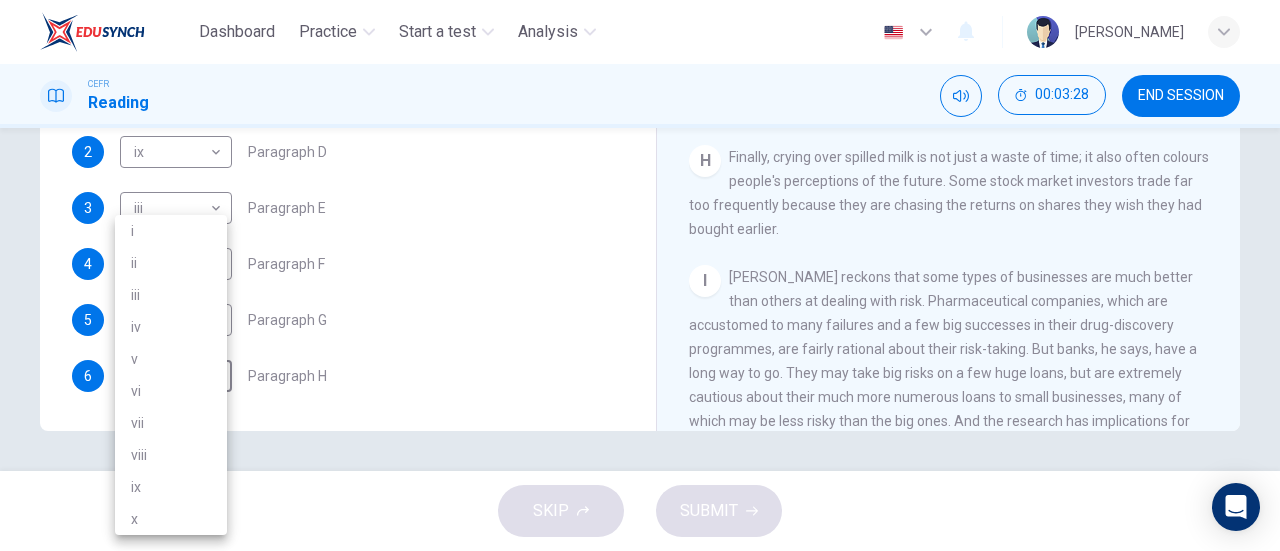 click on "iv" at bounding box center (171, 327) 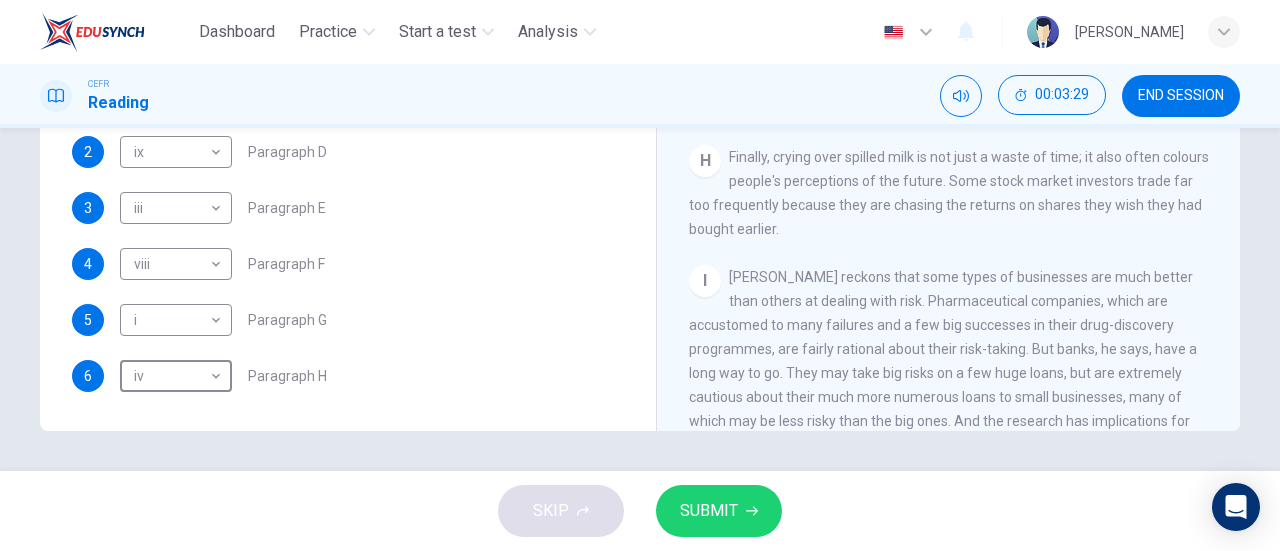 click 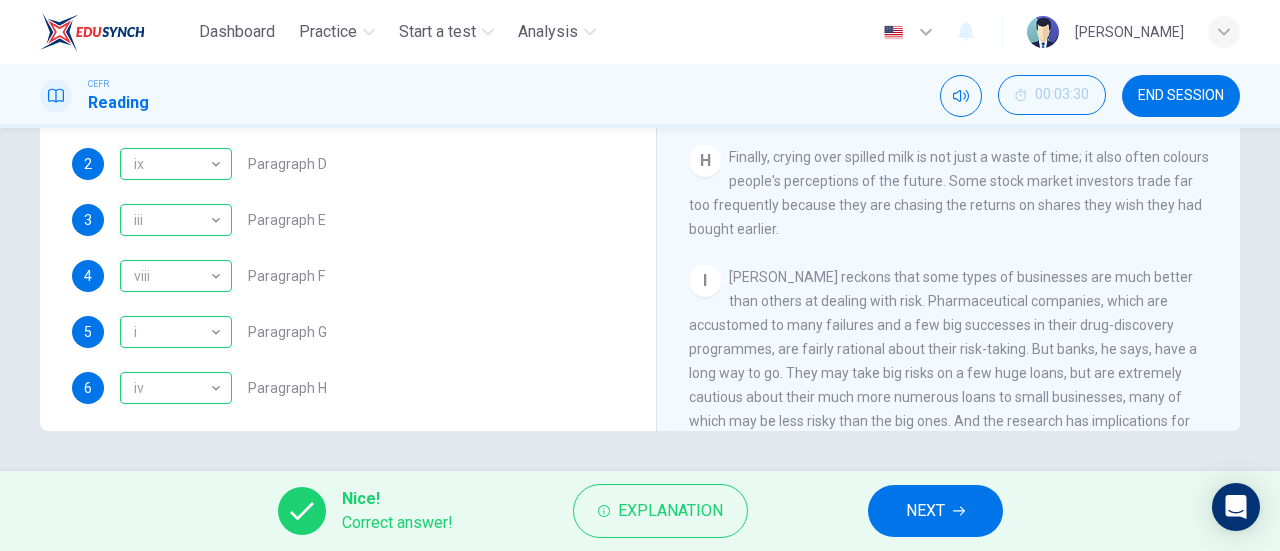 scroll, scrollTop: 384, scrollLeft: 0, axis: vertical 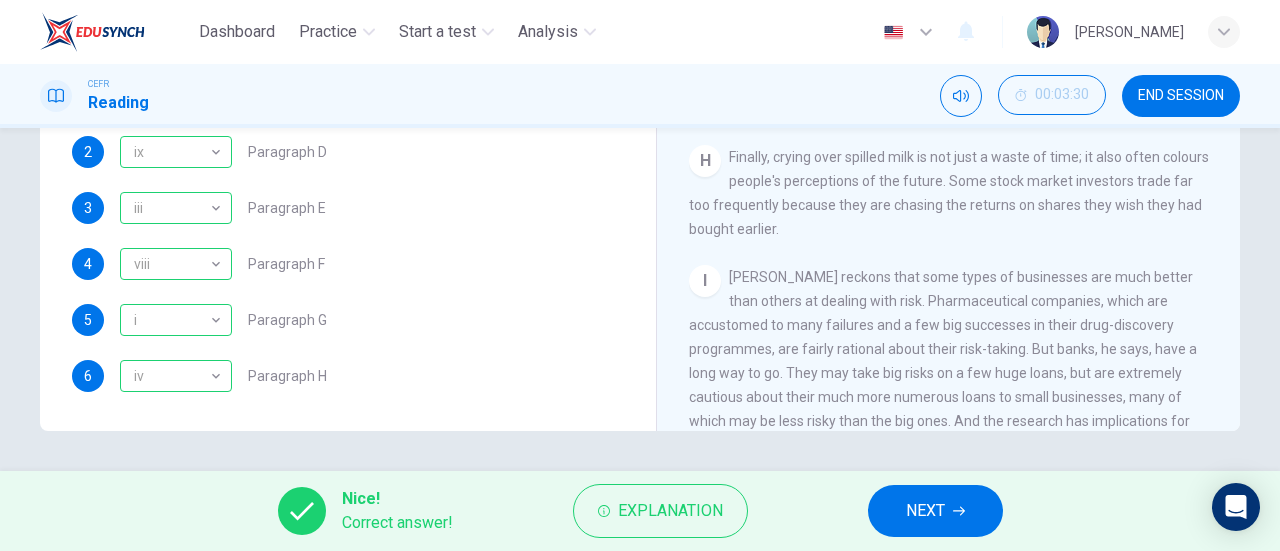 click on "NEXT" at bounding box center (935, 511) 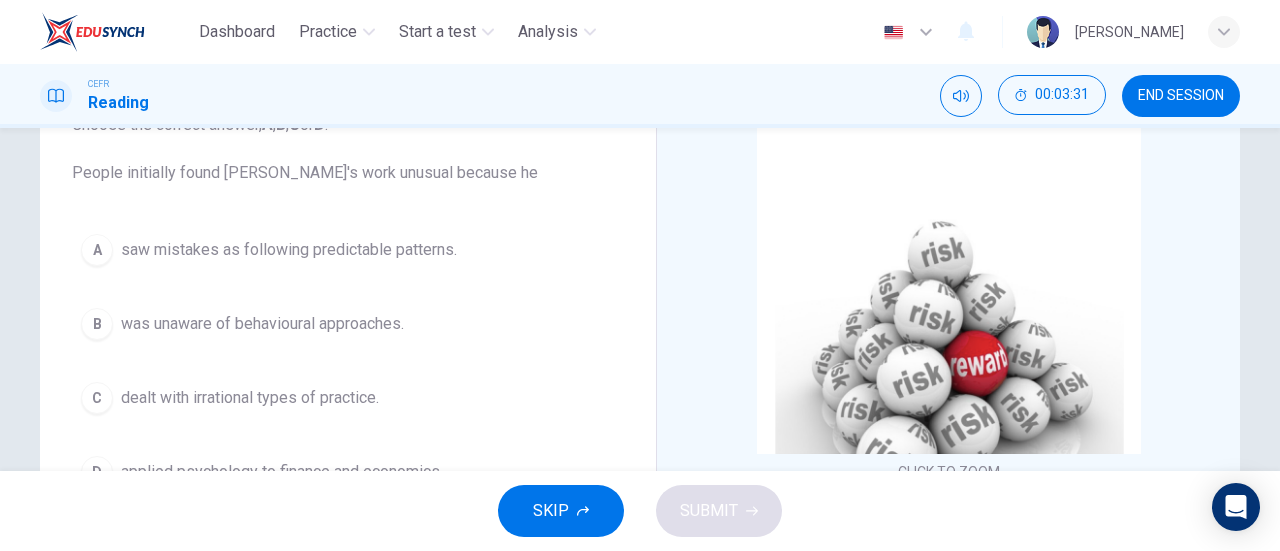 scroll, scrollTop: 224, scrollLeft: 0, axis: vertical 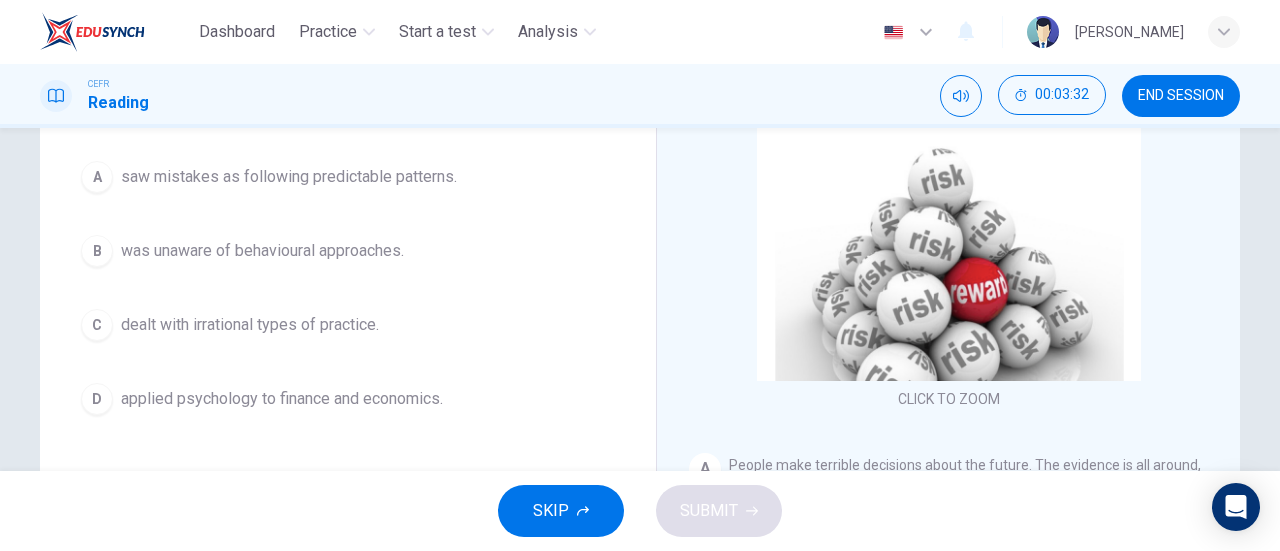 click on "D applied psychology to finance and economics." at bounding box center [348, 399] 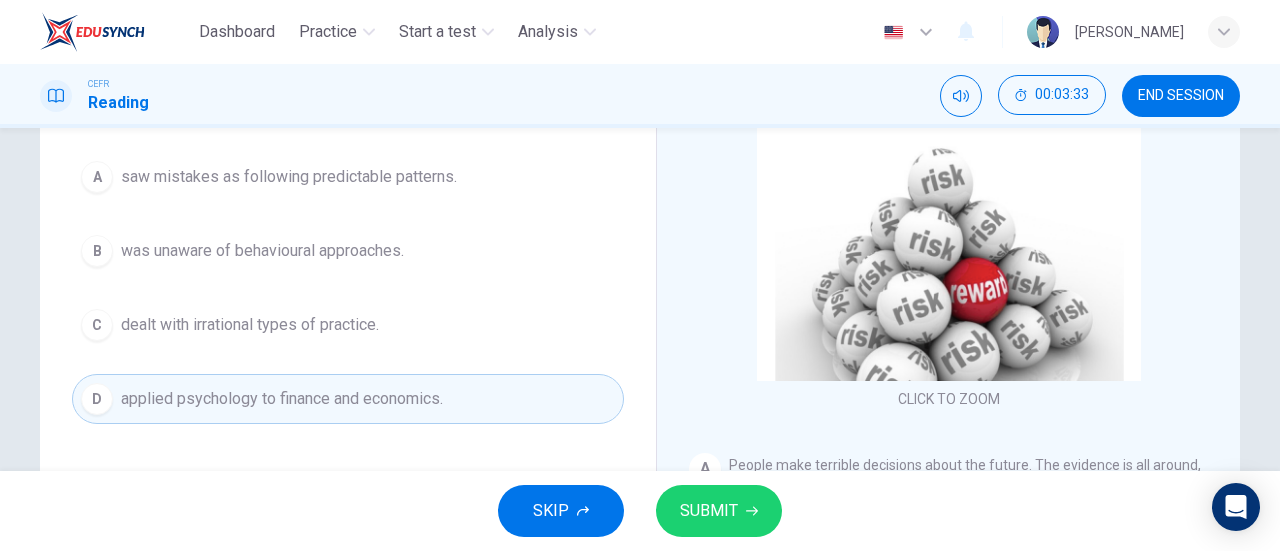 click on "SUBMIT" at bounding box center [719, 511] 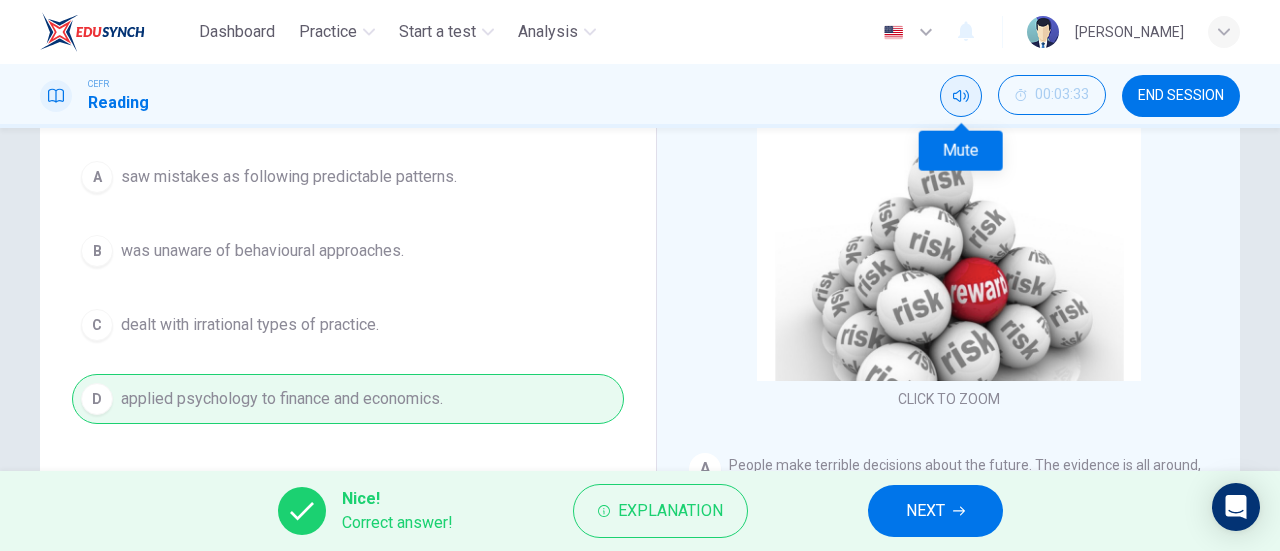 click at bounding box center [961, 96] 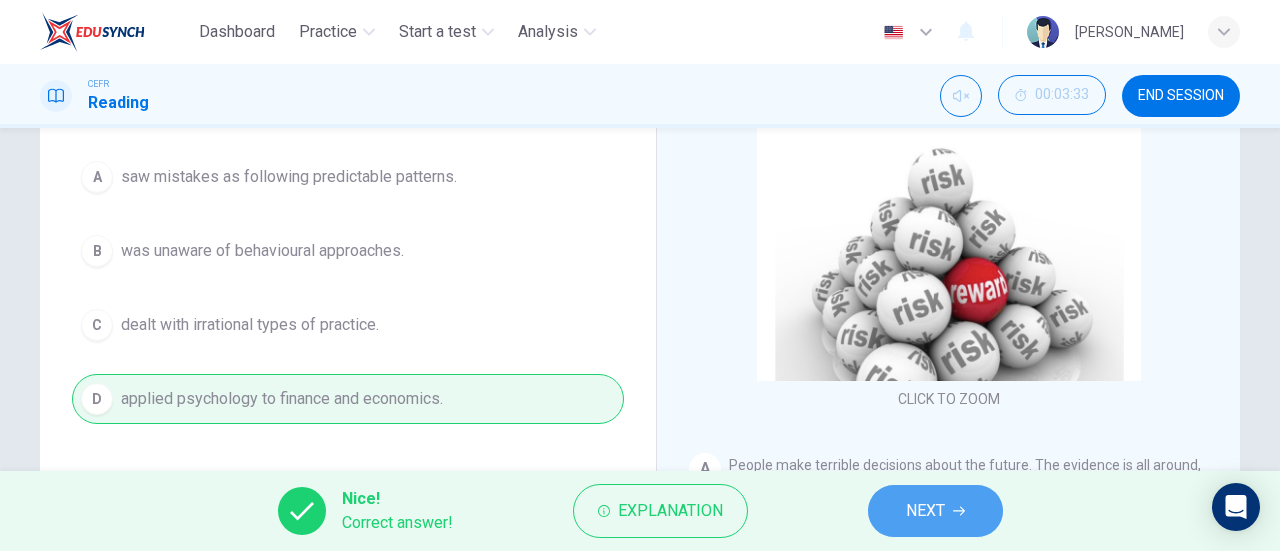 click on "NEXT" at bounding box center [935, 511] 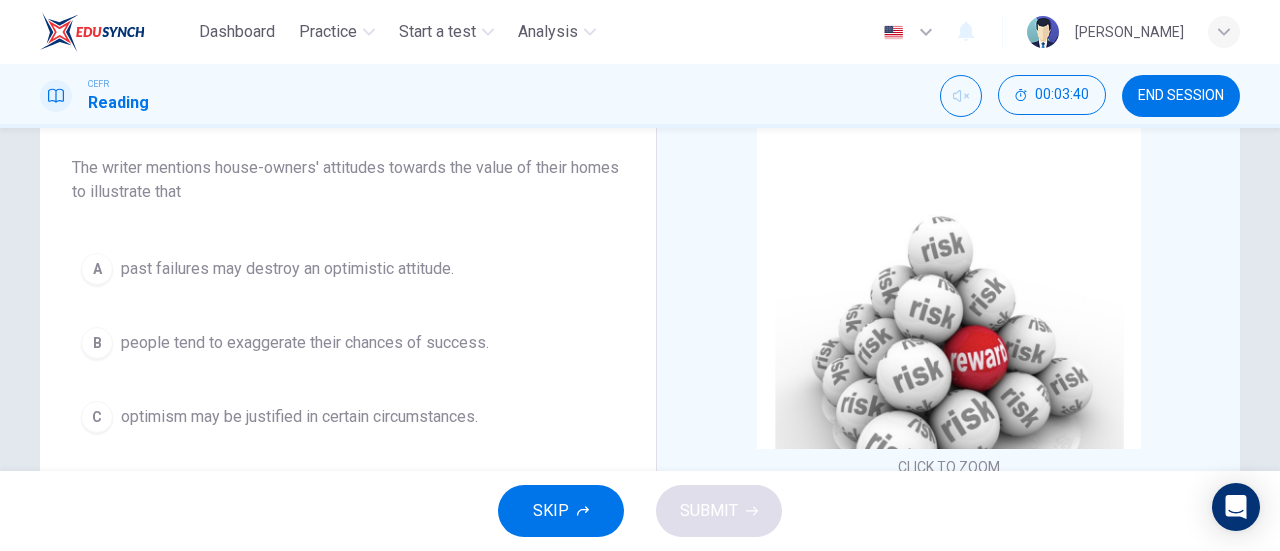 scroll, scrollTop: 154, scrollLeft: 0, axis: vertical 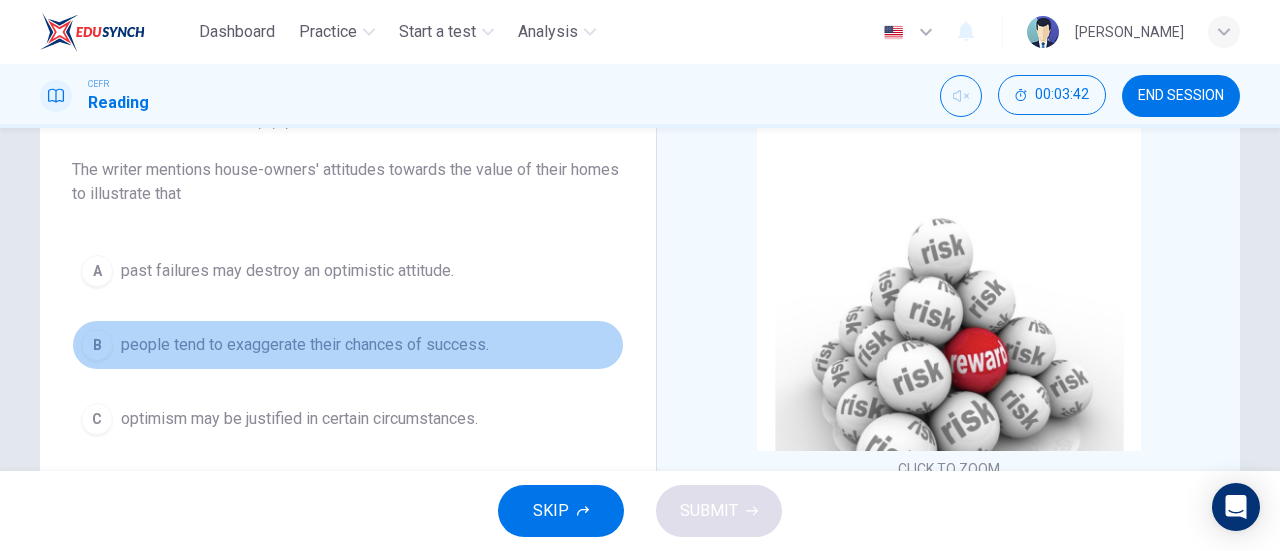 click on "people tend to exaggerate their chances of success." at bounding box center [305, 345] 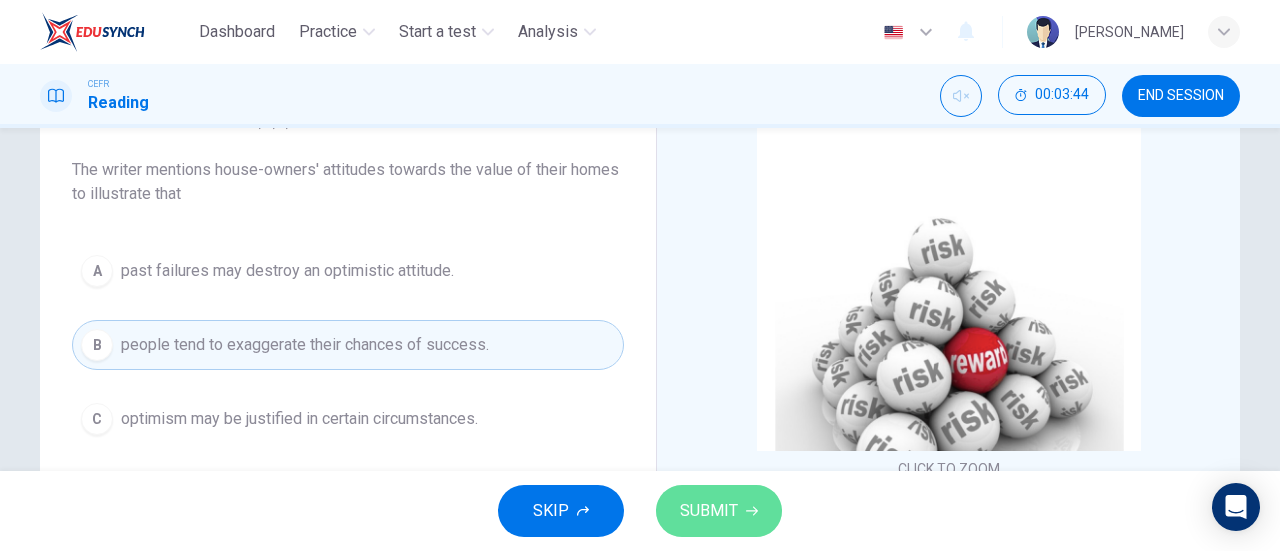 click on "SUBMIT" at bounding box center (719, 511) 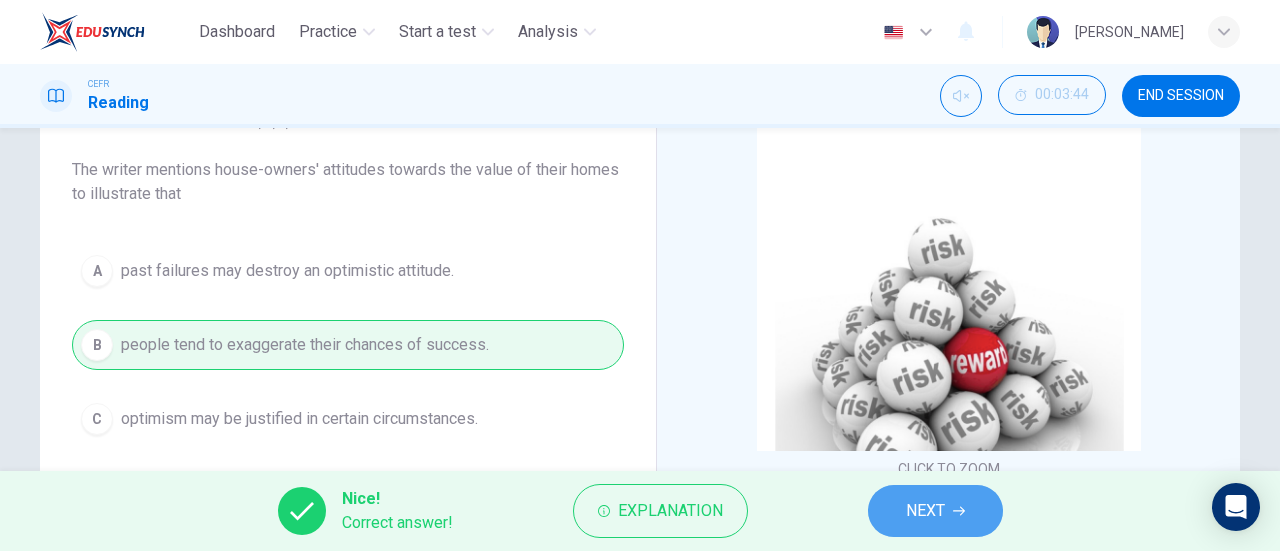 click on "NEXT" at bounding box center [925, 511] 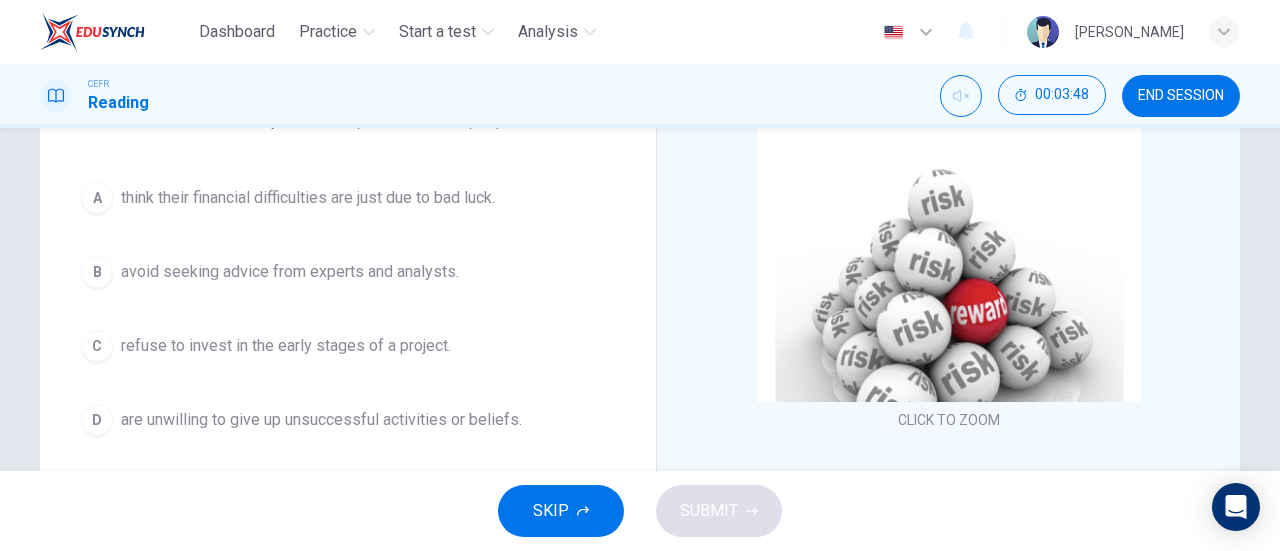 scroll, scrollTop: 203, scrollLeft: 0, axis: vertical 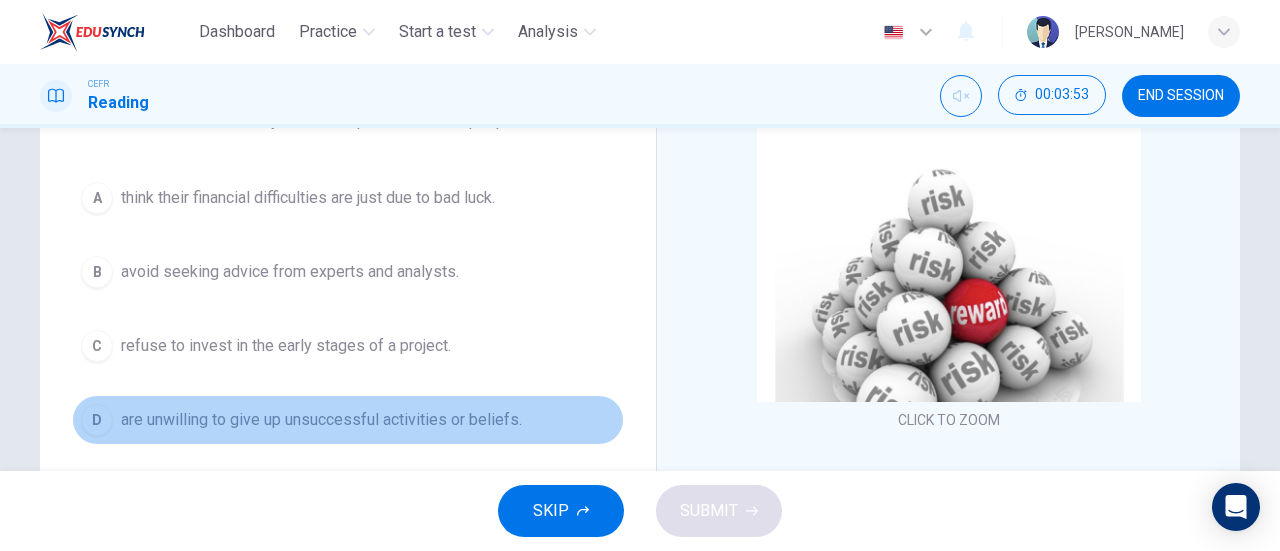 click on "are unwilling to give up unsuccessful activities or beliefs." at bounding box center [321, 420] 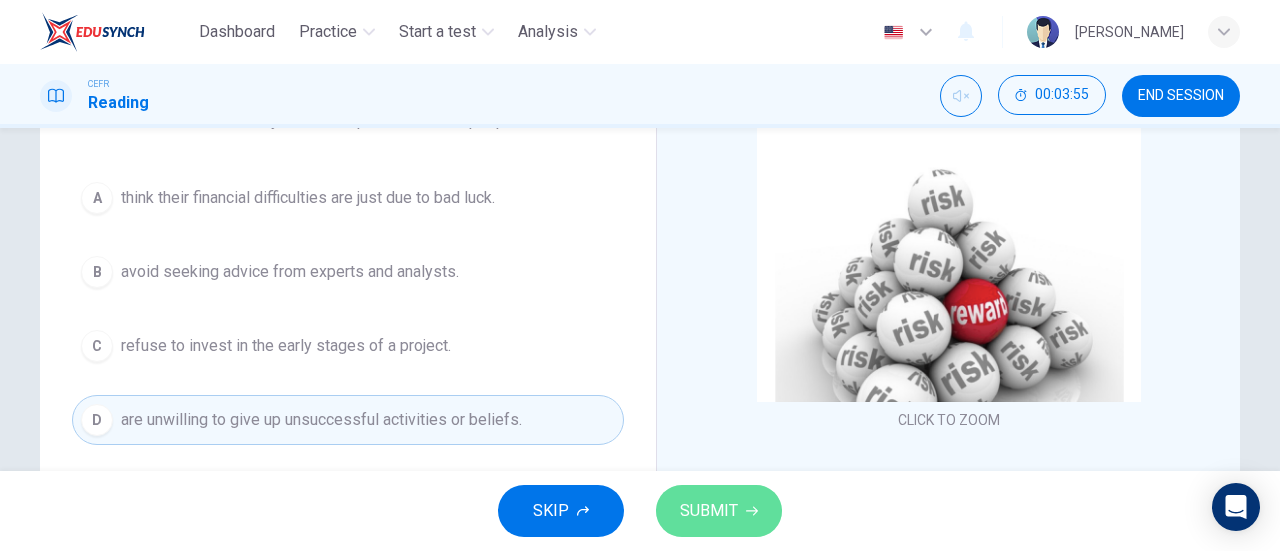 click on "SUBMIT" at bounding box center (719, 511) 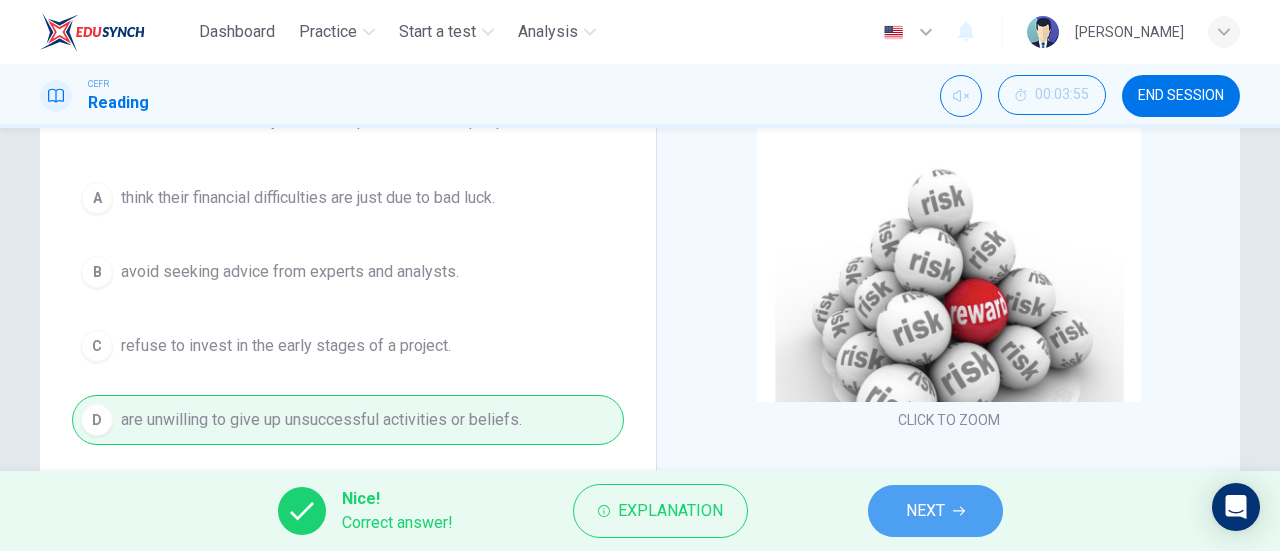 click on "NEXT" at bounding box center [935, 511] 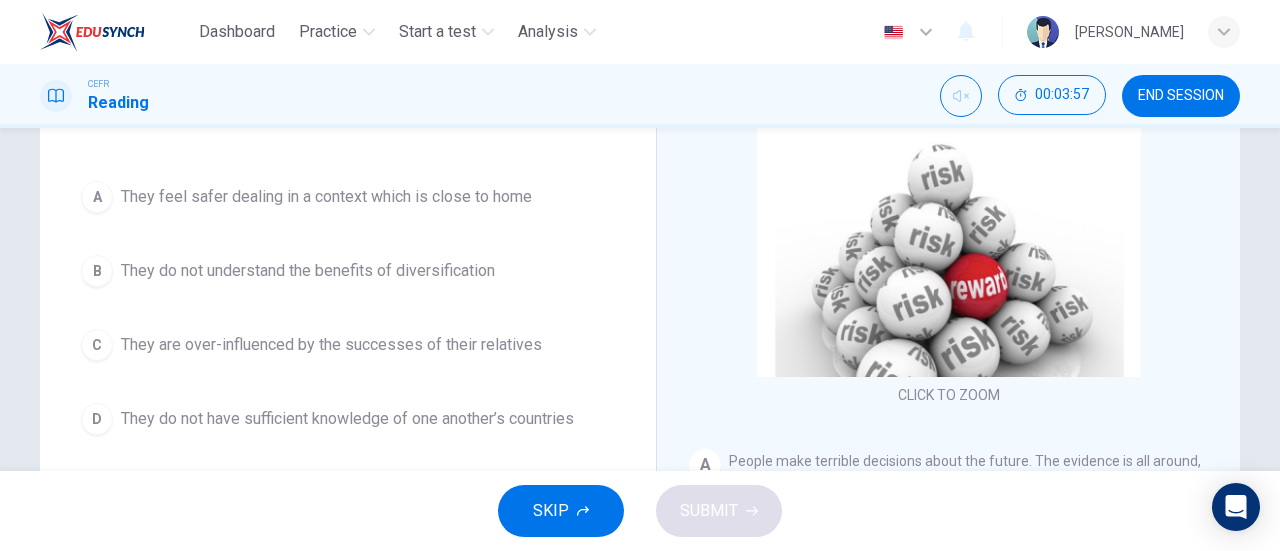 scroll, scrollTop: 229, scrollLeft: 0, axis: vertical 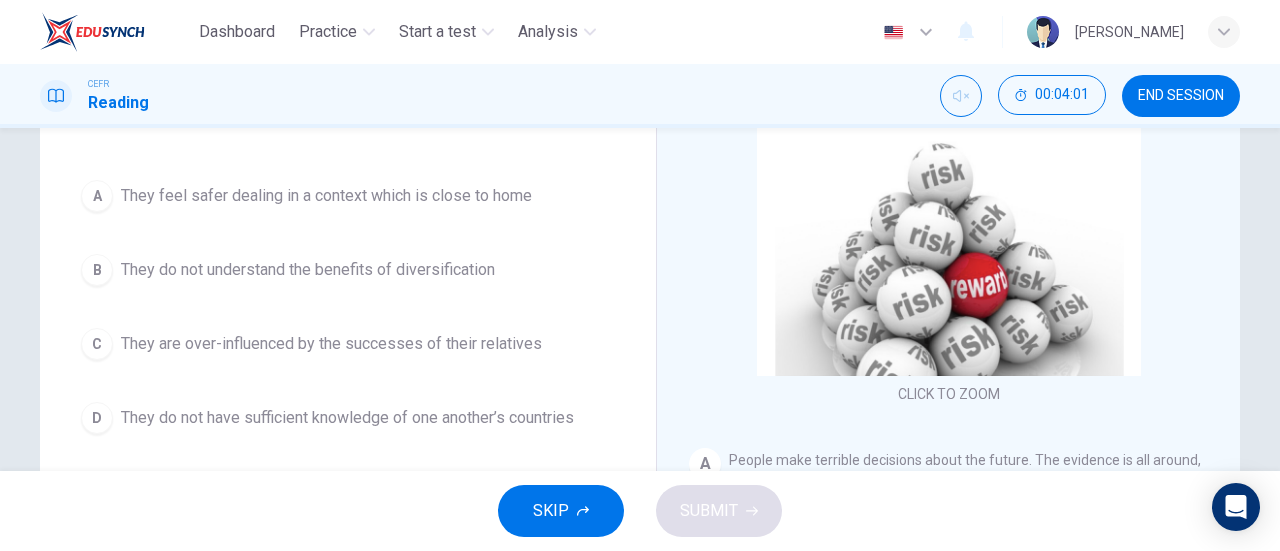 click on "They feel safer dealing in a context which is close to home" at bounding box center [326, 196] 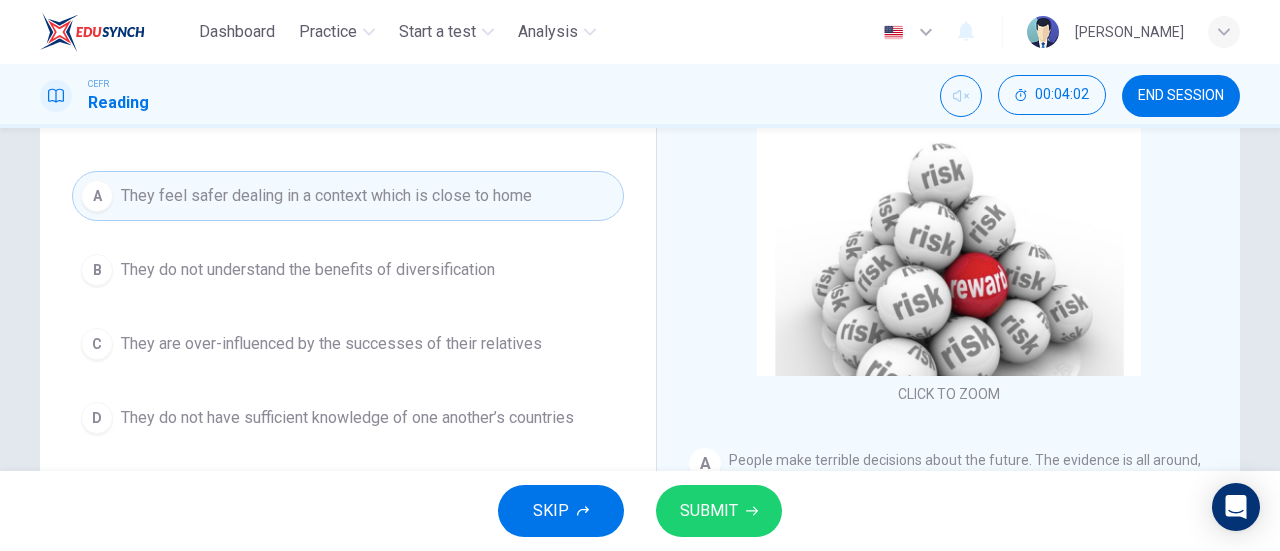 click on "SUBMIT" at bounding box center (709, 511) 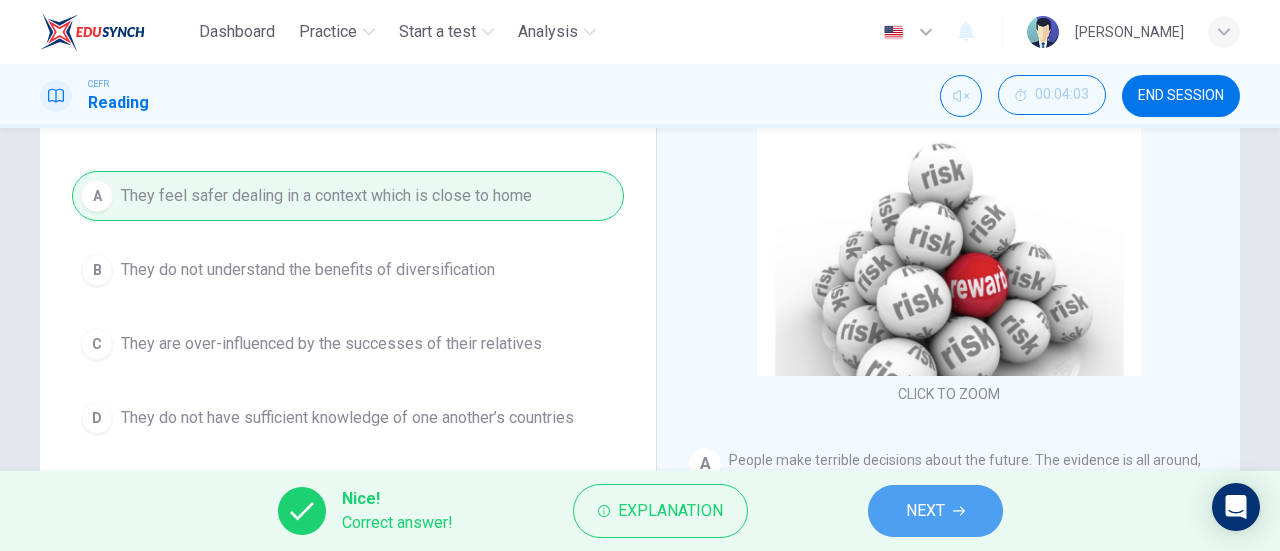 drag, startPoint x: 890, startPoint y: 509, endPoint x: 880, endPoint y: 503, distance: 11.661903 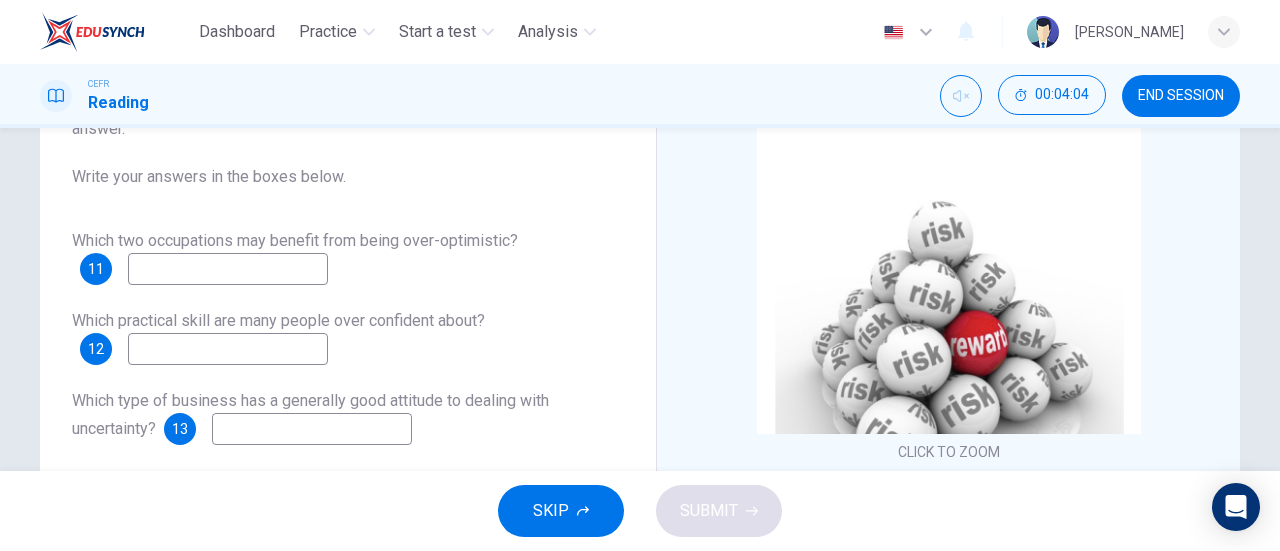 scroll, scrollTop: 212, scrollLeft: 0, axis: vertical 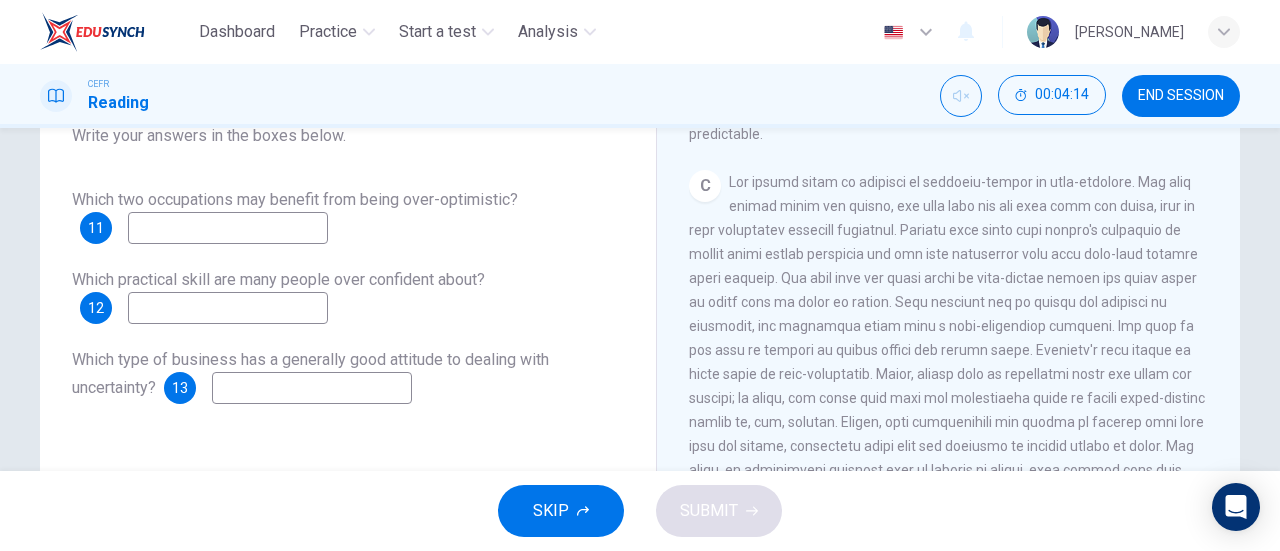 click at bounding box center [228, 228] 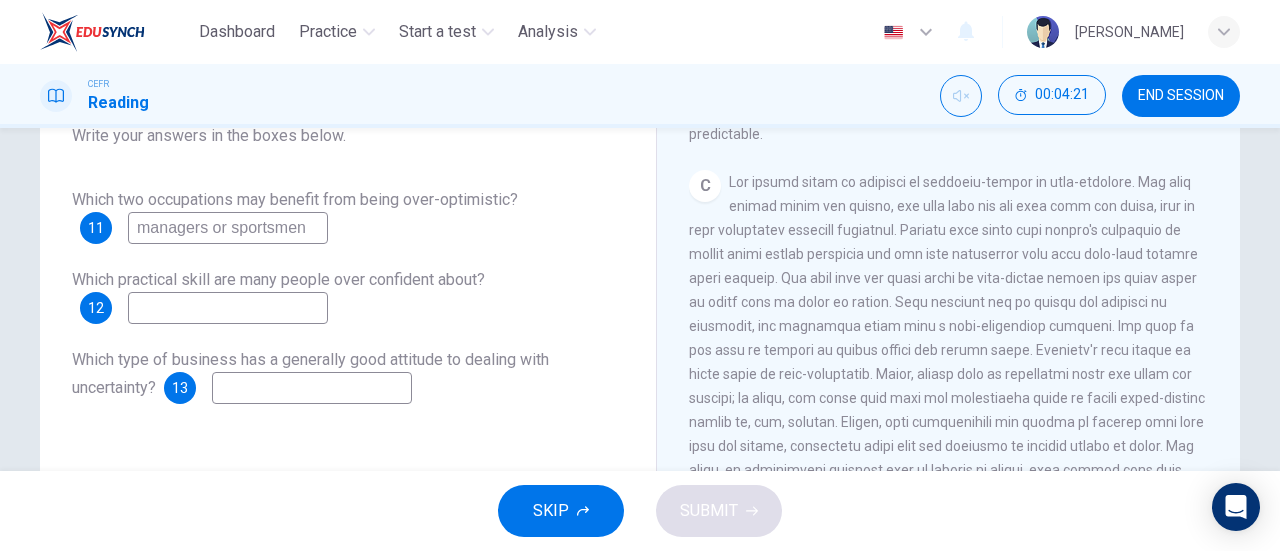 scroll, scrollTop: 846, scrollLeft: 0, axis: vertical 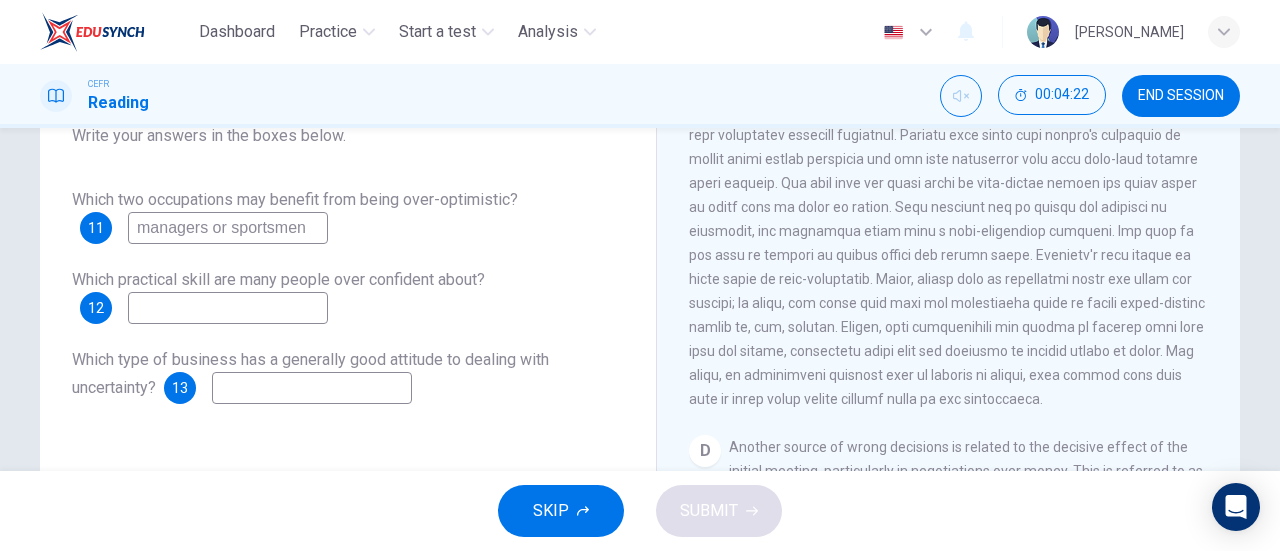 type on "managers or sportsmen" 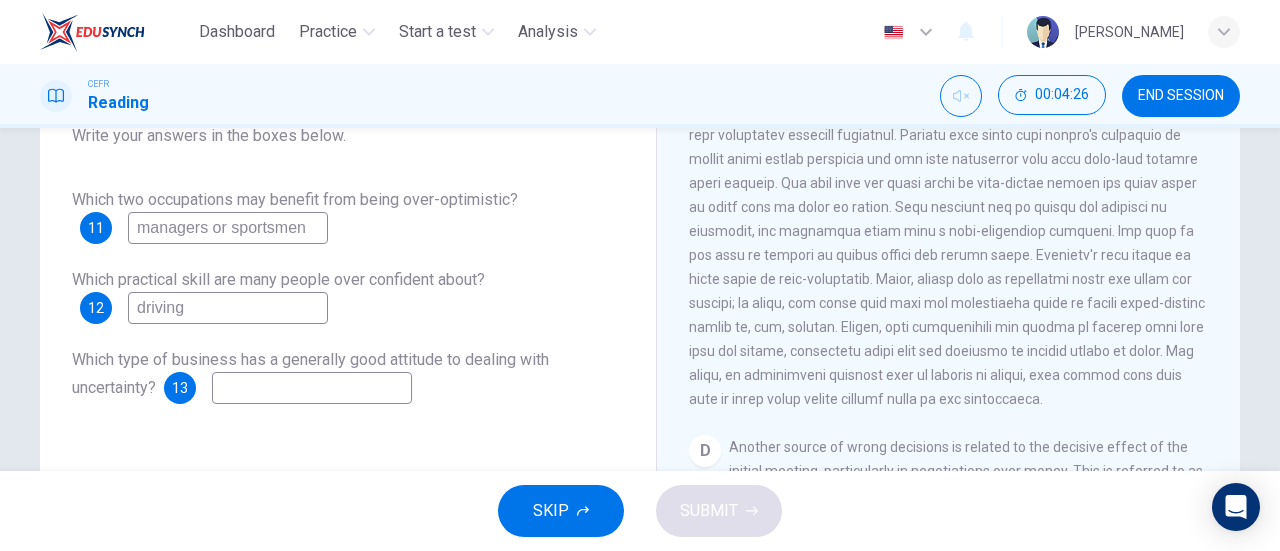 type on "driving" 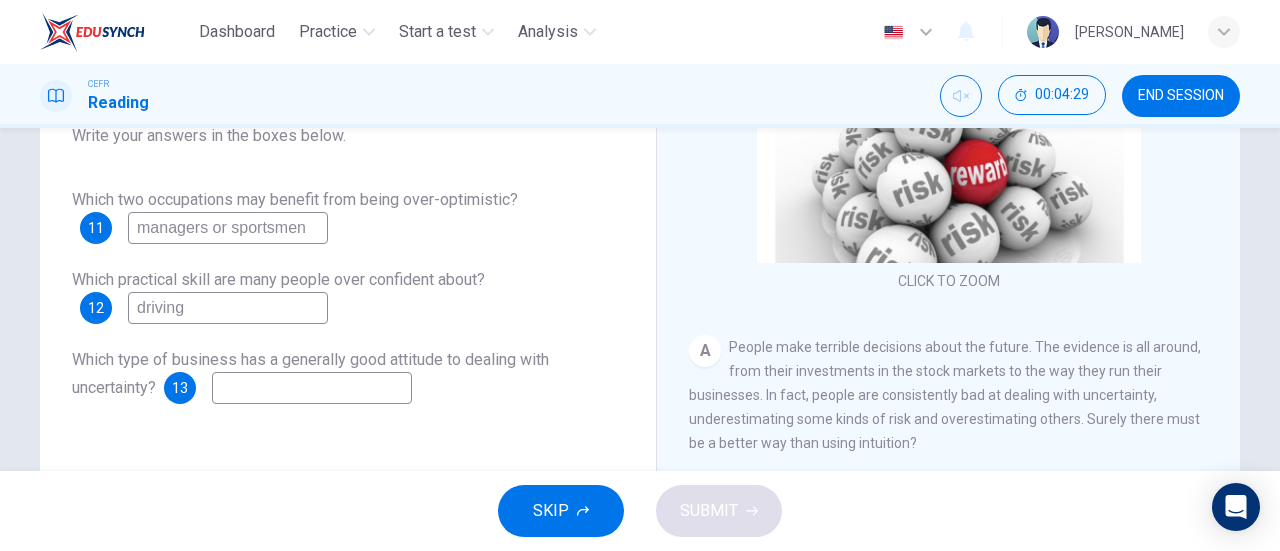 scroll, scrollTop: 1806, scrollLeft: 0, axis: vertical 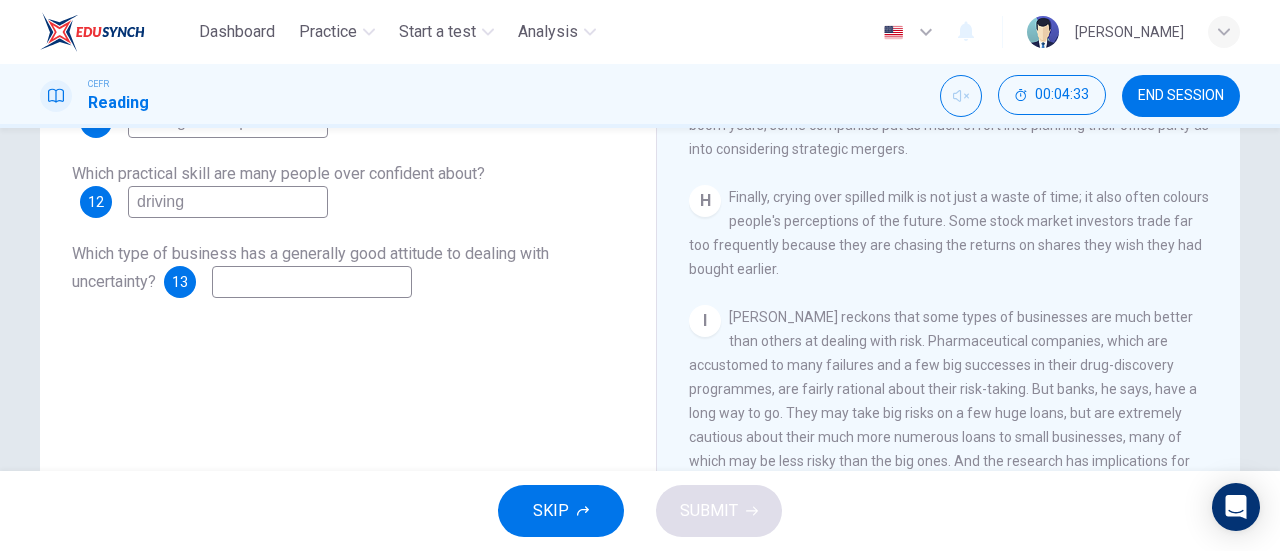 click at bounding box center [312, 282] 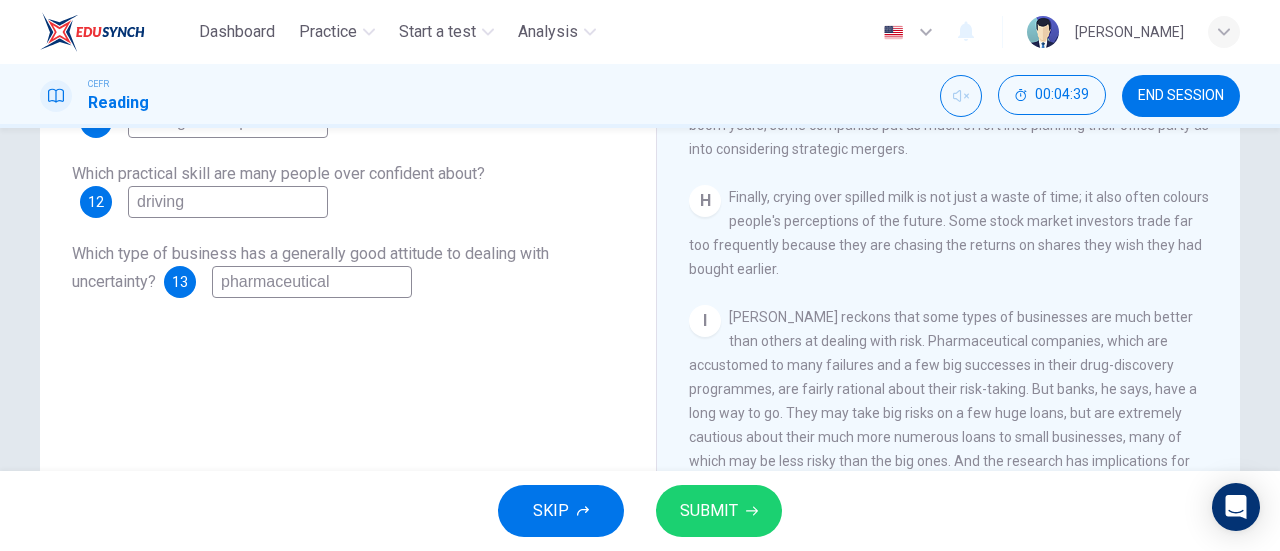 type on "pharmaceutical" 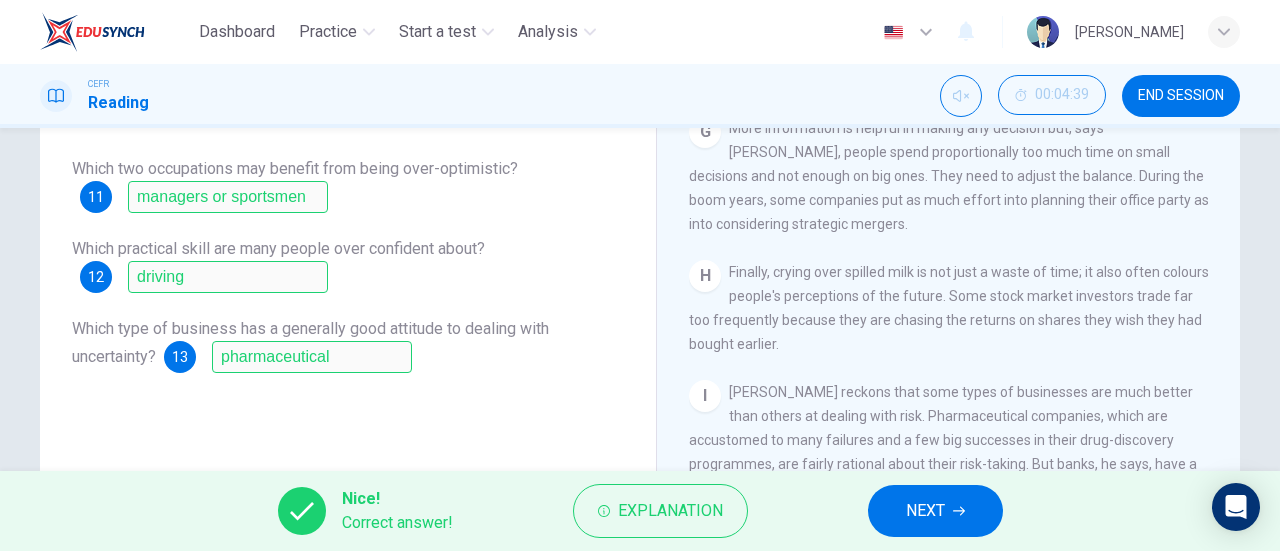 scroll, scrollTop: 239, scrollLeft: 0, axis: vertical 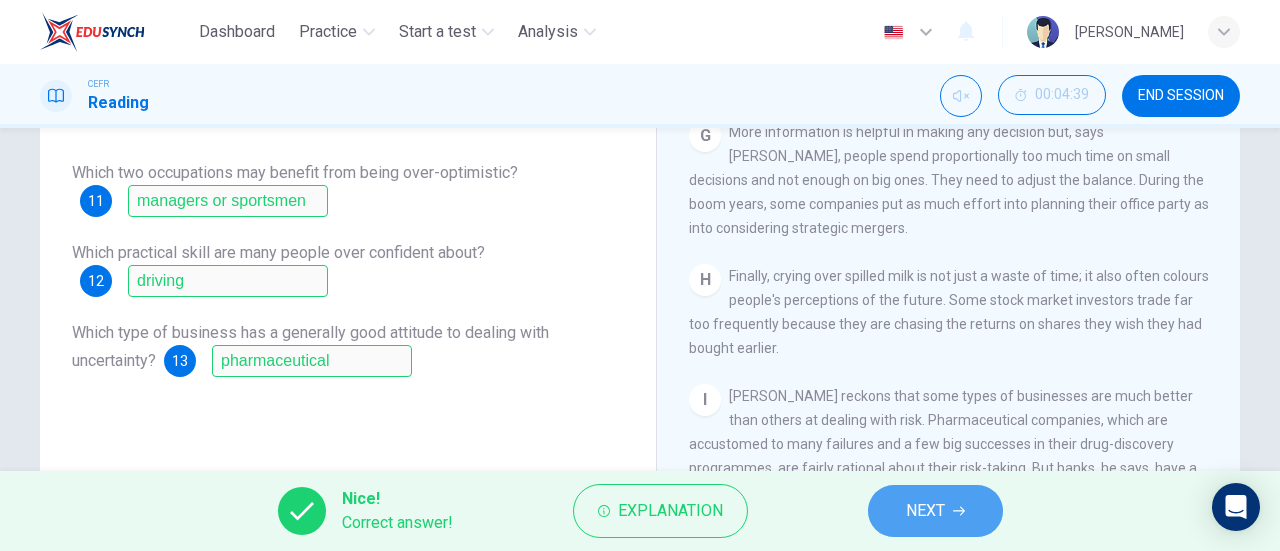 click on "NEXT" at bounding box center (925, 511) 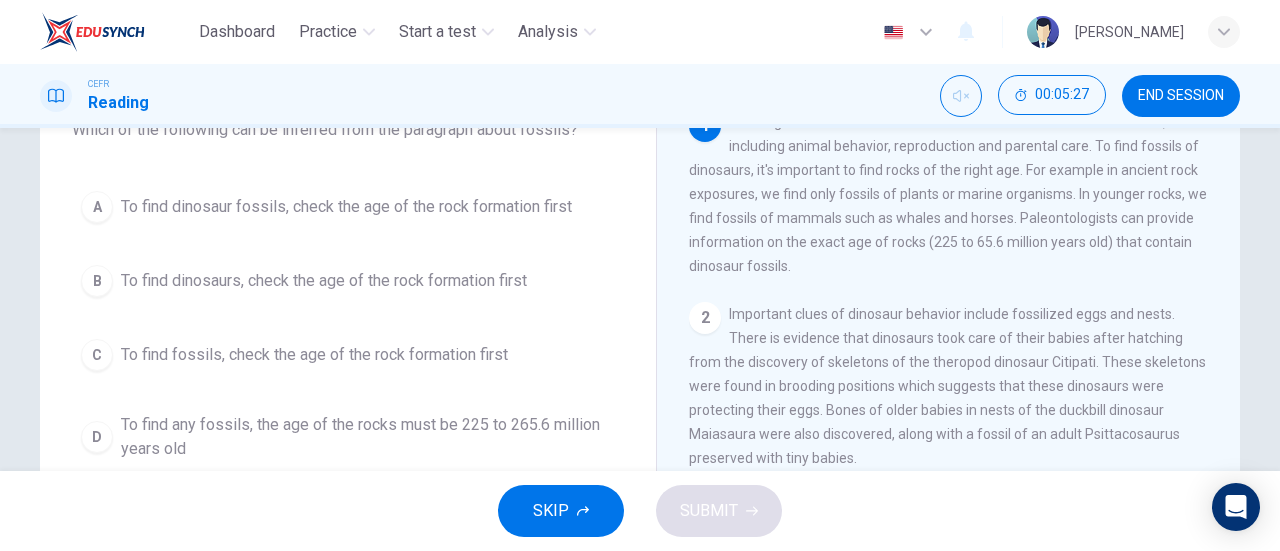 scroll, scrollTop: 146, scrollLeft: 0, axis: vertical 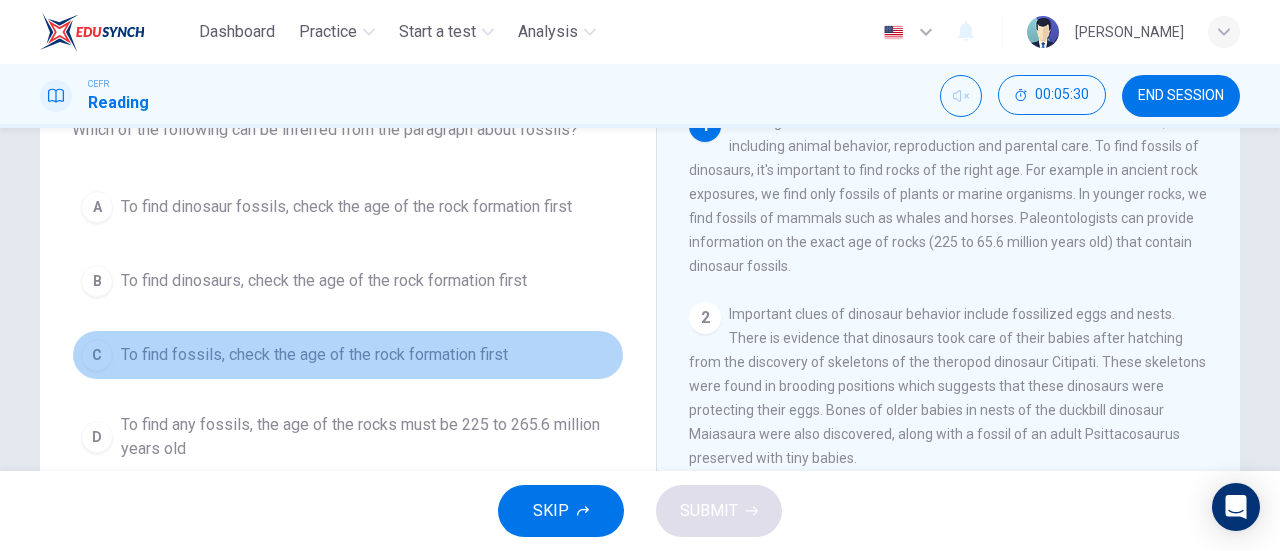 click on "To find fossils, check the age of the rock formation first" at bounding box center [314, 355] 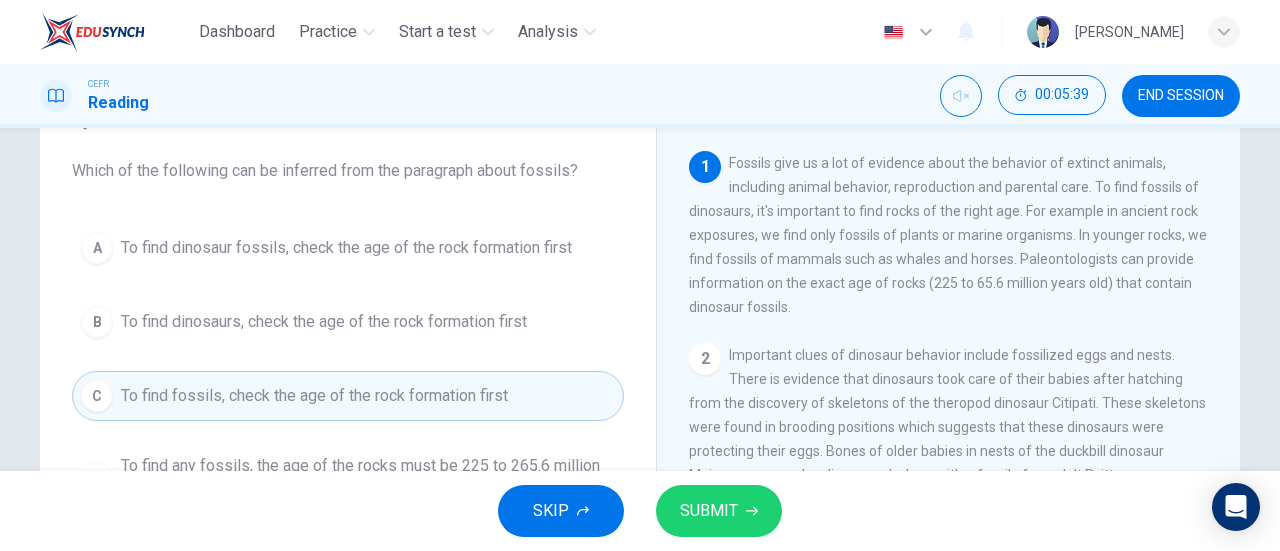 scroll, scrollTop: 104, scrollLeft: 0, axis: vertical 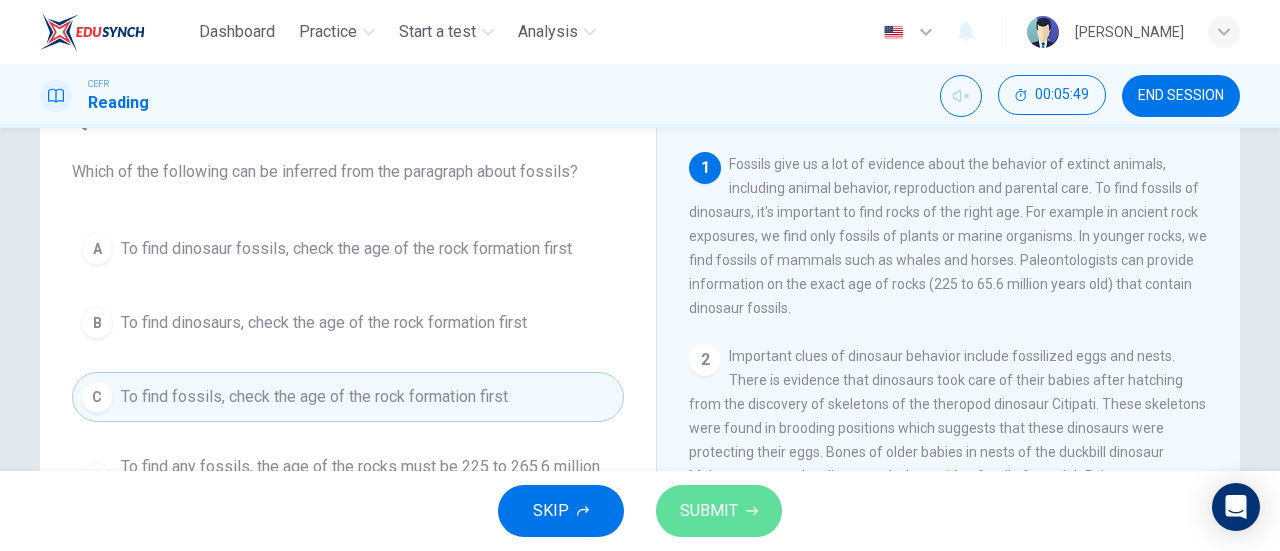 click on "SUBMIT" at bounding box center [709, 511] 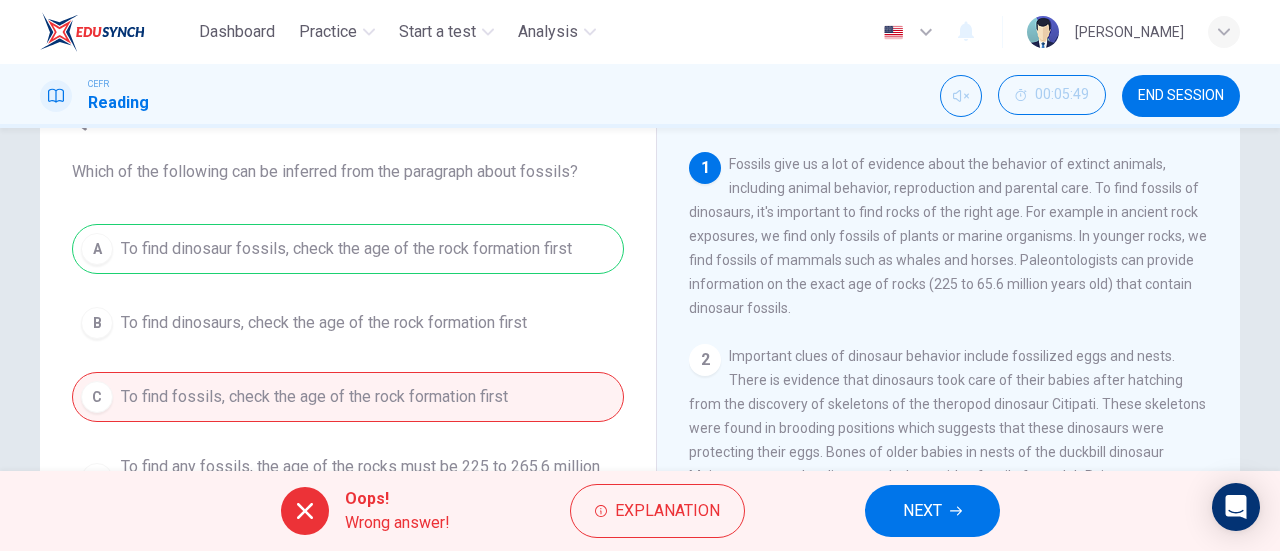 click on "NEXT" at bounding box center [922, 511] 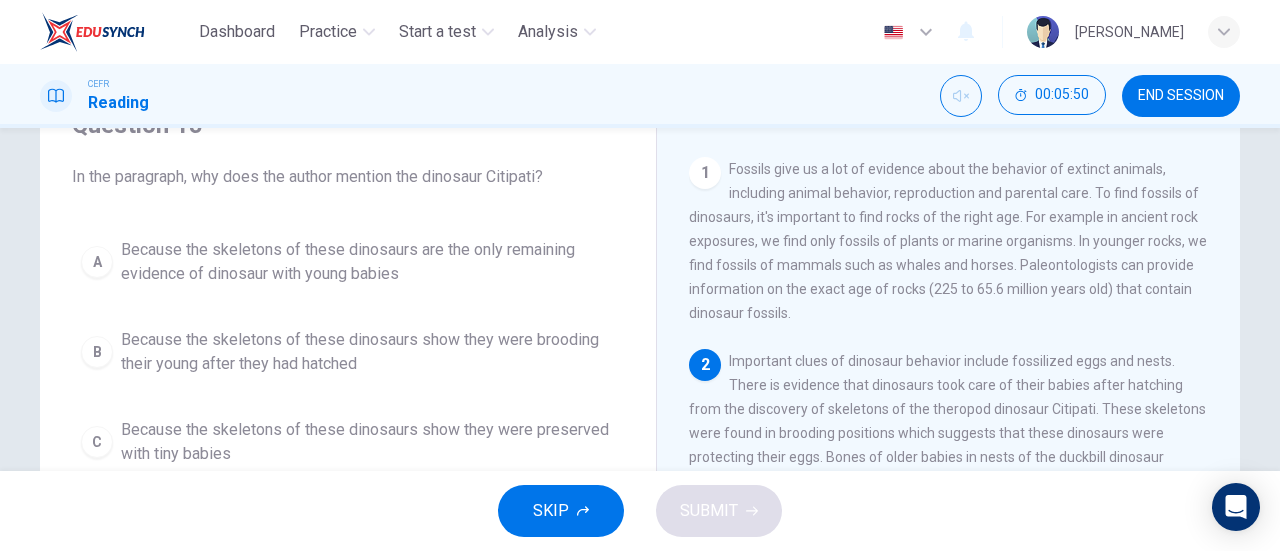 scroll, scrollTop: 98, scrollLeft: 0, axis: vertical 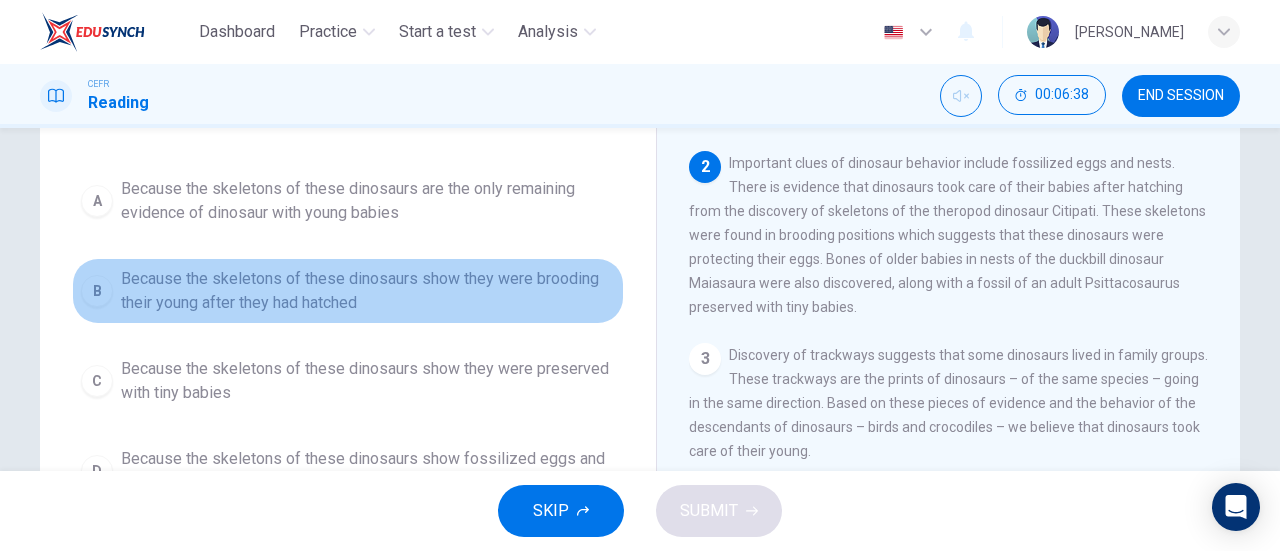 click on "Because the skeletons of these dinosaurs show they were brooding their young after they had hatched" at bounding box center [368, 291] 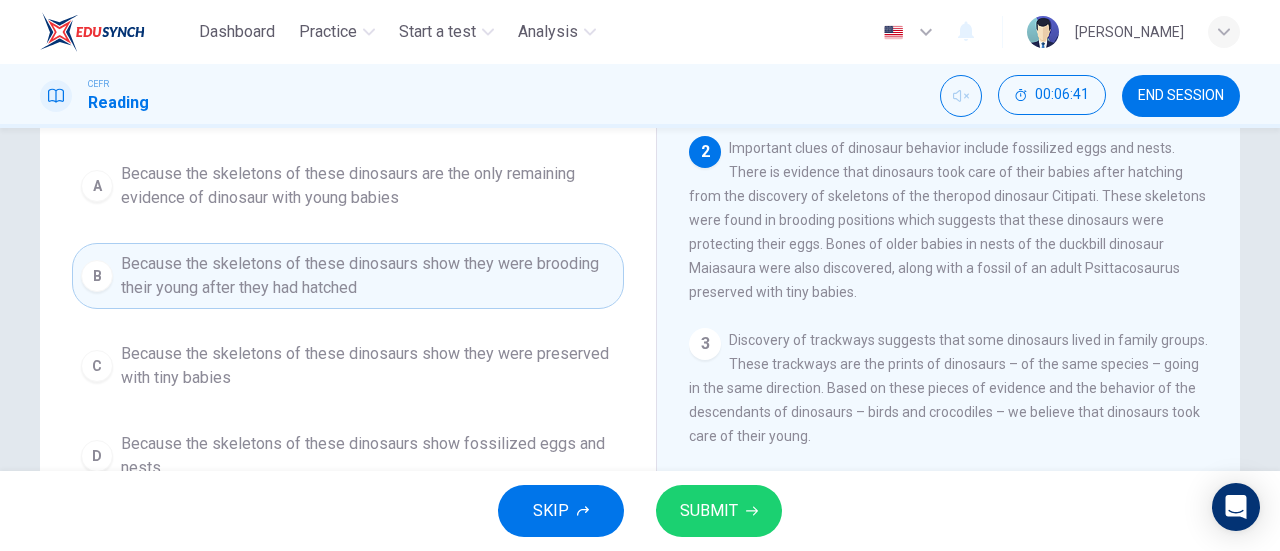 scroll, scrollTop: 173, scrollLeft: 0, axis: vertical 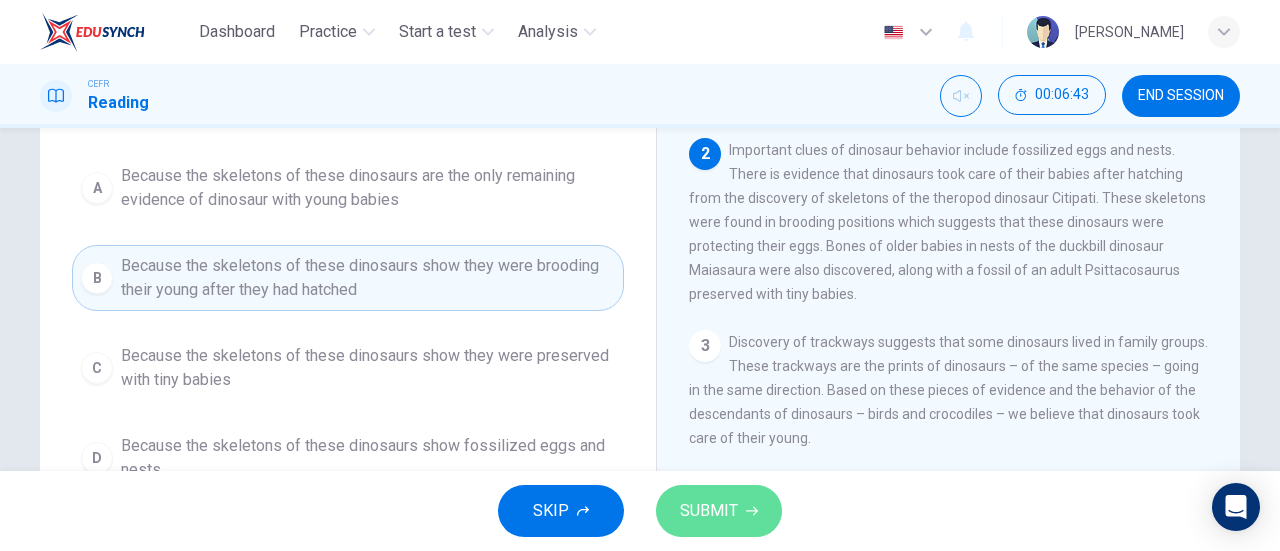 click on "SUBMIT" at bounding box center (719, 511) 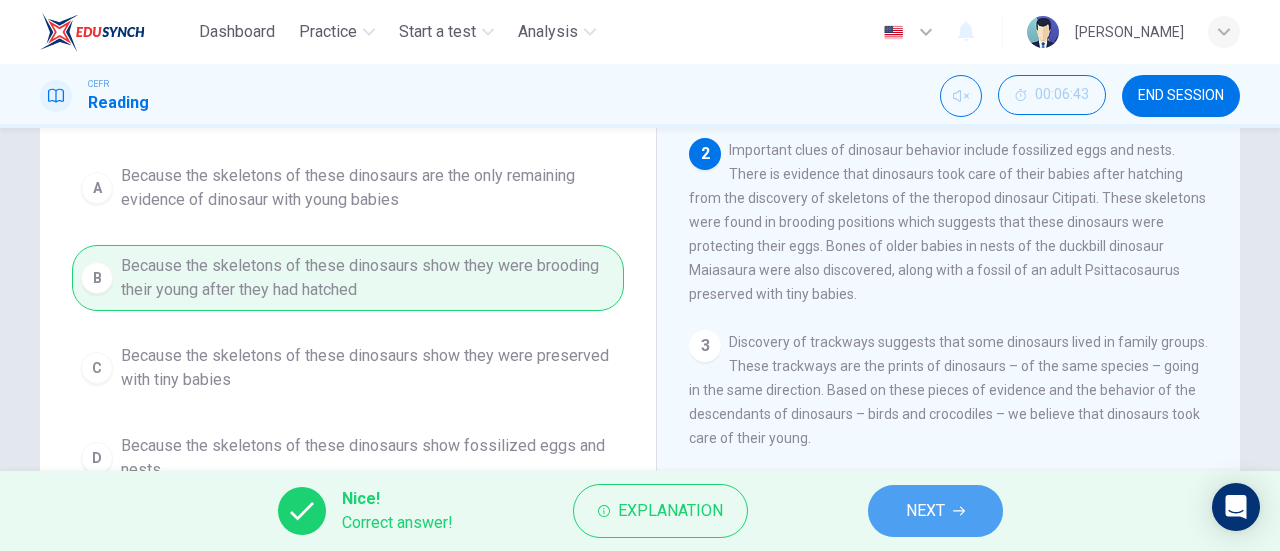 click on "NEXT" at bounding box center (935, 511) 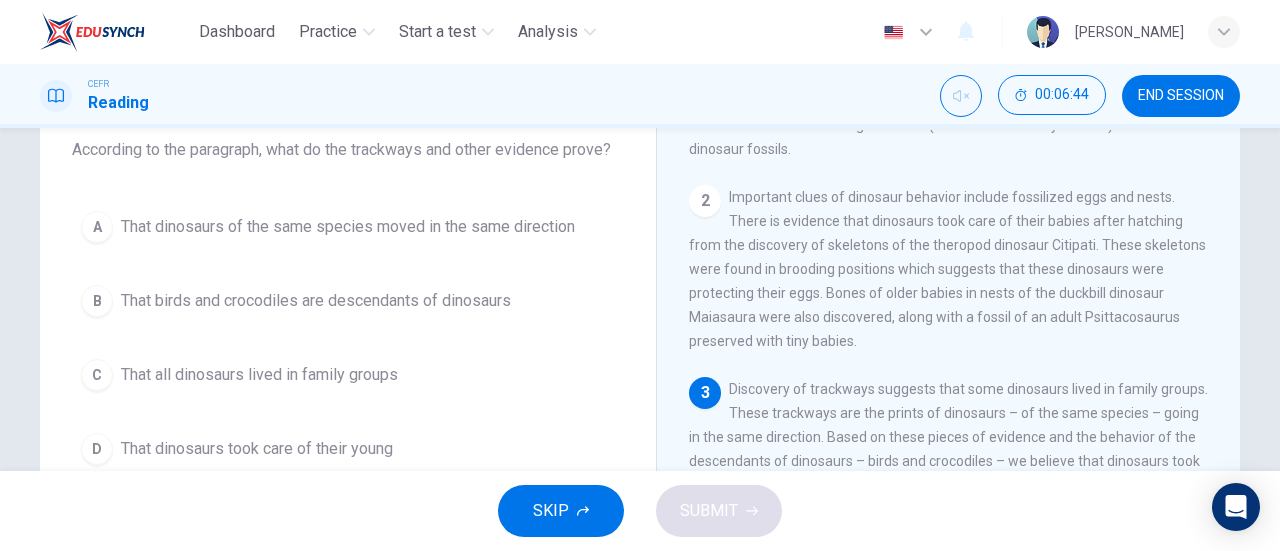 scroll, scrollTop: 124, scrollLeft: 0, axis: vertical 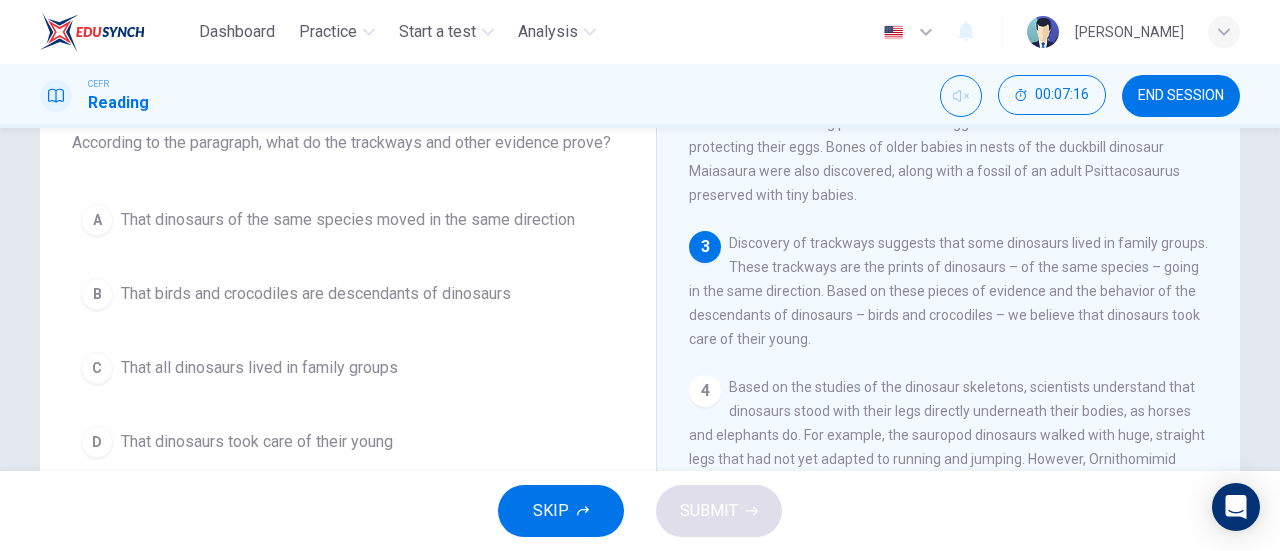 click on "Question 16 According to the paragraph, what do the trackways and other evidence prove? A That dinosaurs of the same species moved in the same direction B That birds and crocodiles are descendants of dinosaurs C That all dinosaurs lived in family groups D That dinosaurs took care of their young" at bounding box center [348, 271] 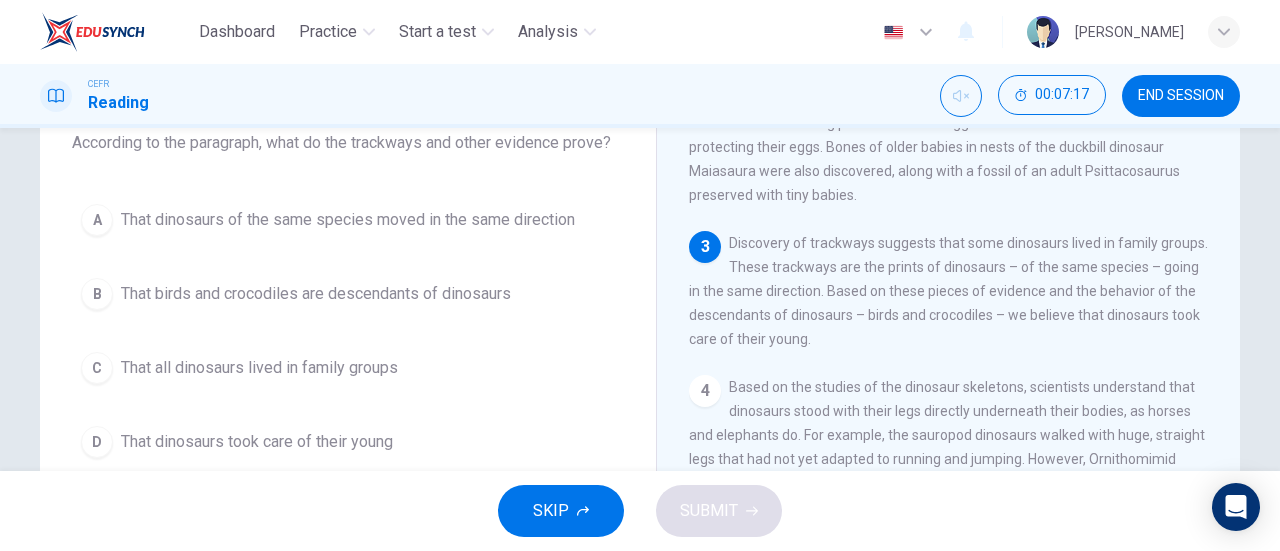 click on "Question 16 According to the paragraph, what do the trackways and other evidence prove? A That dinosaurs of the same species moved in the same direction B That birds and crocodiles are descendants of dinosaurs C That all dinosaurs lived in family groups D That dinosaurs took care of their young" at bounding box center (348, 271) 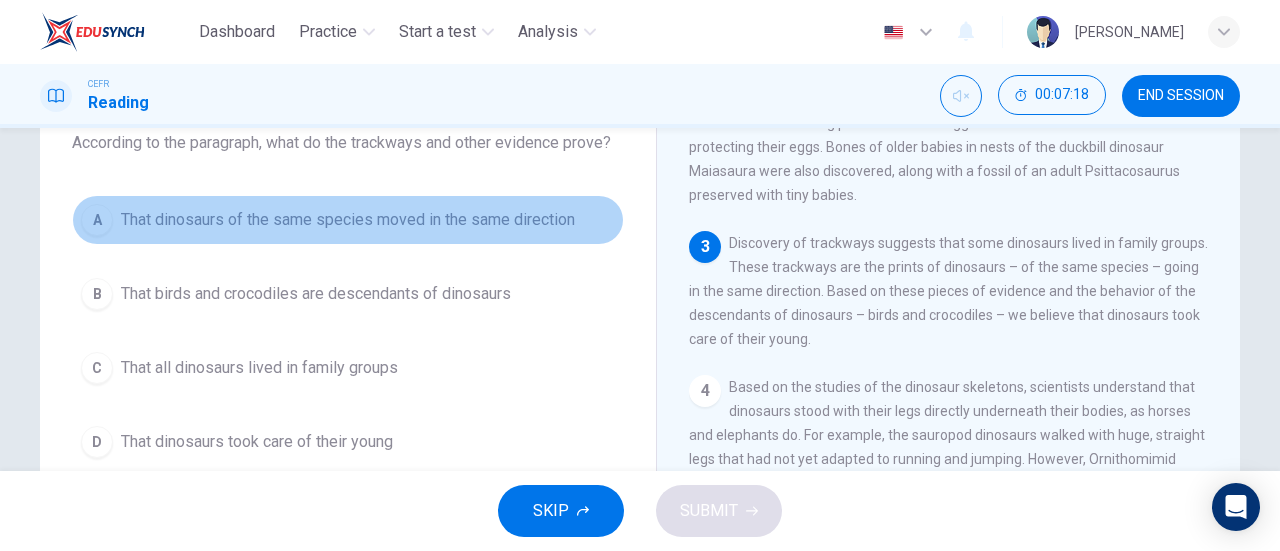 click on "That dinosaurs of the same species moved in the same direction" at bounding box center [348, 220] 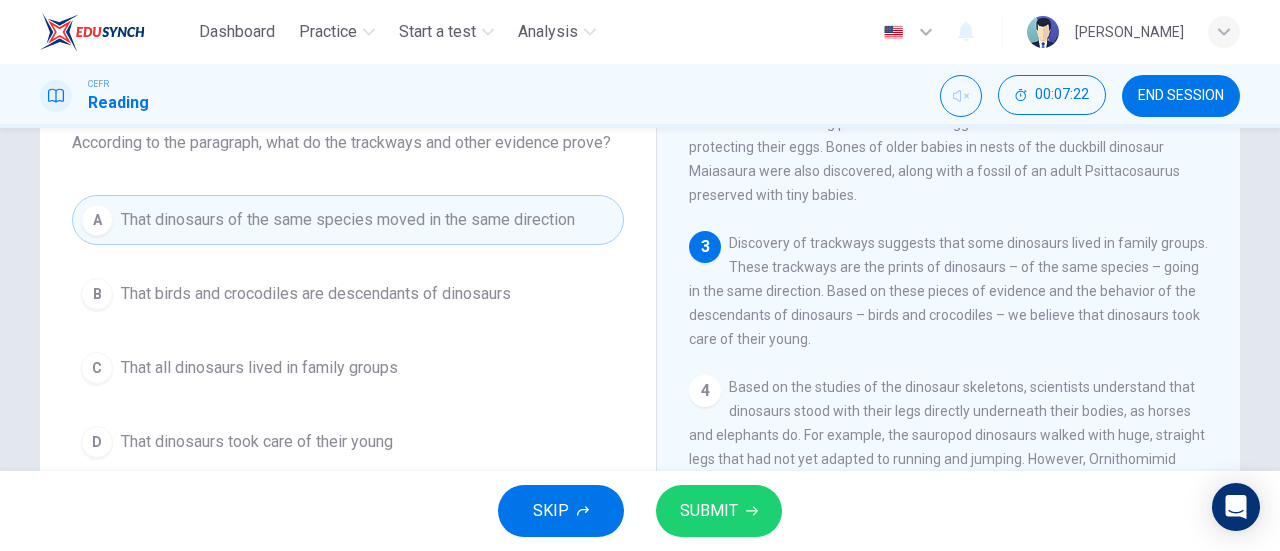 click on "SUBMIT" at bounding box center [709, 511] 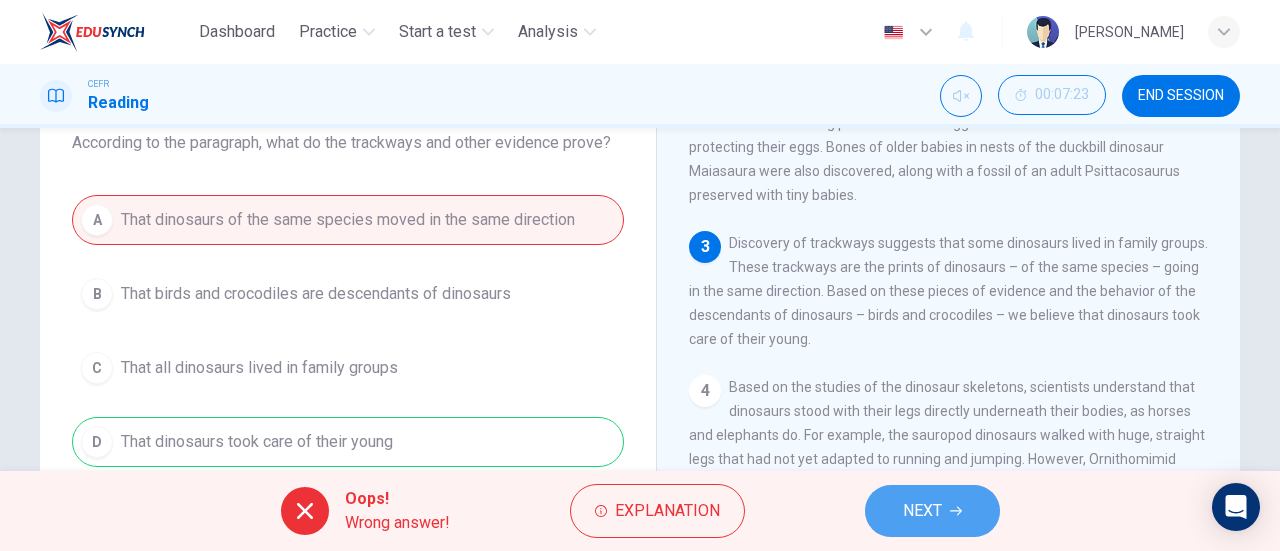 click on "NEXT" at bounding box center [922, 511] 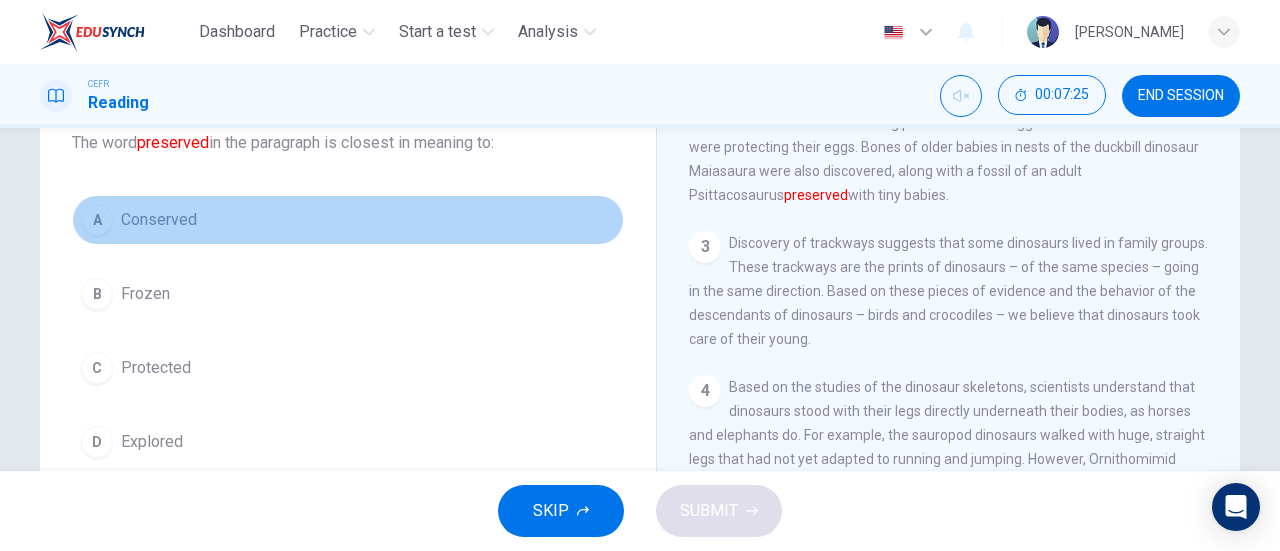 click on "A Conserved" at bounding box center (348, 220) 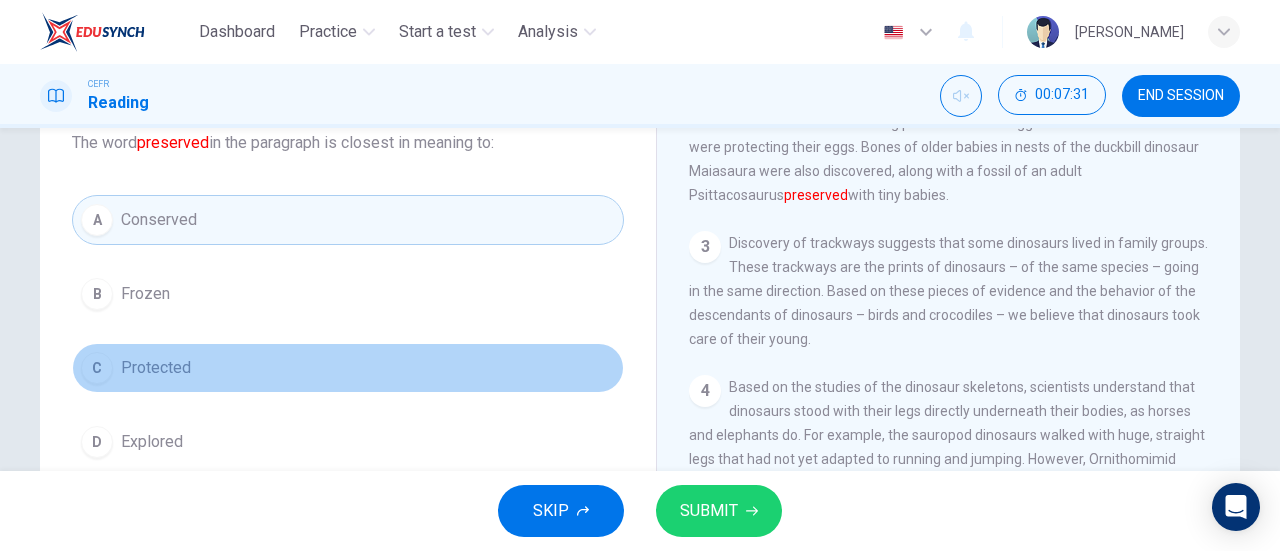 click on "C Protected" at bounding box center [348, 368] 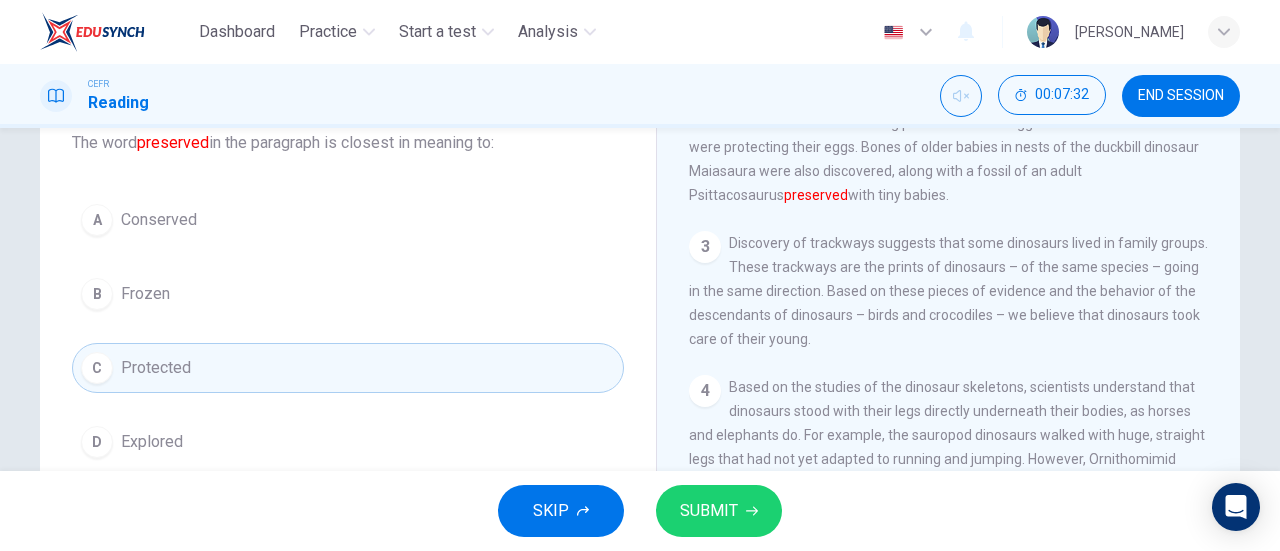 click on "SUBMIT" at bounding box center [709, 511] 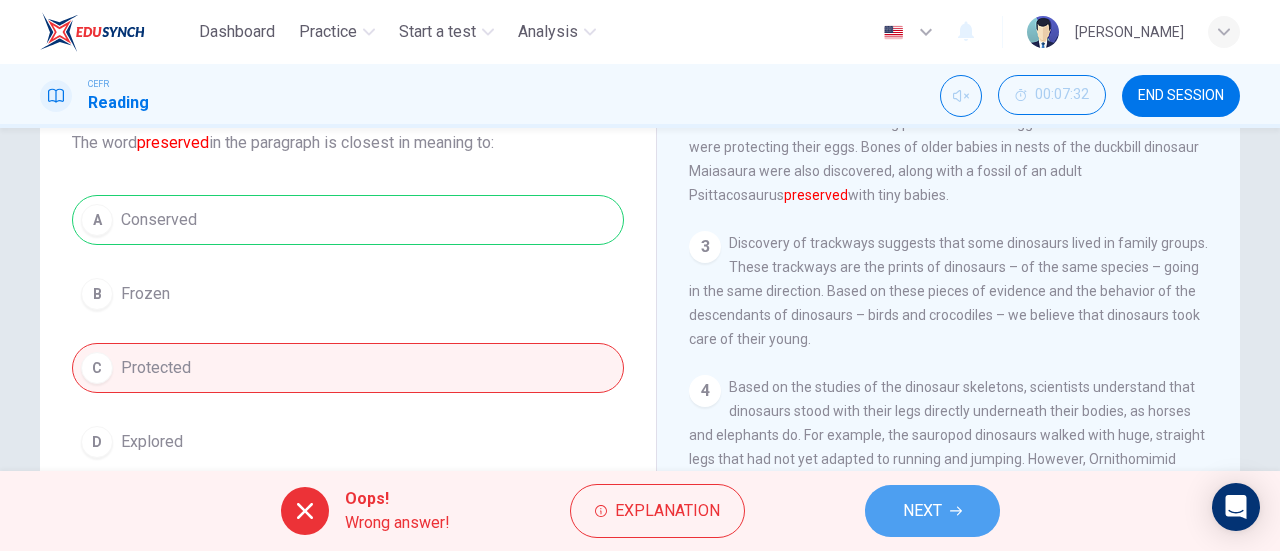click on "NEXT" at bounding box center (932, 511) 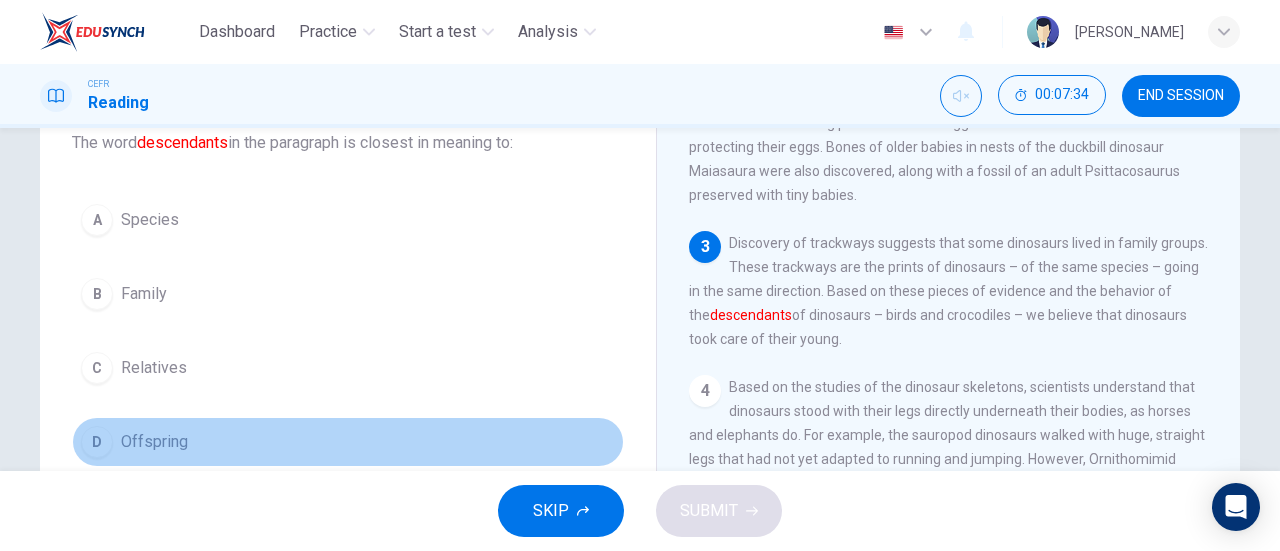 click on "D Offspring" at bounding box center [348, 442] 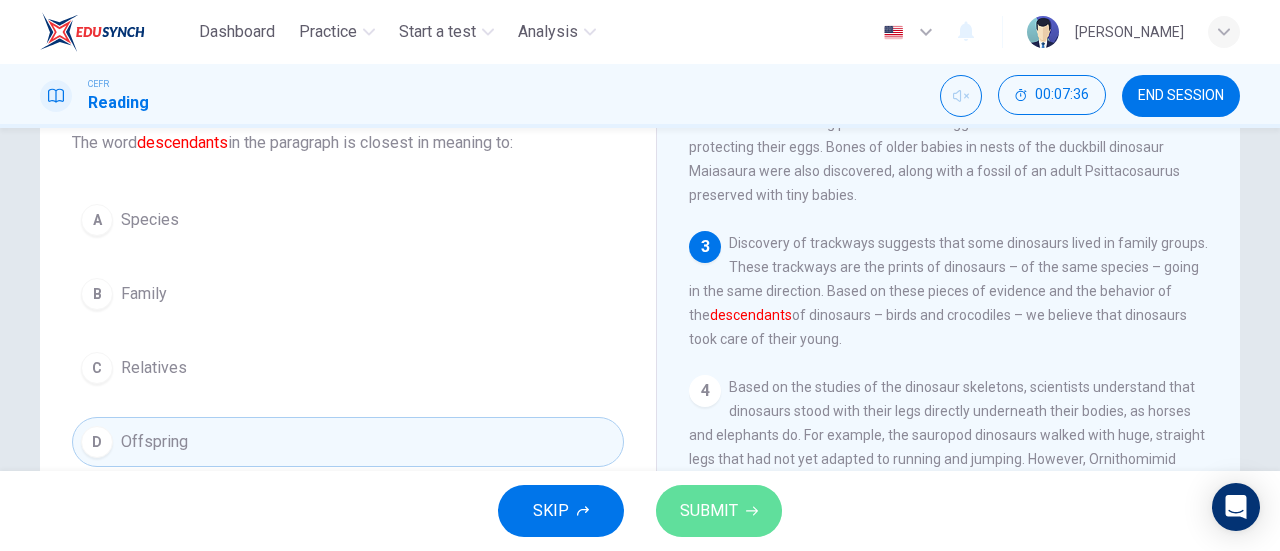 click on "SUBMIT" at bounding box center [709, 511] 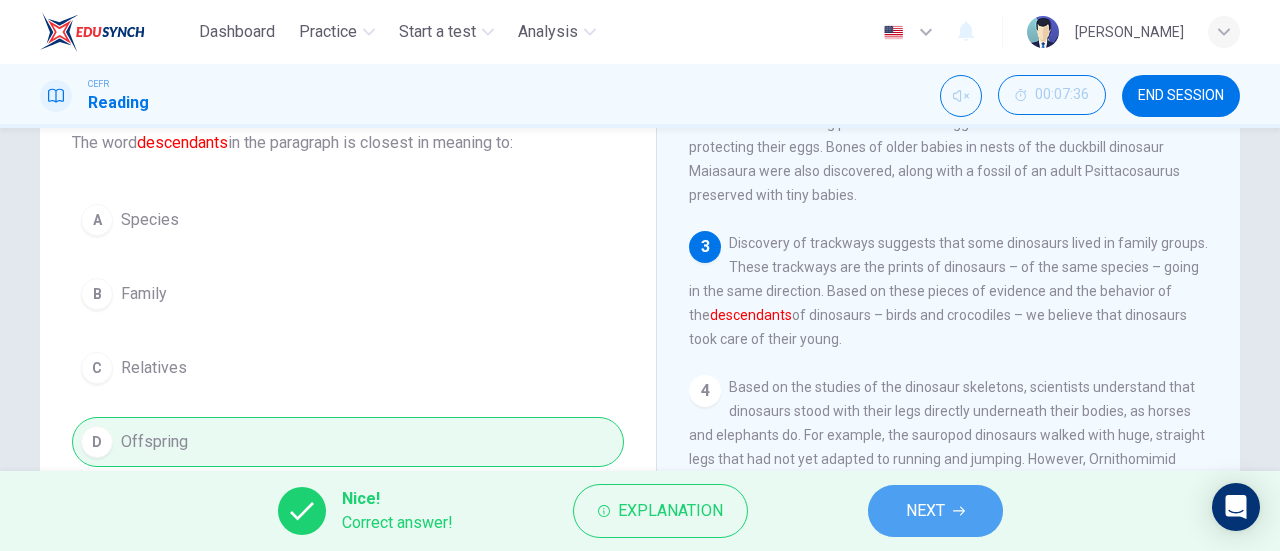 click on "NEXT" at bounding box center [925, 511] 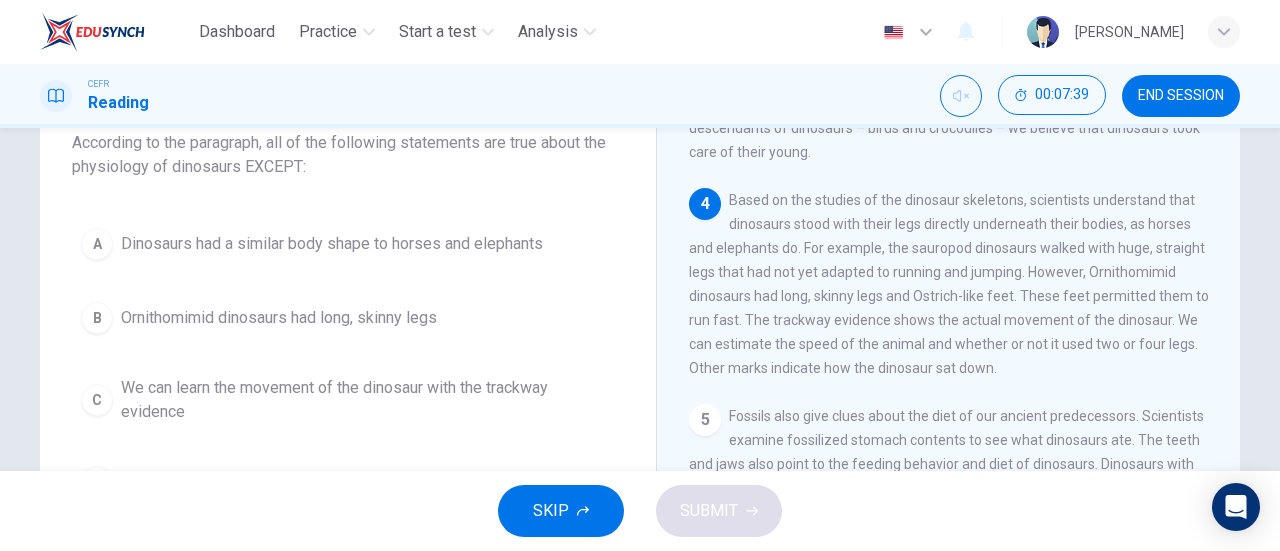 scroll, scrollTop: 465, scrollLeft: 0, axis: vertical 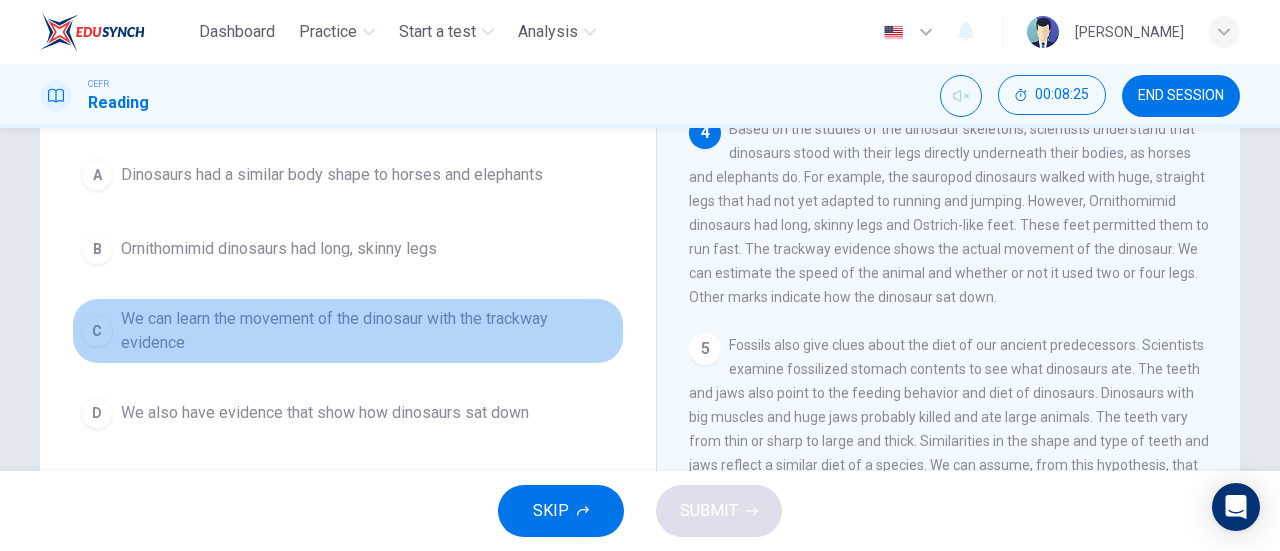 click on "We can learn the movement of the dinosaur with the trackway evidence" at bounding box center (368, 331) 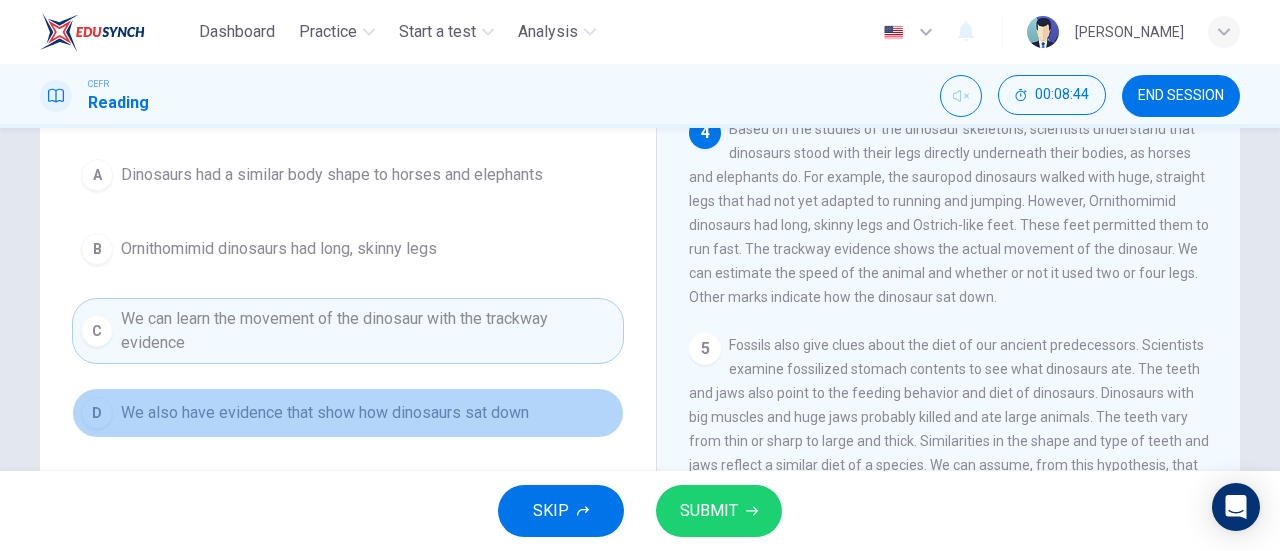 click on "We also have evidence that show how dinosaurs sat down" at bounding box center [325, 413] 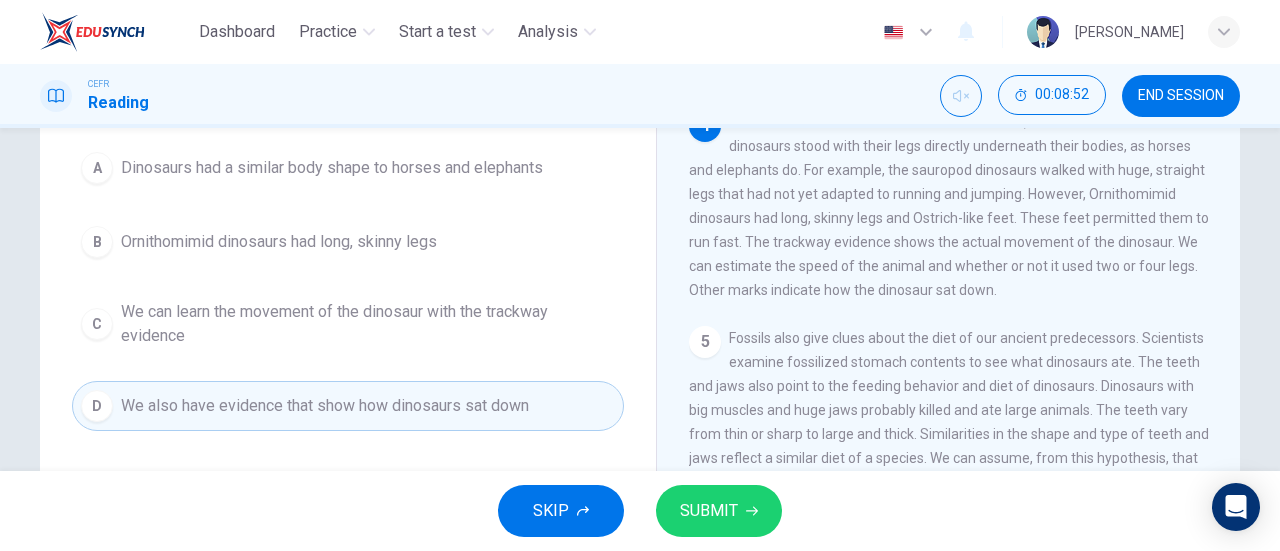 scroll, scrollTop: 210, scrollLeft: 0, axis: vertical 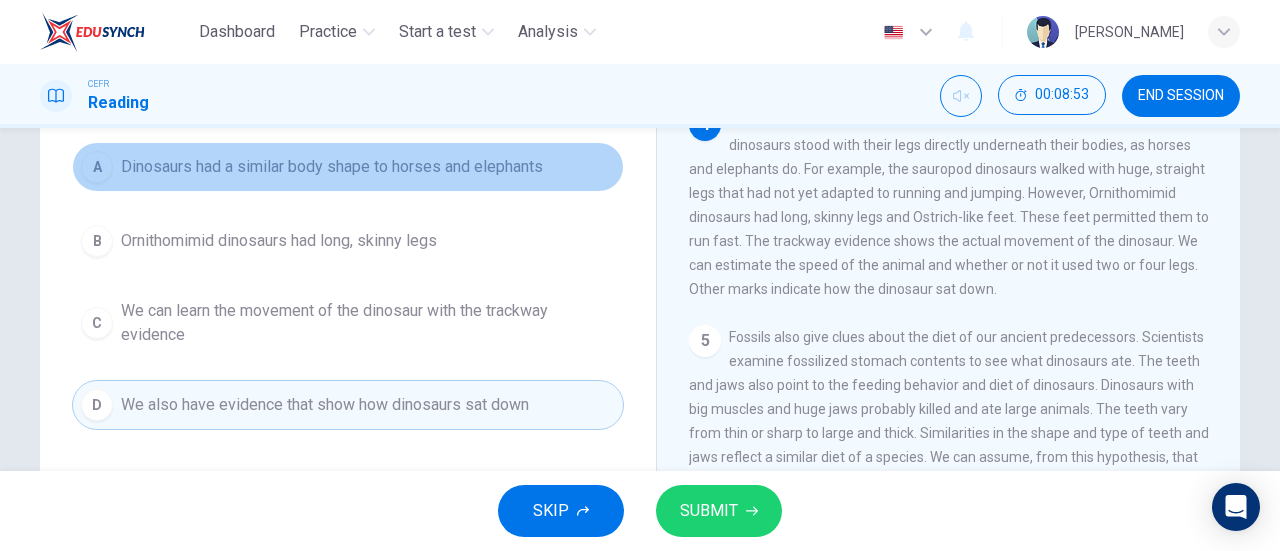 click on "Dinosaurs had a similar body shape to horses and elephants" at bounding box center (332, 167) 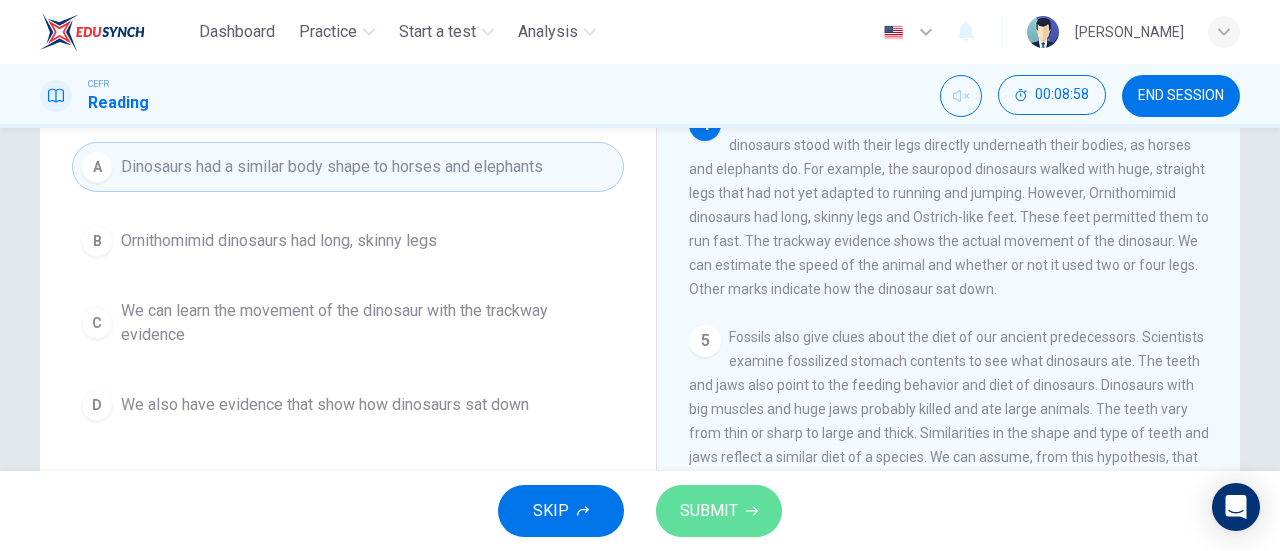 click on "SUBMIT" at bounding box center (719, 511) 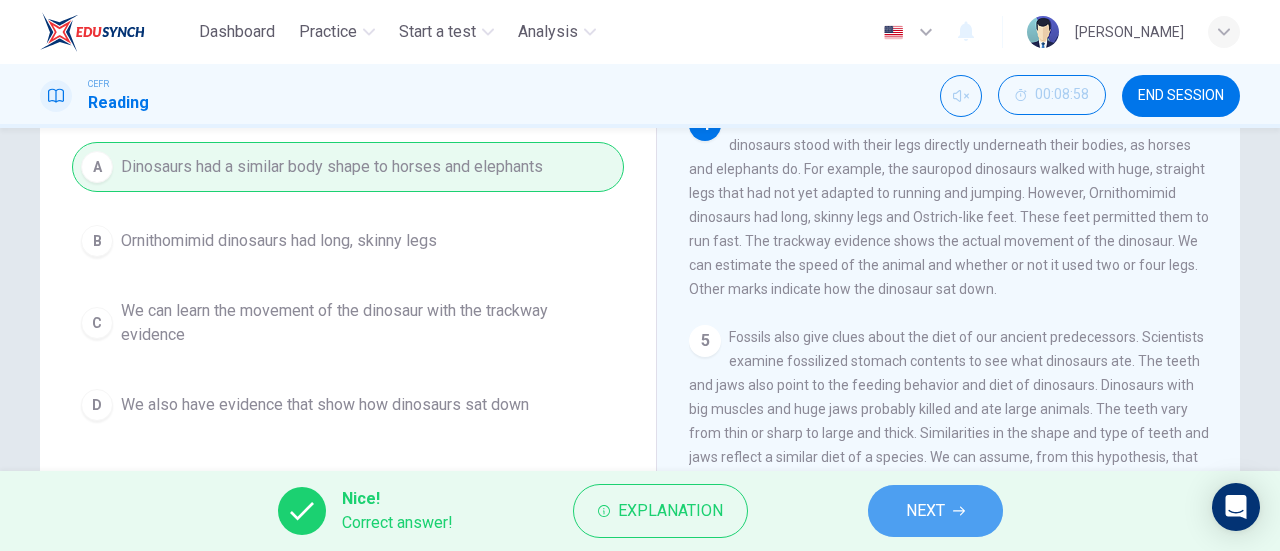 click on "NEXT" at bounding box center (935, 511) 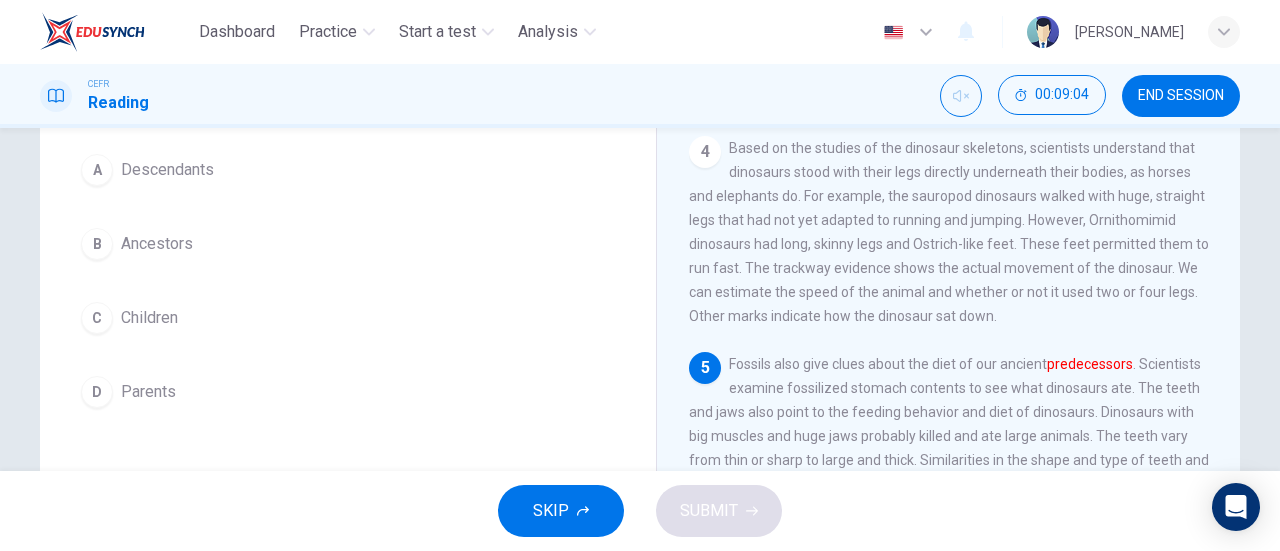 scroll, scrollTop: 184, scrollLeft: 0, axis: vertical 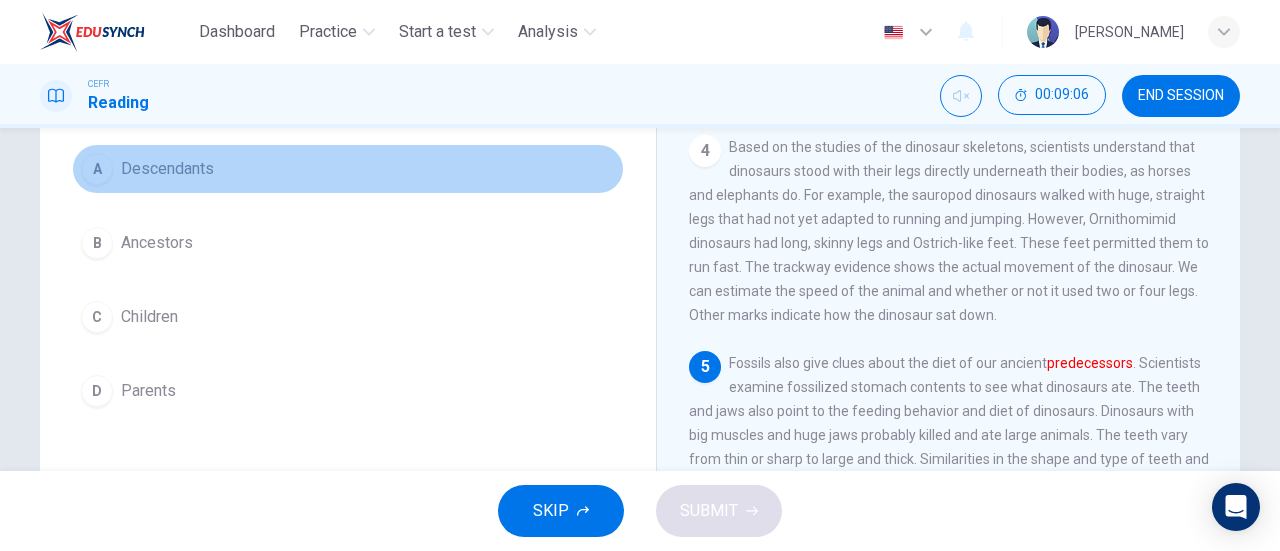 click on "A Descendants" at bounding box center [348, 169] 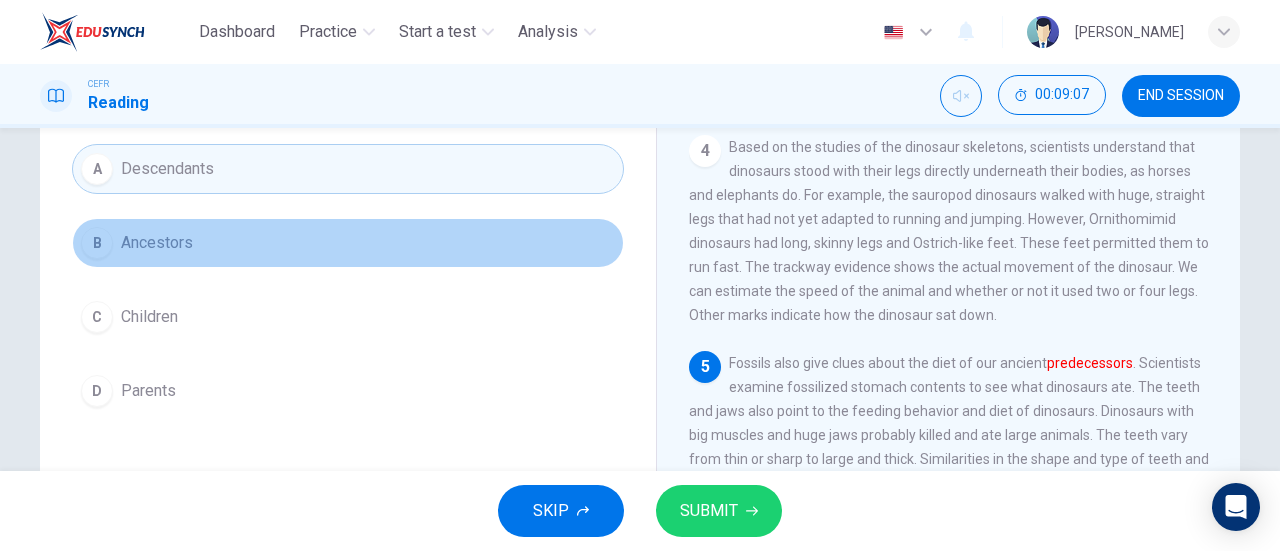 click on "B Ancestors" at bounding box center [348, 243] 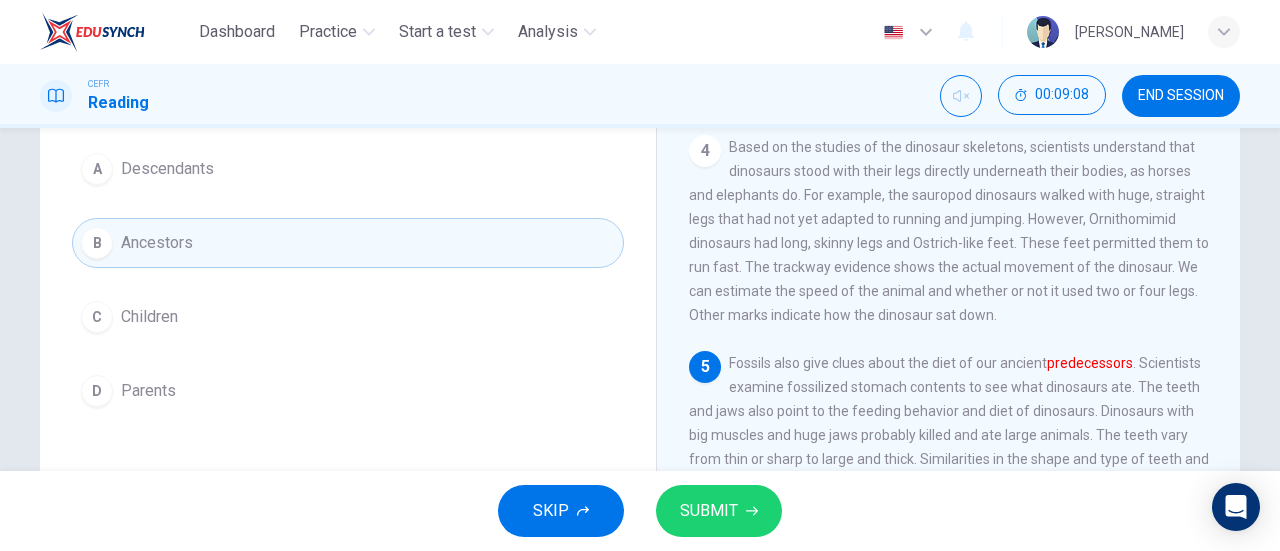 click on "SUBMIT" at bounding box center (709, 511) 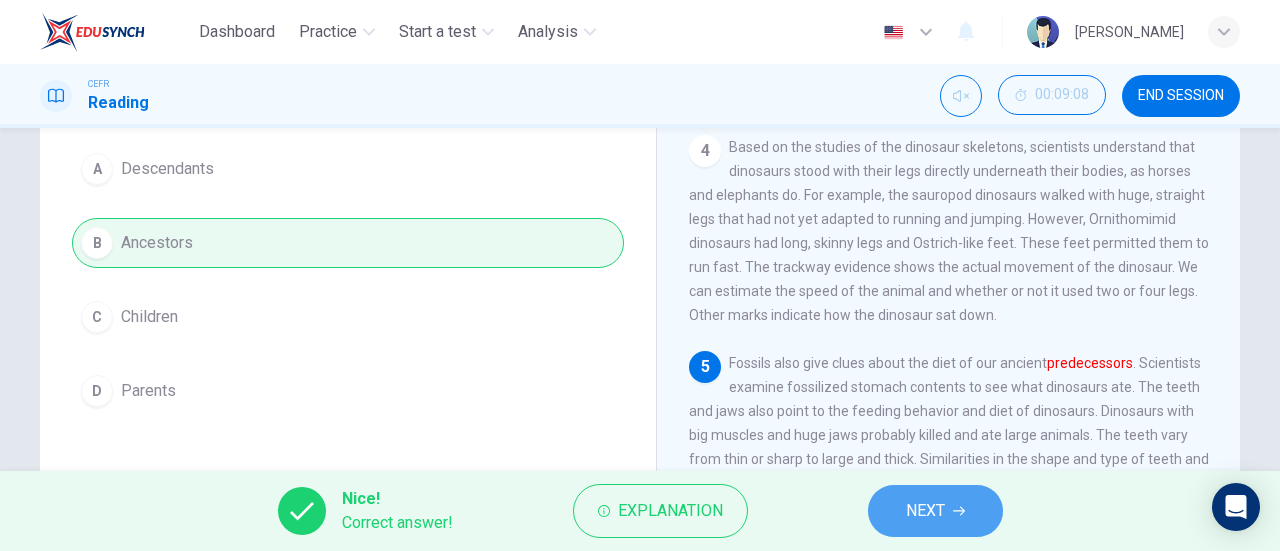 click on "NEXT" at bounding box center [925, 511] 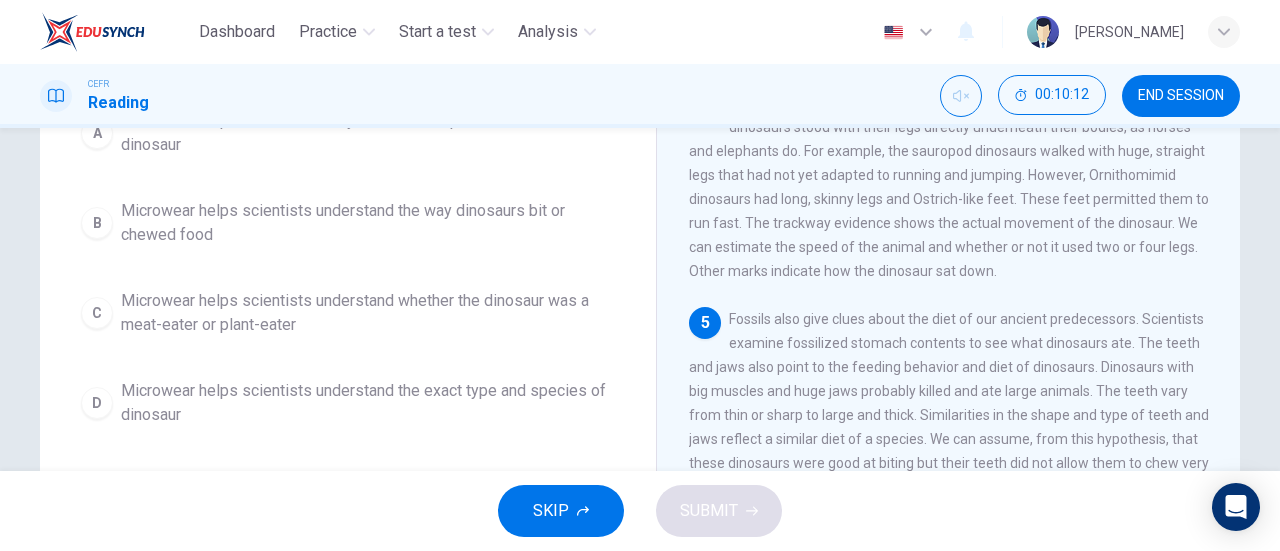 scroll, scrollTop: 232, scrollLeft: 0, axis: vertical 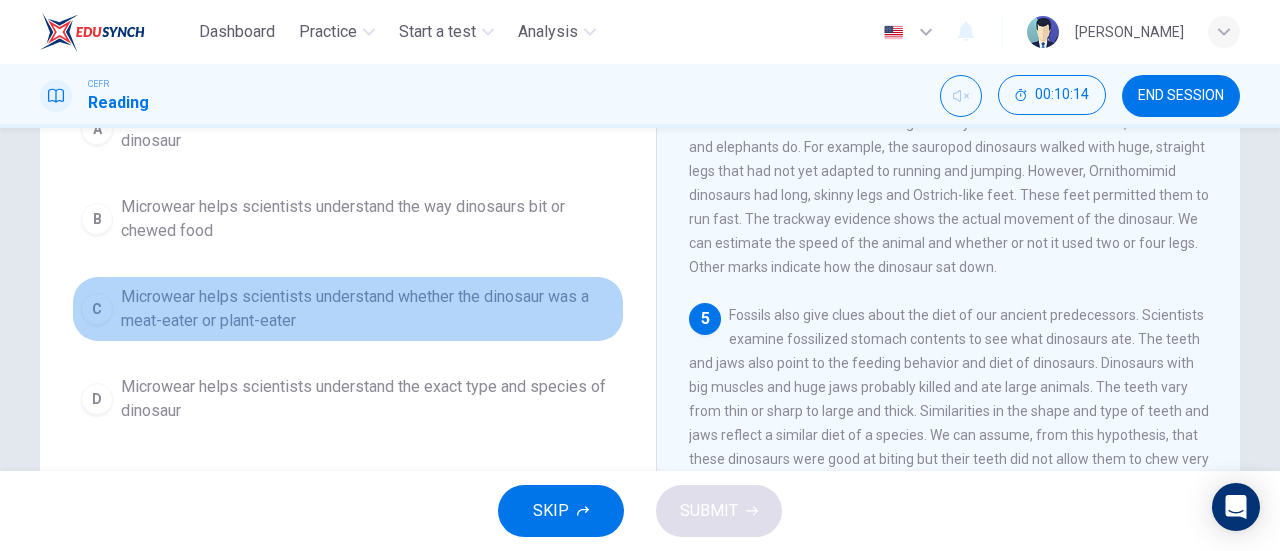 click on "Microwear helps scientists understand whether the dinosaur was a meat-eater or plant-eater" at bounding box center [368, 309] 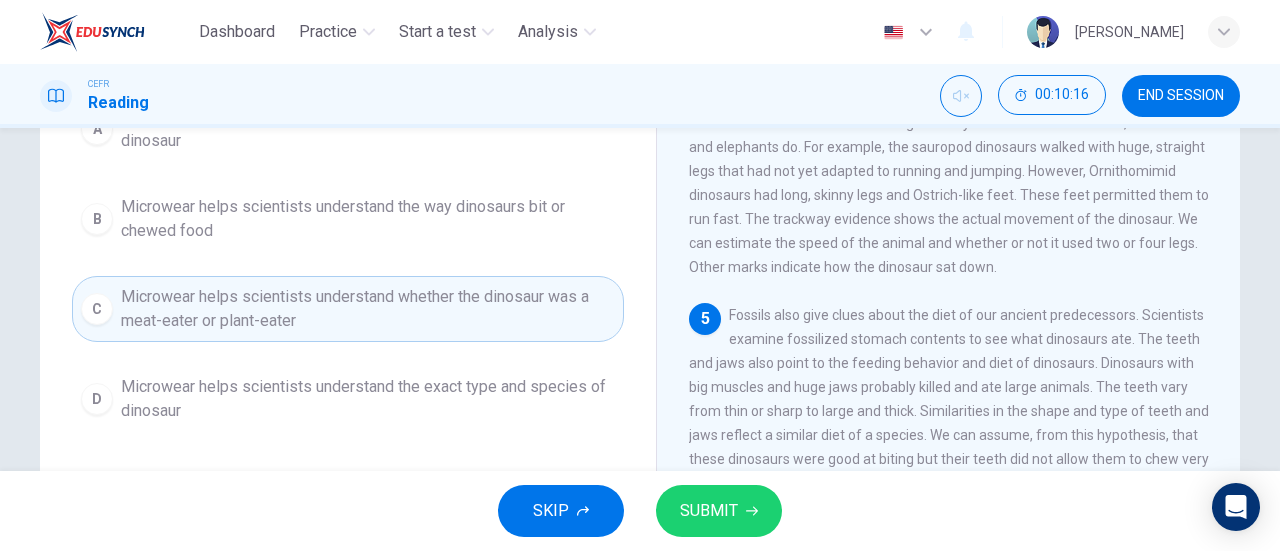 click on "SUBMIT" at bounding box center [719, 511] 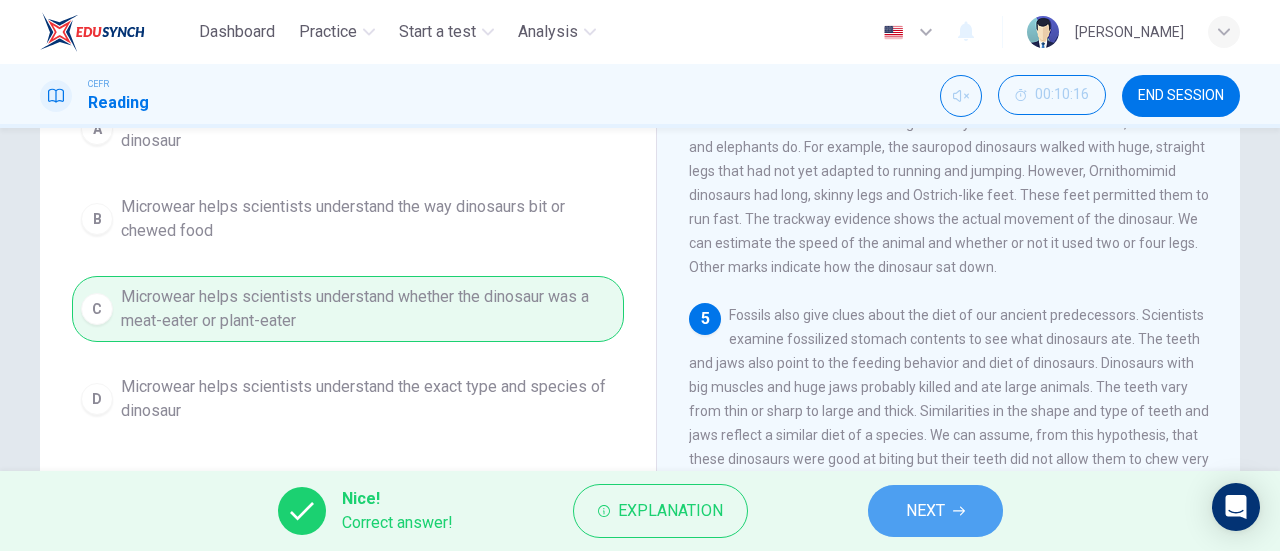 click on "NEXT" at bounding box center [935, 511] 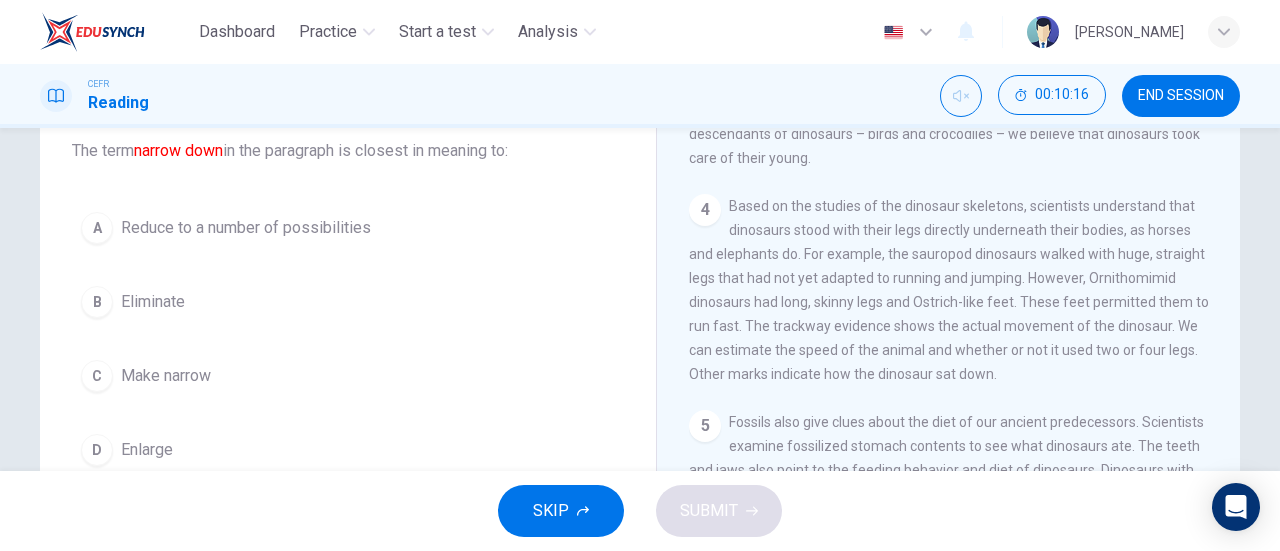 scroll, scrollTop: 123, scrollLeft: 0, axis: vertical 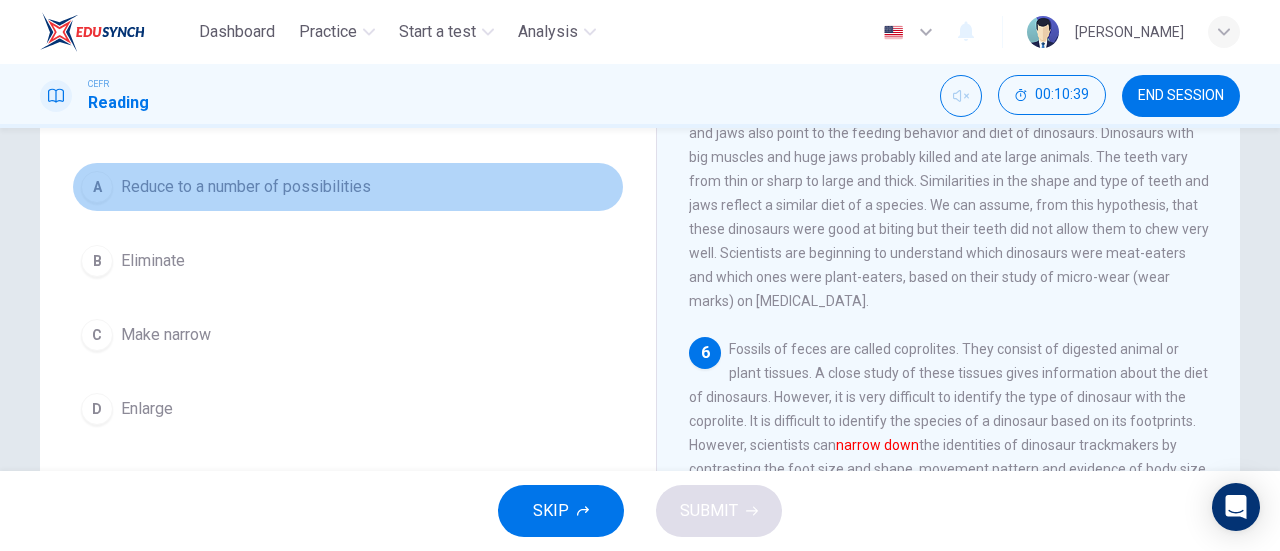 click on "Reduce to a number of possibilities" at bounding box center [246, 187] 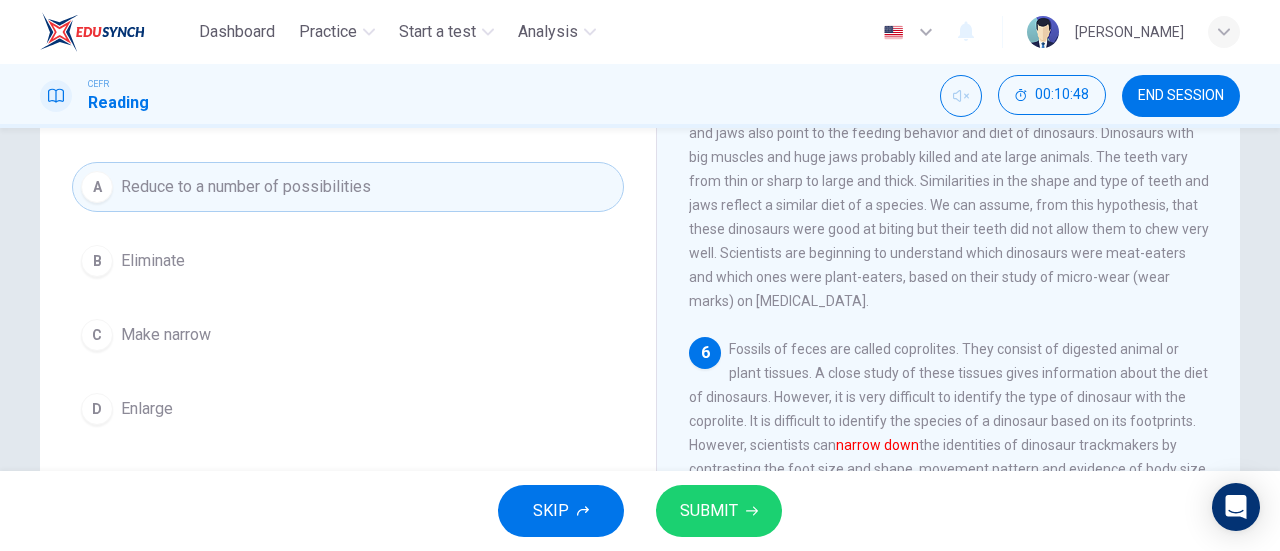 click on "B Eliminate" at bounding box center (348, 261) 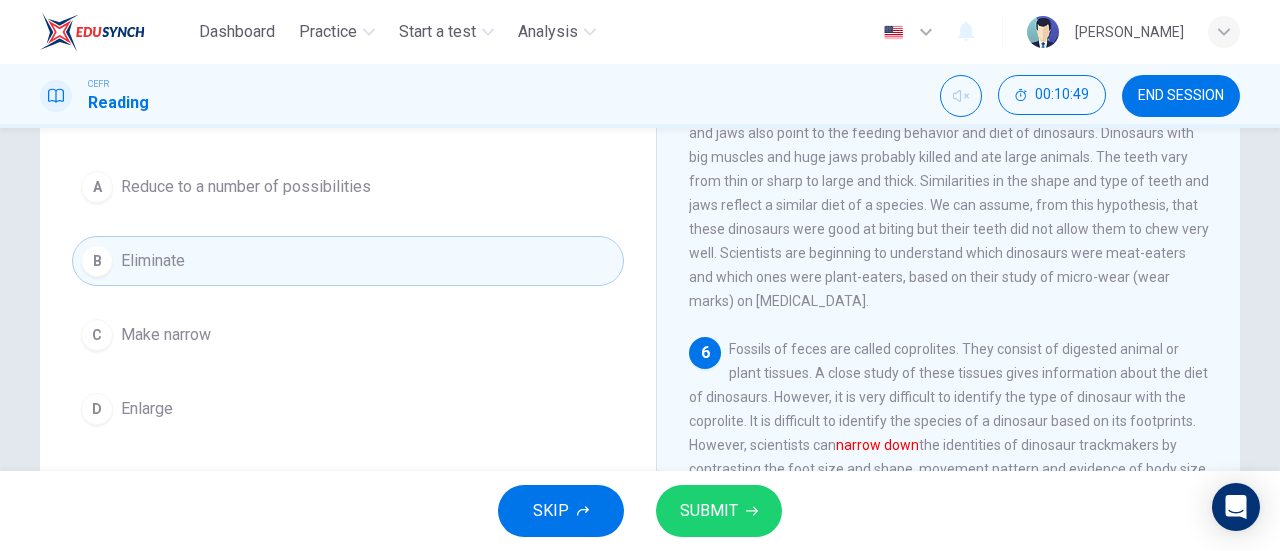 click on "SUBMIT" at bounding box center [719, 511] 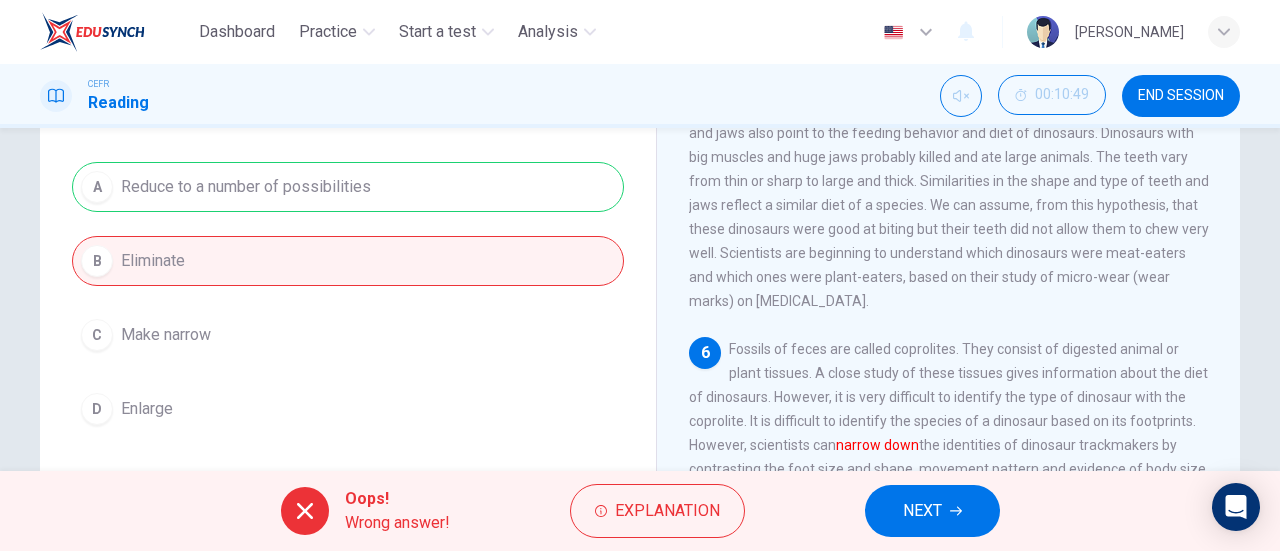 click on "NEXT" at bounding box center (922, 511) 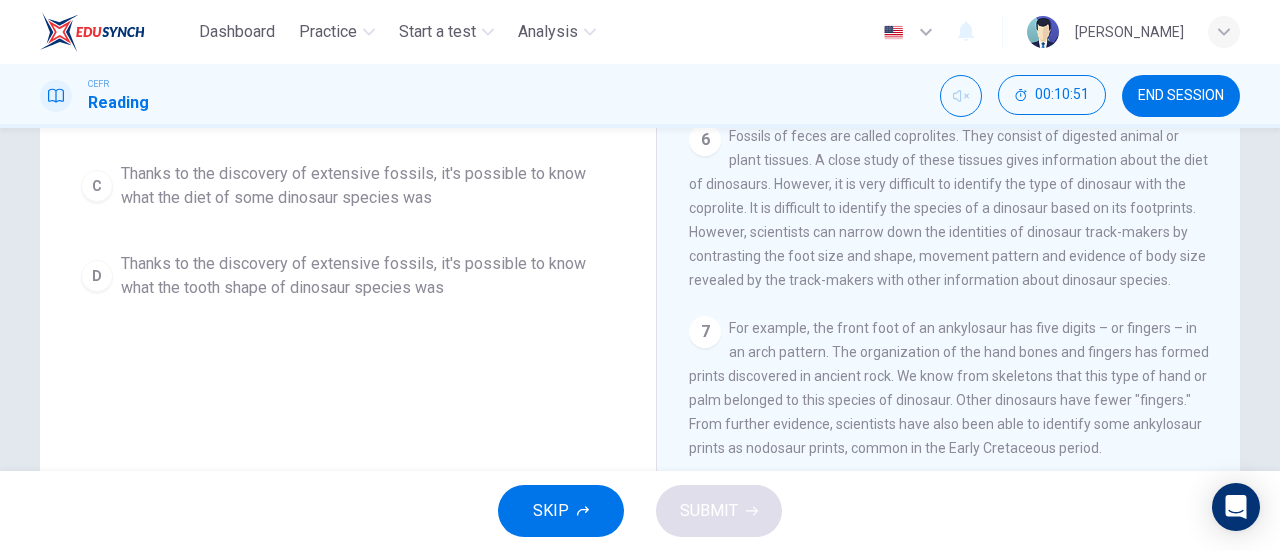 scroll, scrollTop: 432, scrollLeft: 0, axis: vertical 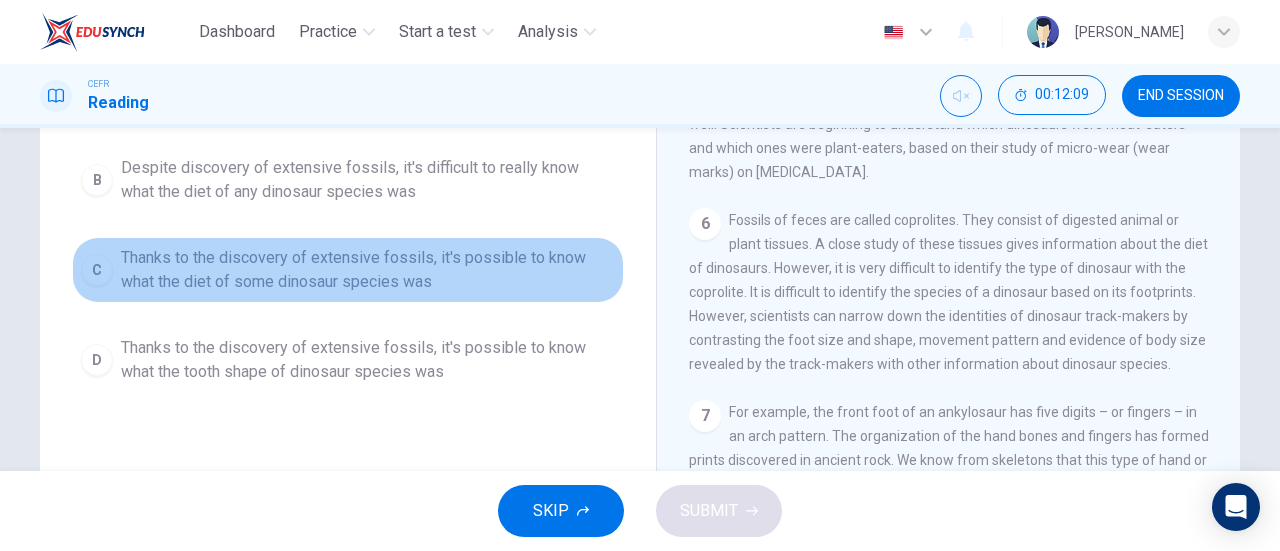 click on "C Thanks to the discovery of extensive fossils, it's possible to know what the diet of some dinosaur species was" at bounding box center (348, 270) 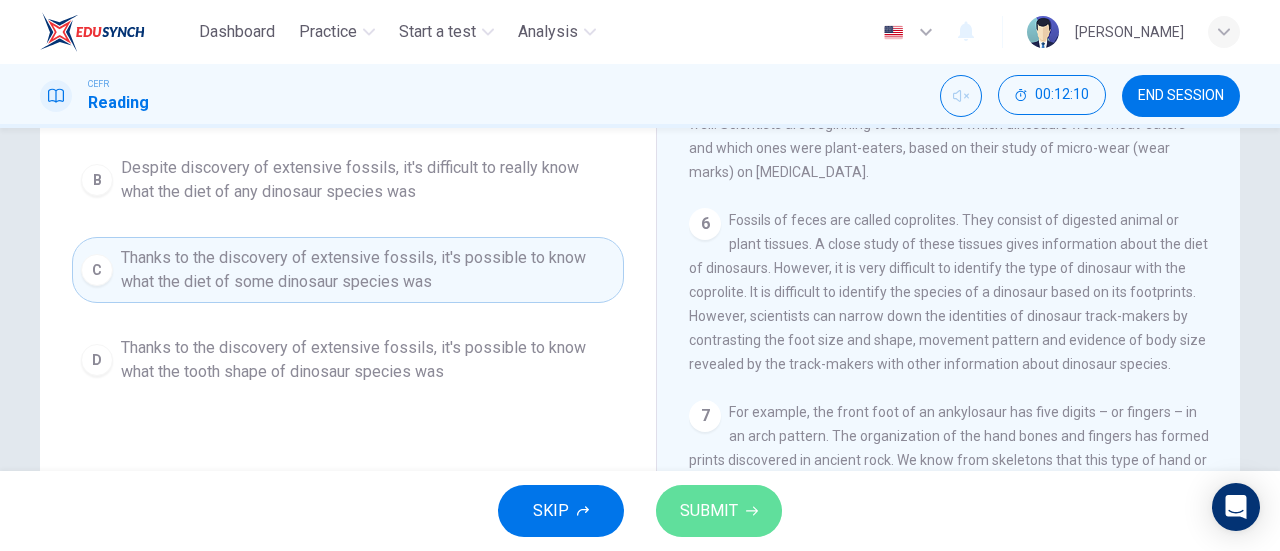 click on "SUBMIT" at bounding box center (709, 511) 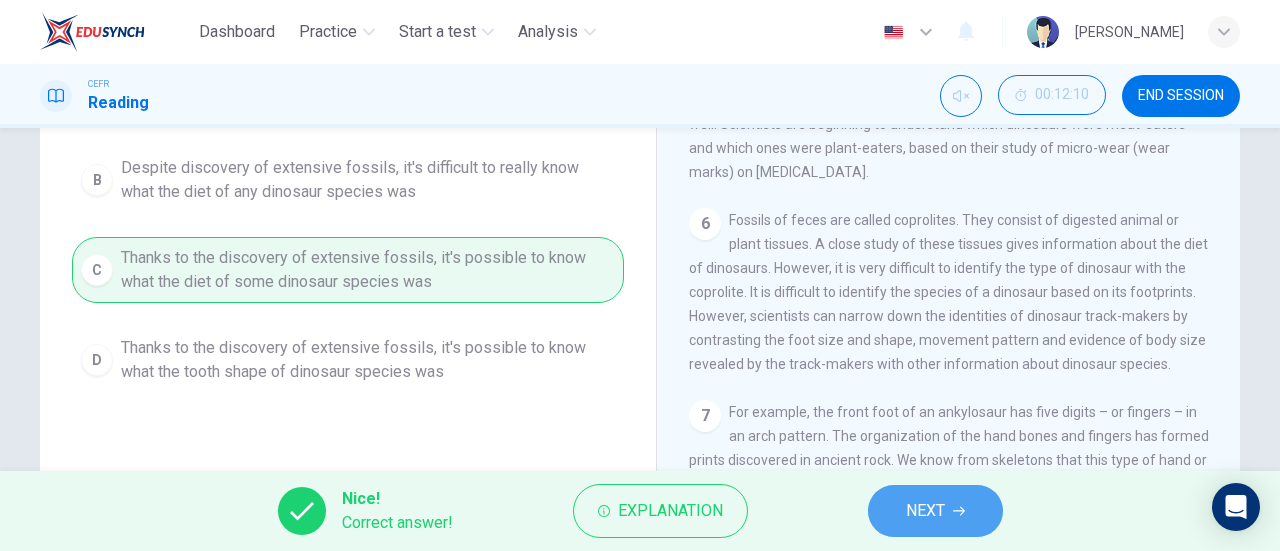 click on "NEXT" at bounding box center [925, 511] 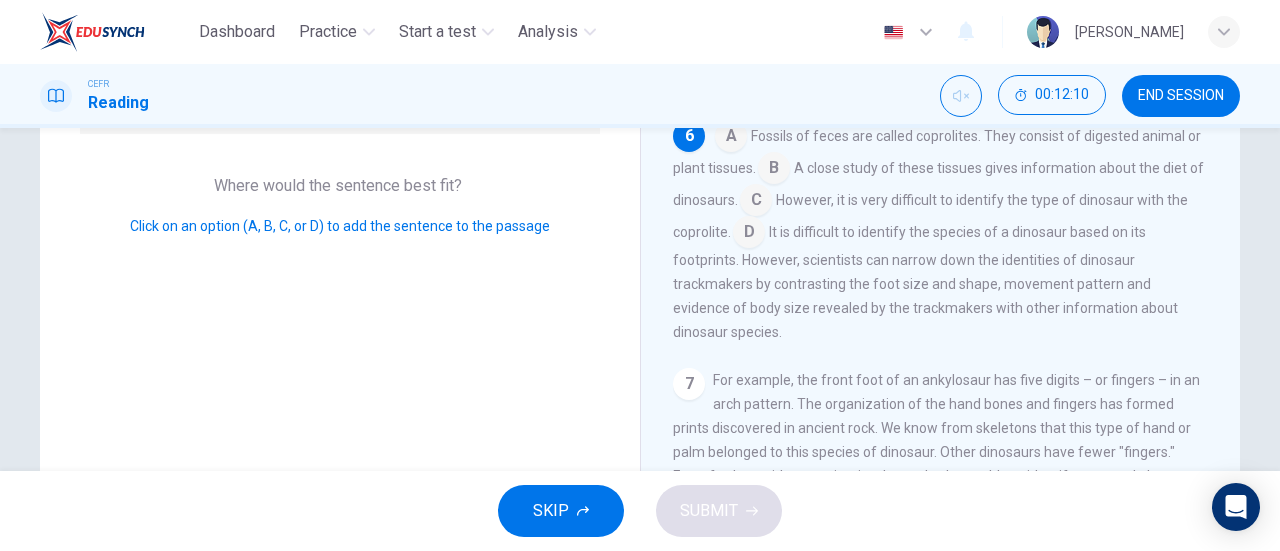 scroll, scrollTop: 852, scrollLeft: 0, axis: vertical 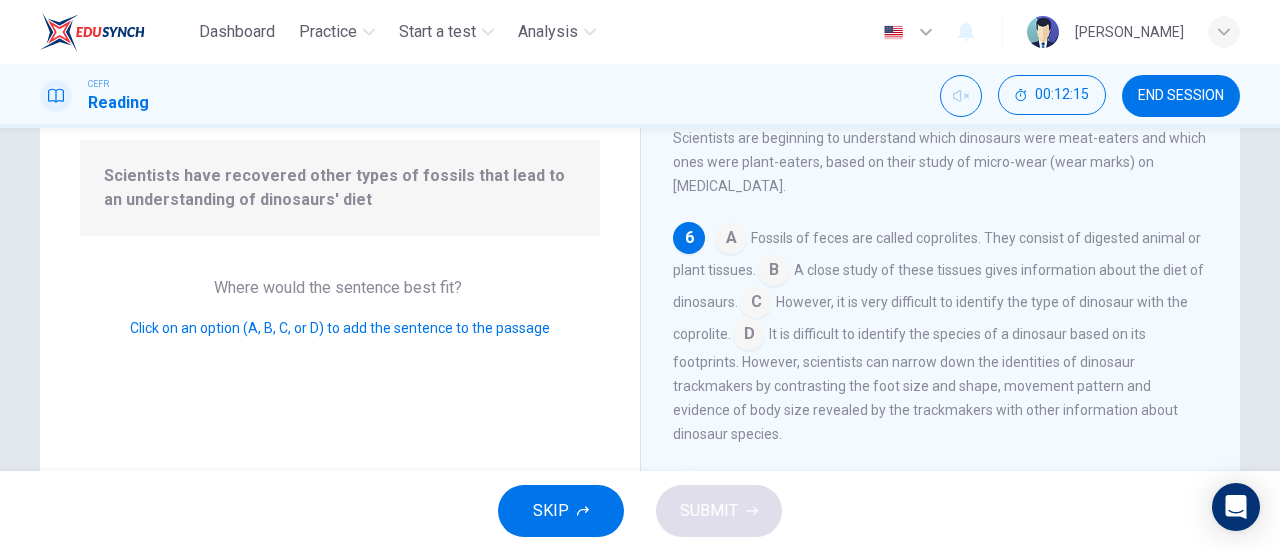 click at bounding box center (731, 240) 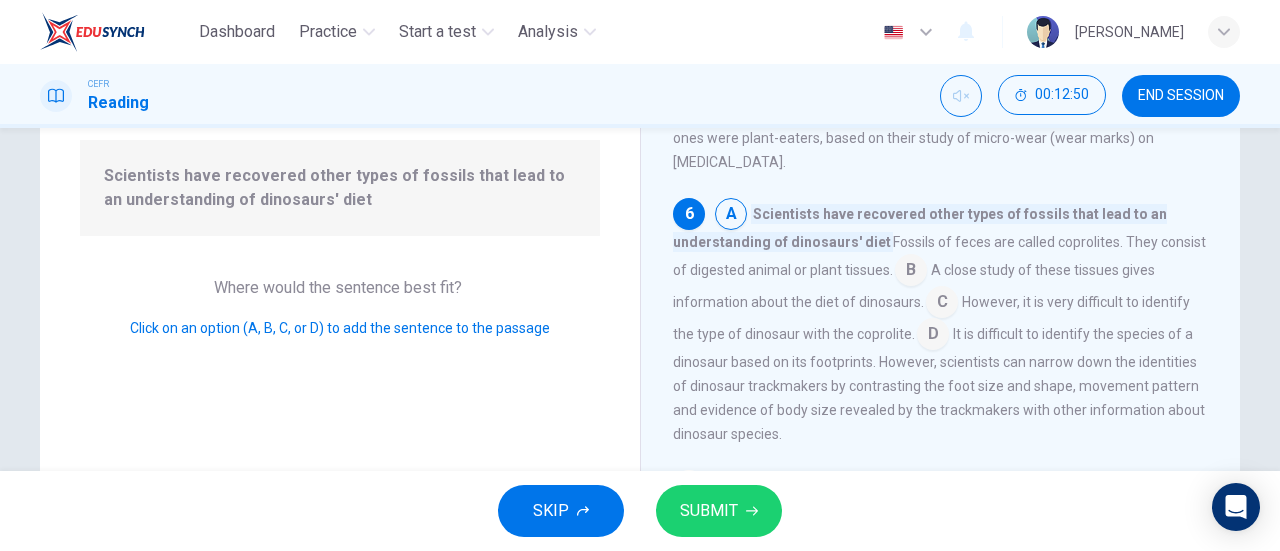click at bounding box center (911, 272) 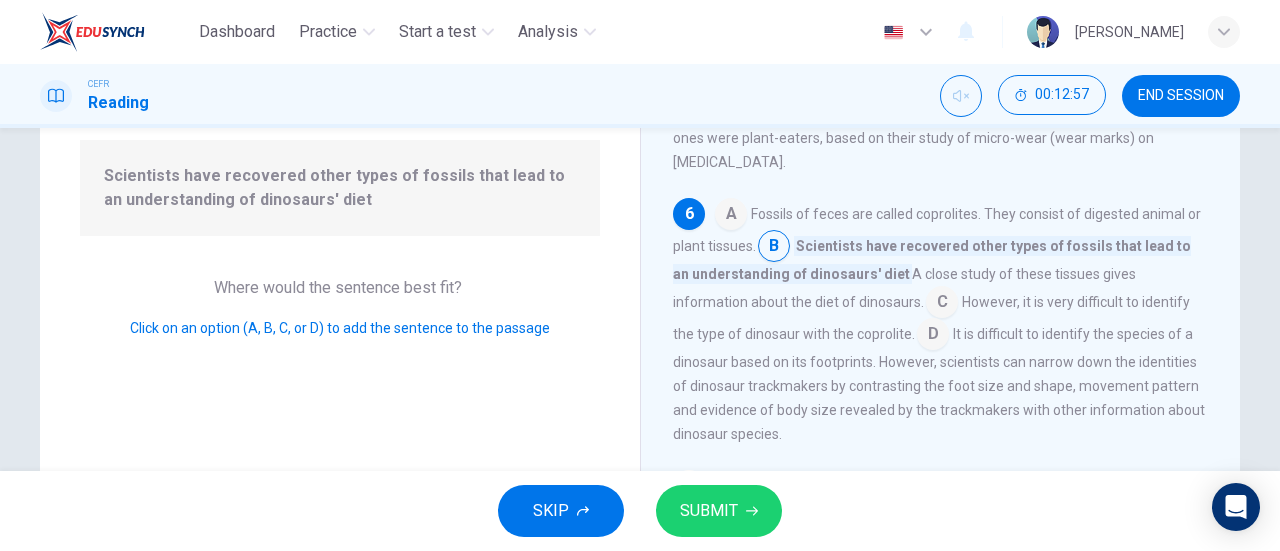 click at bounding box center [731, 216] 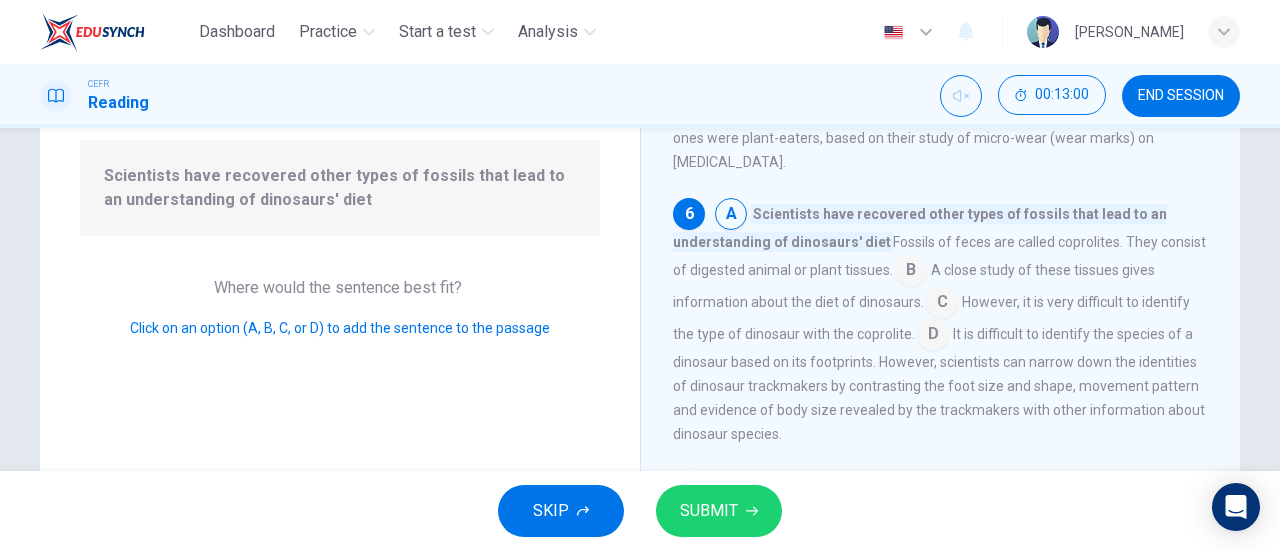 scroll, scrollTop: 876, scrollLeft: 0, axis: vertical 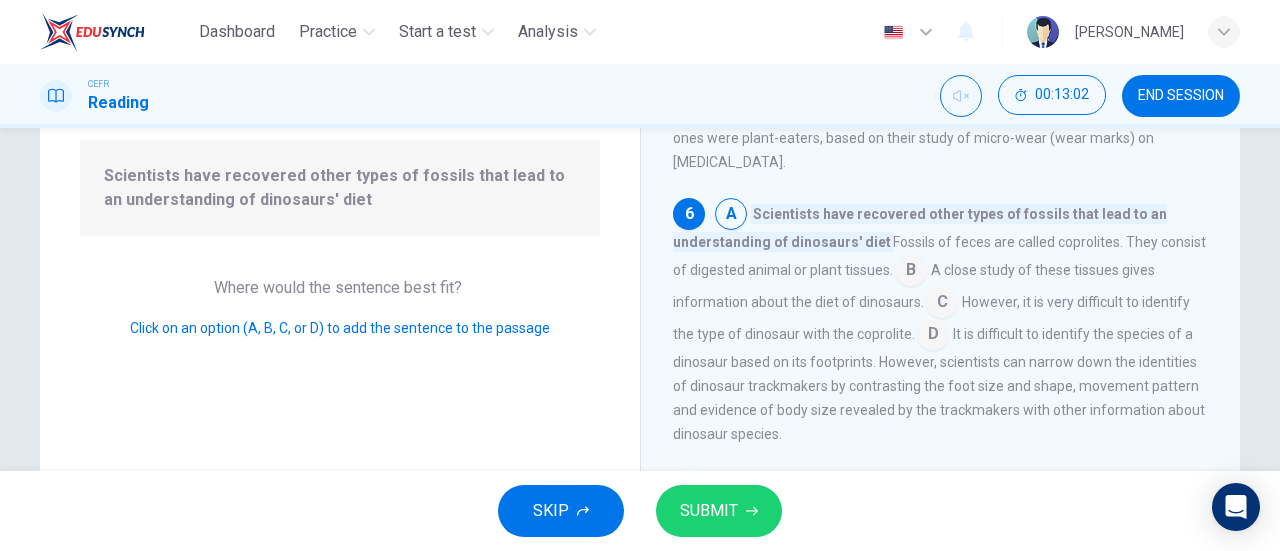 click on "SKIP SUBMIT" at bounding box center [640, 511] 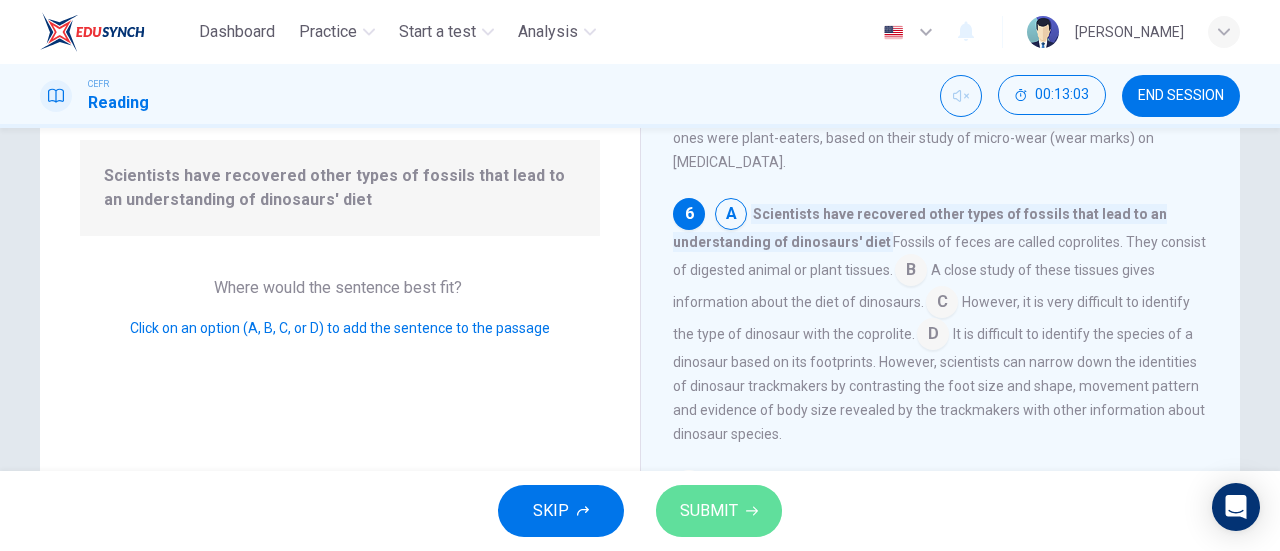 click on "SUBMIT" at bounding box center (719, 511) 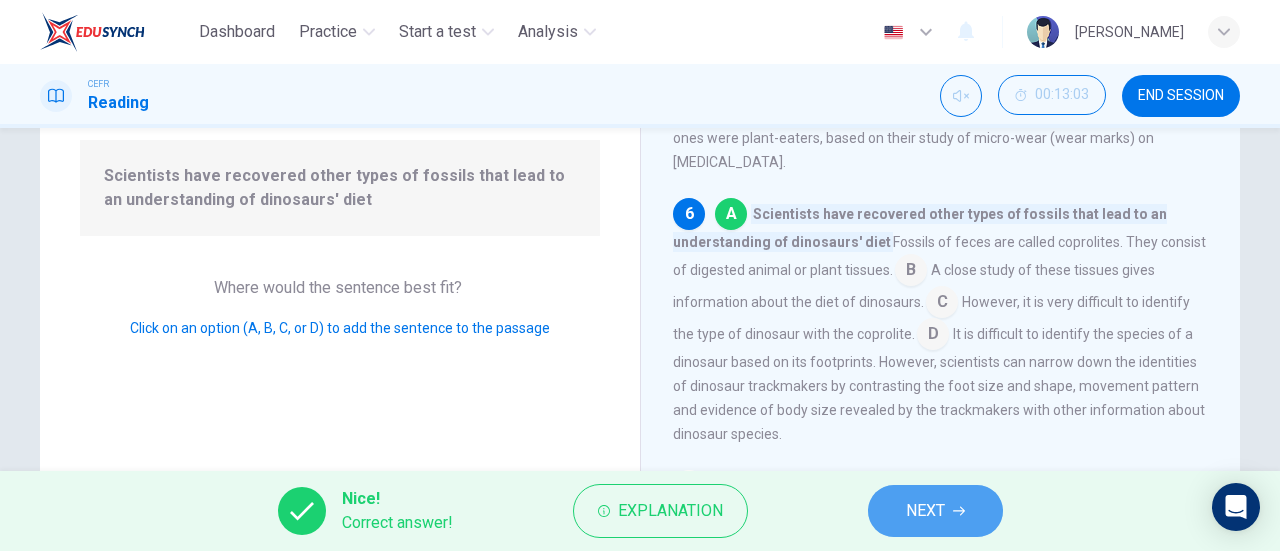 click on "NEXT" at bounding box center [925, 511] 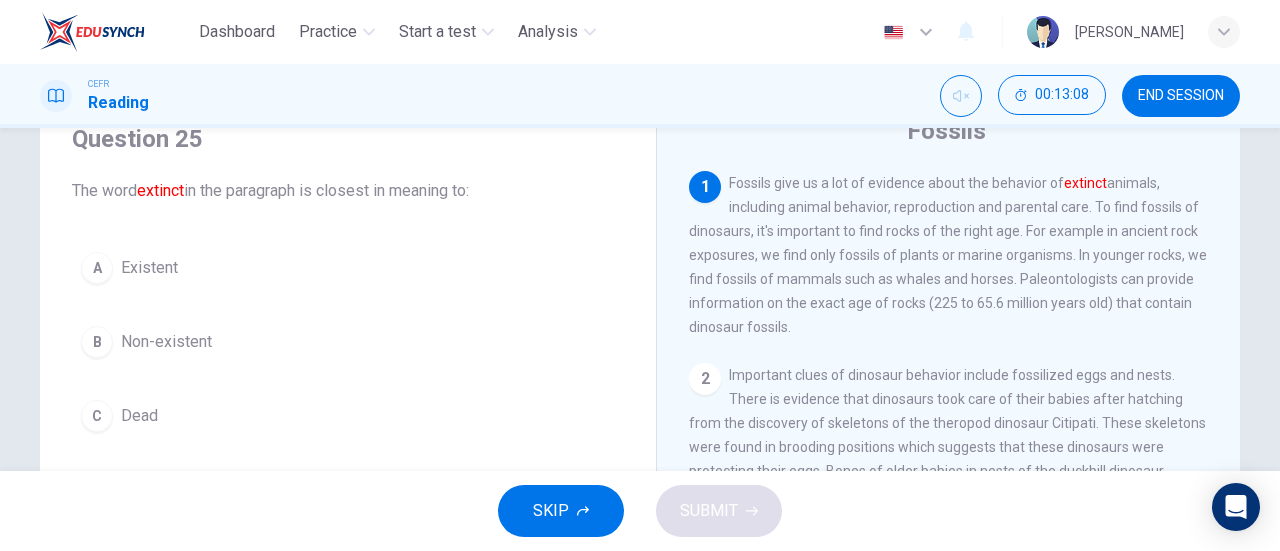scroll, scrollTop: 144, scrollLeft: 0, axis: vertical 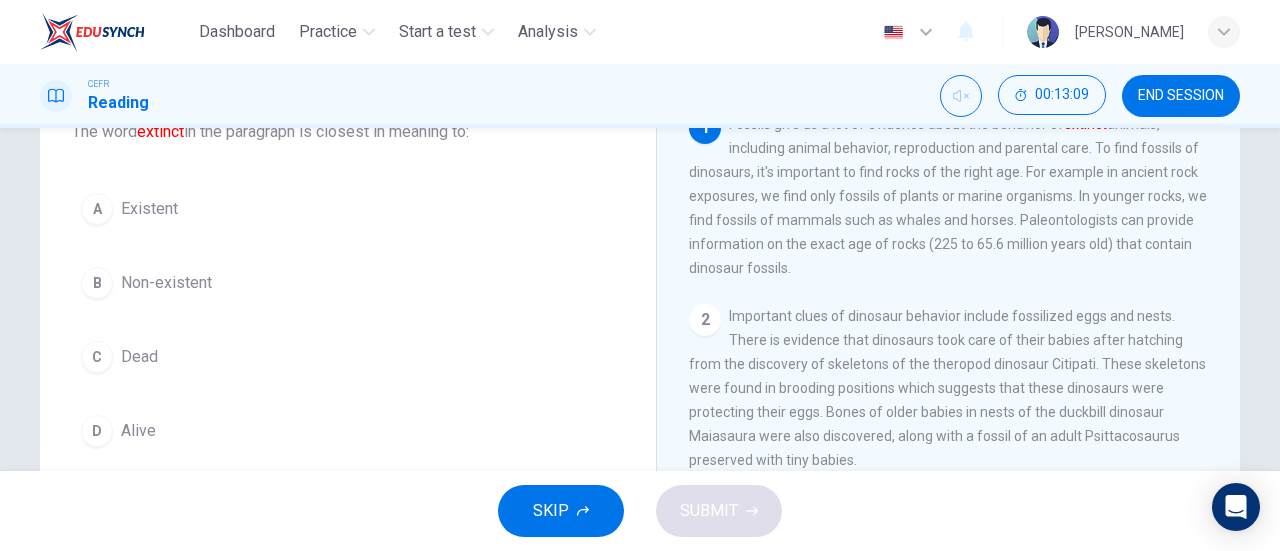 click on "Non-existent" at bounding box center [166, 283] 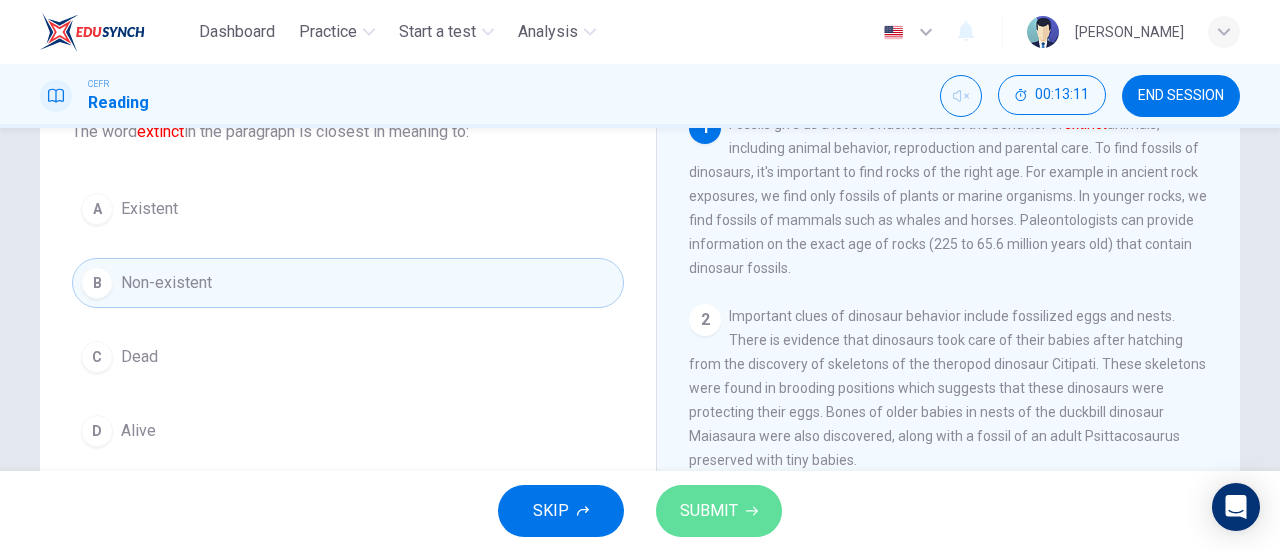 click on "SUBMIT" at bounding box center [709, 511] 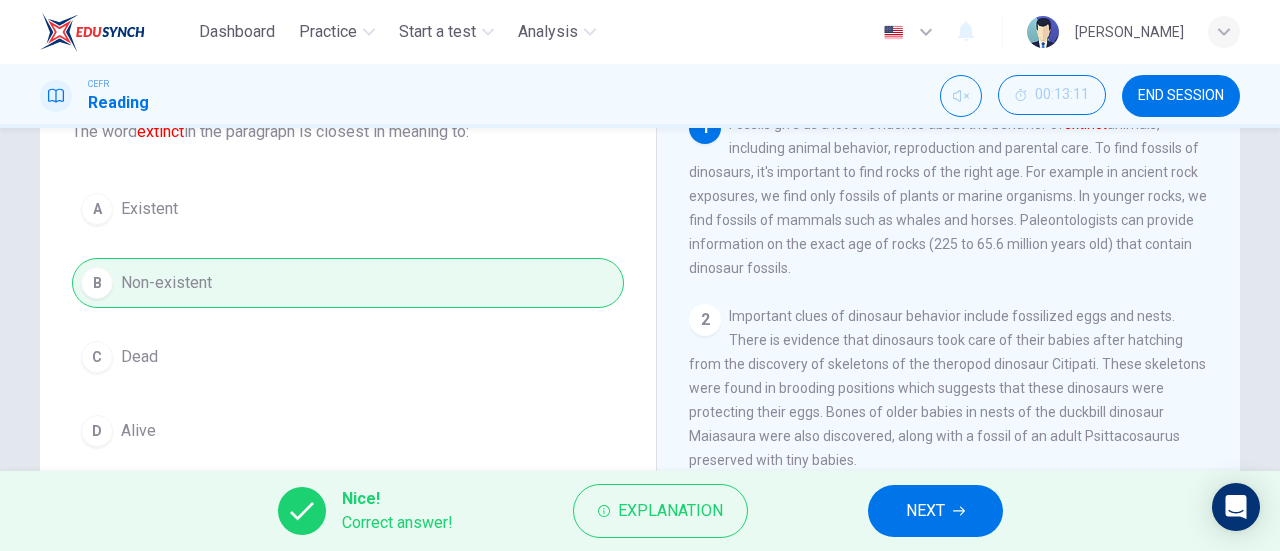 click on "NEXT" at bounding box center (935, 511) 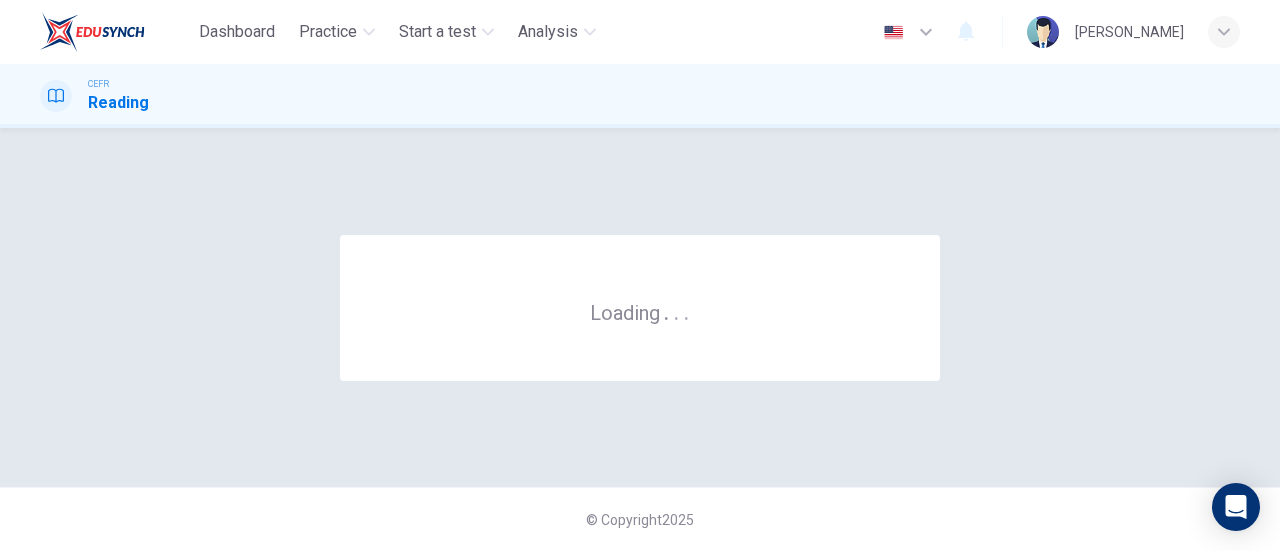 scroll, scrollTop: 0, scrollLeft: 0, axis: both 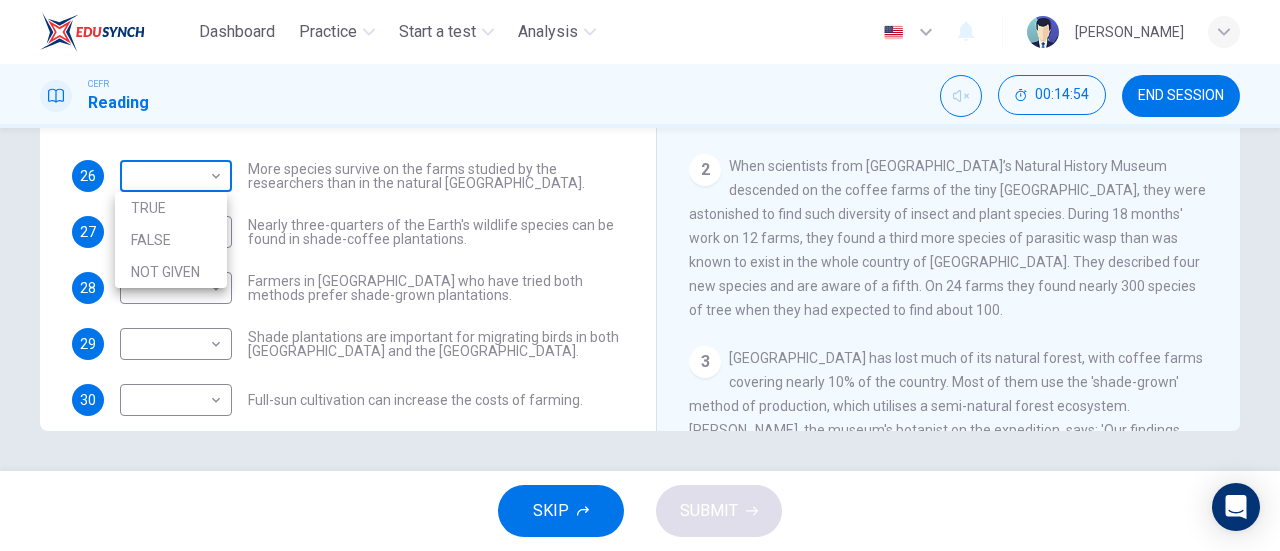 click on "Dashboard Practice Start a test Analysis English en ​ AL MA'AWA [PERSON_NAME] CEFR Reading 00:14:54 END SESSION Questions 26 - 30 Do the following statements agree with the information given in the Reading
Passage?
In the boxes below, write TRUE if the statement is true FALSE if the statement is false NOT GIVEN if the information is not given in the passage 26 ​ ​ More species survive on the farms studied by the researchers than in the natural [GEOGRAPHIC_DATA]. 27 ​ ​ Nearly three-quarters of the Earth's wildlife species can be found in shade-coffee plantations. 28 ​ ​ Farmers in [GEOGRAPHIC_DATA] who have tried both methods prefer shade-grown plantations. 29 ​ ​ Shade plantations are important for migrating birds in both [GEOGRAPHIC_DATA] and the [GEOGRAPHIC_DATA]. 30 ​ ​ Full-sun cultivation can increase the costs of farming. Natural Coffee and Cocoa CLICK TO ZOOM Click to Zoom 1 2 3 4 5 6 7 8 9 10 11 12 SKIP SUBMIT EduSynch - Online Language Proficiency Testing
Dashboard Practice Start a test" at bounding box center (640, 275) 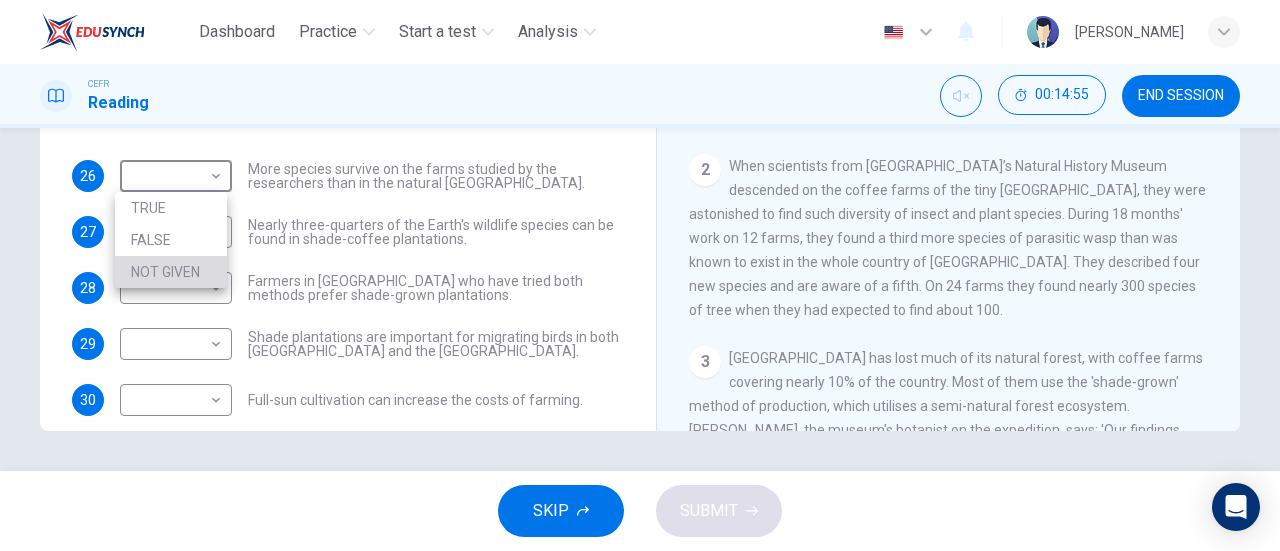 click on "NOT GIVEN" at bounding box center (171, 272) 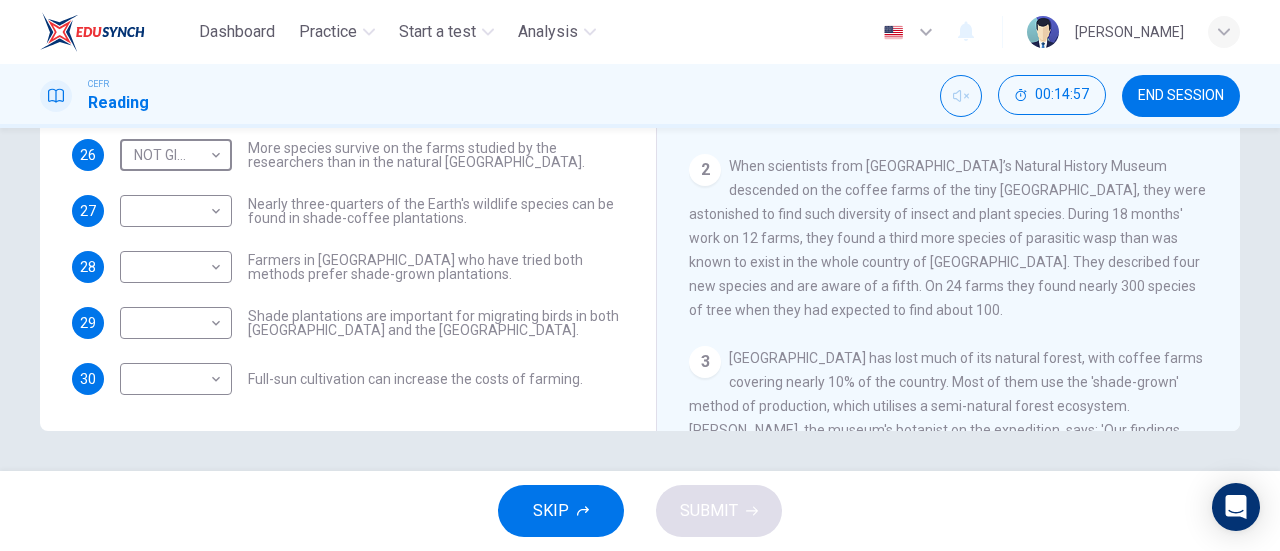 scroll, scrollTop: 24, scrollLeft: 0, axis: vertical 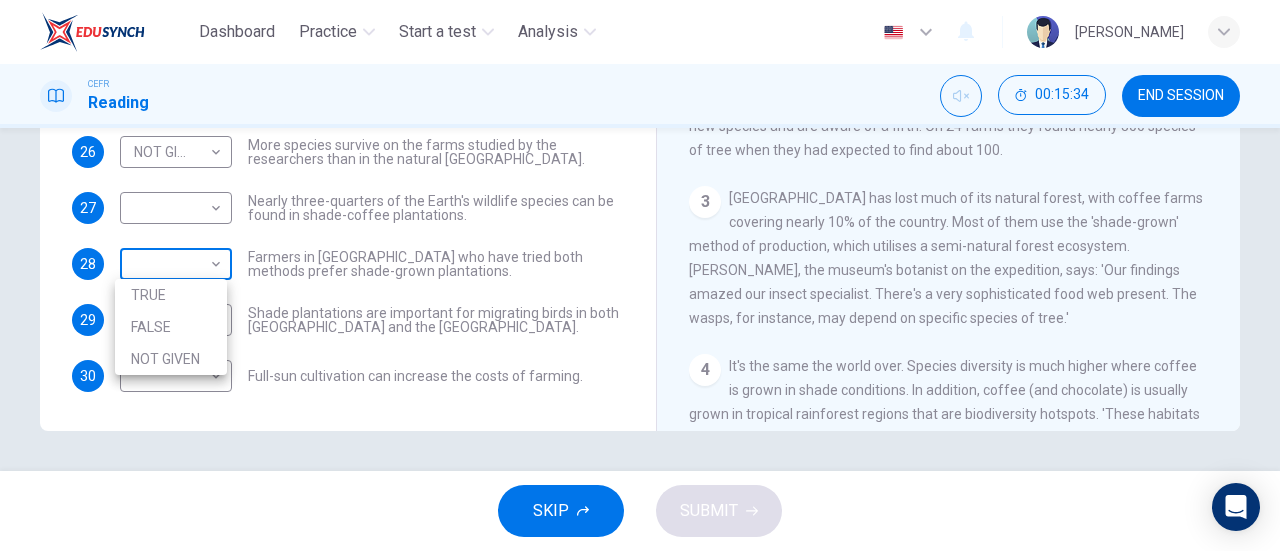 click on "Dashboard Practice Start a test Analysis English en ​ AL MA'AWA [PERSON_NAME] CEFR Reading 00:15:34 END SESSION Questions 26 - 30 Do the following statements agree with the information given in the Reading
Passage?
In the boxes below, write TRUE if the statement is true FALSE if the statement is false NOT GIVEN if the information is not given in the passage 26 NOT GIVEN NOT GIVEN ​ More species survive on the farms studied by the researchers than in the natural [GEOGRAPHIC_DATA] forests. 27 ​ ​ Nearly three-quarters of the Earth's wildlife species can be found in shade-coffee plantations. 28 ​ ​ Farmers in [GEOGRAPHIC_DATA] who have tried both methods prefer shade-grown plantations. 29 ​ ​ Shade plantations are important for migrating birds in both [GEOGRAPHIC_DATA] and the [GEOGRAPHIC_DATA]. 30 ​ ​ Full-sun cultivation can increase the costs of farming. Natural Coffee and Cocoa CLICK TO ZOOM Click to Zoom 1 2 3 4 5 6 7 8 9 10 11 12 SKIP SUBMIT EduSynch - Online Language Proficiency Testing
Dashboard Practice" at bounding box center [640, 275] 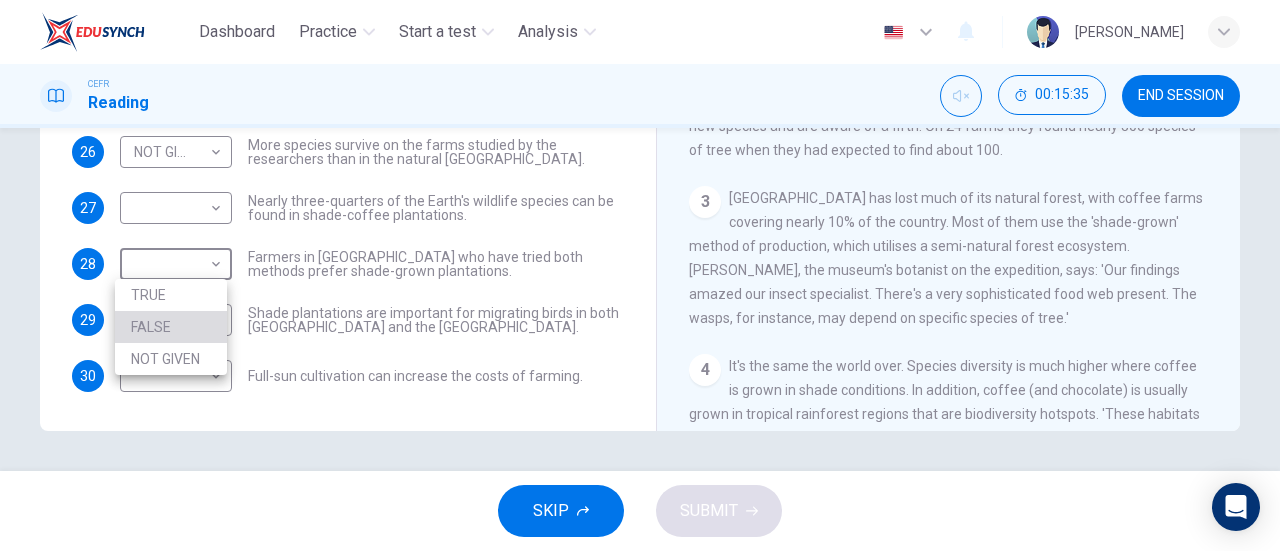 click on "FALSE" at bounding box center (171, 327) 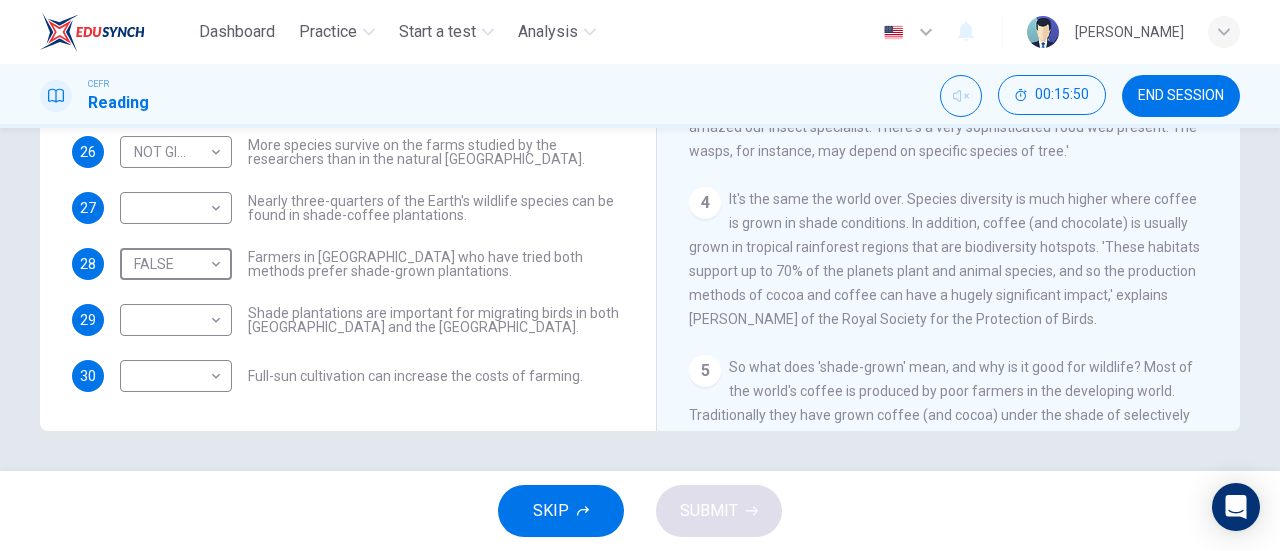 scroll, scrollTop: 0, scrollLeft: 0, axis: both 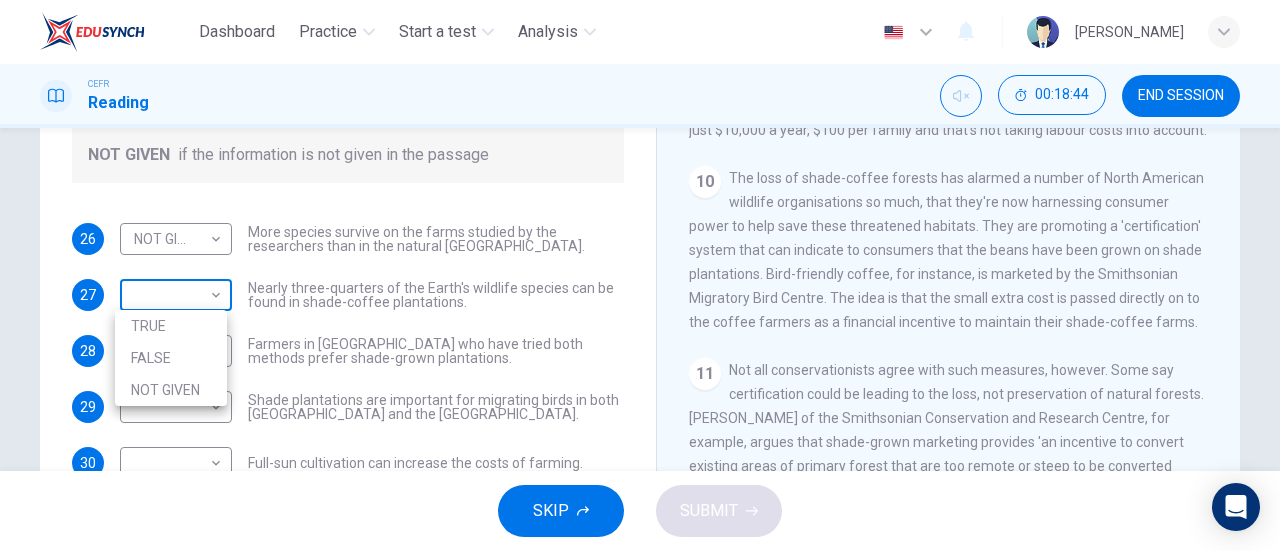click on "Dashboard Practice Start a test Analysis English en ​ AL [PERSON_NAME] CEFR Reading 00:18:44 END SESSION Questions 26 - 30 Do the following statements agree with the information given in the Reading
Passage?
In the boxes below, write TRUE if the statement is true FALSE if the statement is false NOT GIVEN if the information is not given in the passage 26 NOT GIVEN NOT GIVEN ​ More species survive on the farms studied by the researchers than in the natural [GEOGRAPHIC_DATA] forests. 27 ​ ​ Nearly three-quarters of the Earth's wildlife species can be found in shade-coffee plantations. 28 FALSE FALSE ​ Farmers in [GEOGRAPHIC_DATA] who have tried both methods prefer shade-grown plantations. 29 ​ ​ Shade plantations are important for migrating birds in both [GEOGRAPHIC_DATA] and the [GEOGRAPHIC_DATA]. 30 ​ ​ Full-sun cultivation can increase the costs of farming. Natural Coffee and Cocoa CLICK TO ZOOM Click to Zoom 1 2 3 4 5 6 7 8 9 10 11 12 SKIP SUBMIT EduSynch - Online Language Proficiency Testing
Dashboard" at bounding box center [640, 275] 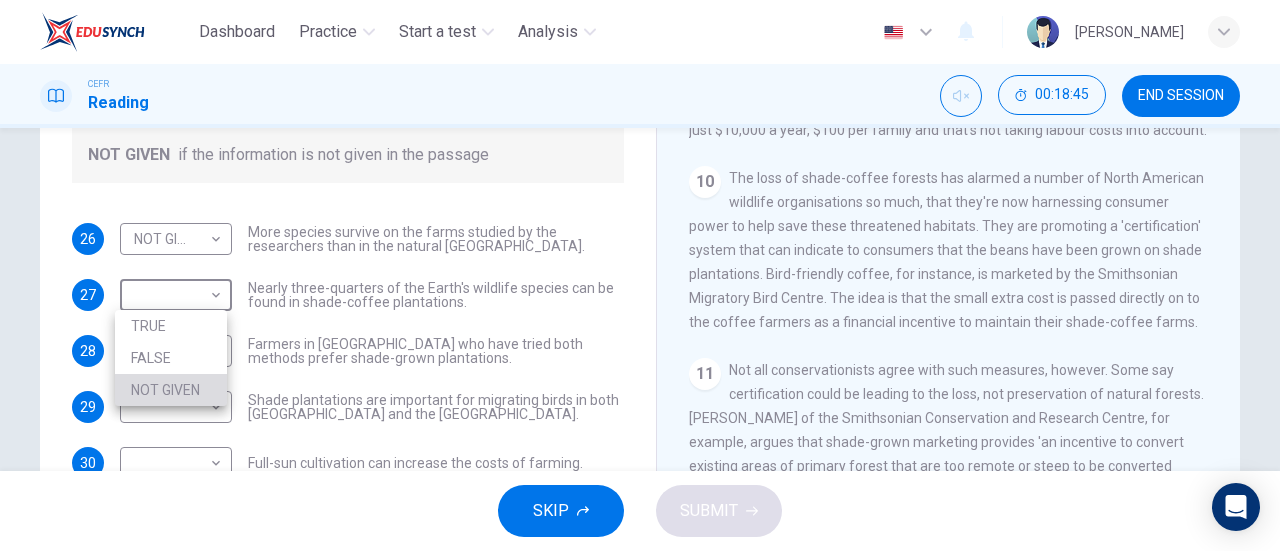 click on "NOT GIVEN" at bounding box center [171, 390] 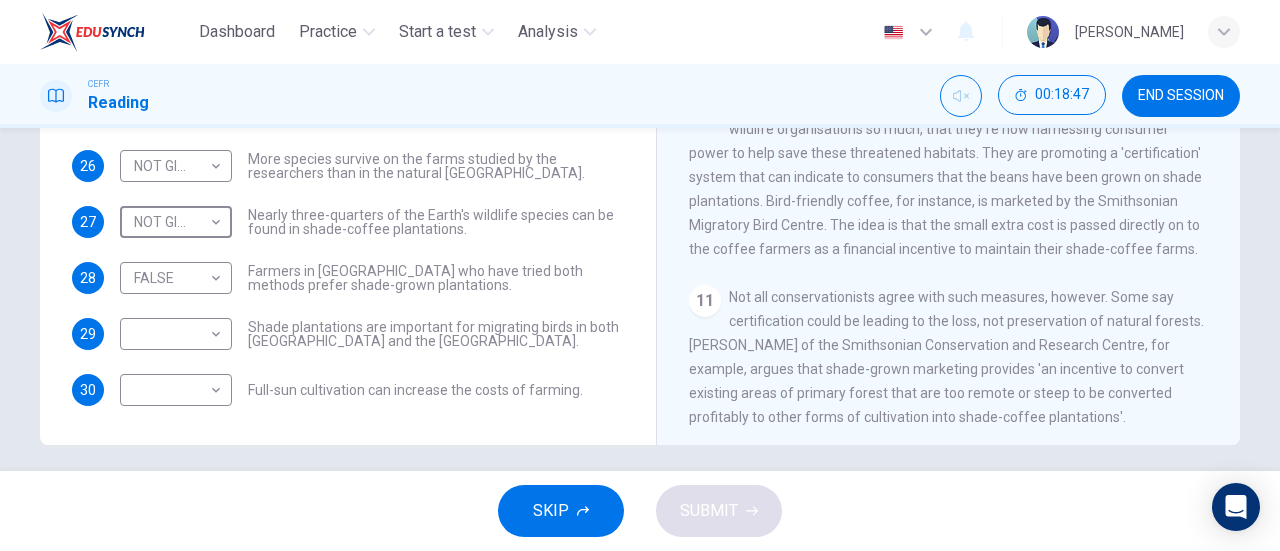scroll, scrollTop: 432, scrollLeft: 0, axis: vertical 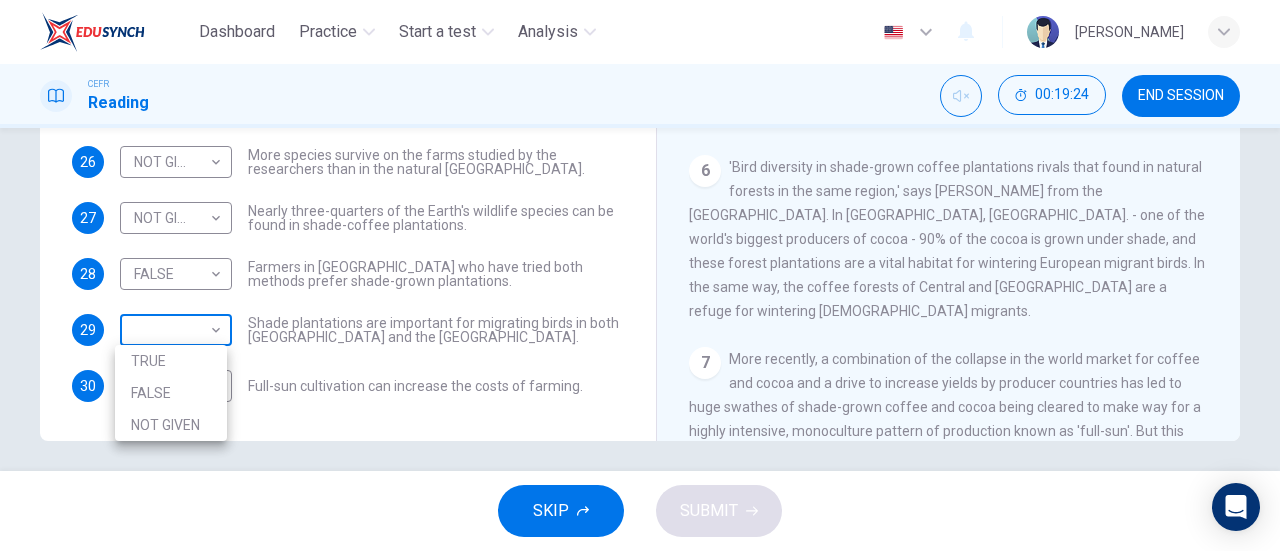 click on "Dashboard Practice Start a test Analysis English en ​ AL MA'AWA [PERSON_NAME] CEFR Reading 00:19:24 END SESSION Questions 26 - 30 Do the following statements agree with the information given in the Reading
Passage?
In the boxes below, write TRUE if the statement is true FALSE if the statement is false NOT GIVEN if the information is not given in the passage 26 NOT GIVEN NOT GIVEN ​ More species survive on the farms studied by the researchers than in the natural [GEOGRAPHIC_DATA] forests. 27 NOT GIVEN NOT GIVEN ​ Nearly three-quarters of the Earth's wildlife species can be found in shade-coffee plantations. 28 FALSE FALSE ​ Farmers in [GEOGRAPHIC_DATA] who have tried both methods prefer shade-grown plantations. 29 ​ ​ Shade plantations are important for migrating birds in both [GEOGRAPHIC_DATA] and the [GEOGRAPHIC_DATA]. 30 ​ ​ Full-sun cultivation can increase the costs of farming. Natural Coffee and Cocoa CLICK TO ZOOM Click to Zoom 1 2 3 4 5 6 7 8 9 10 11 12 SKIP SUBMIT EduSynch - Online Language Proficiency Testing" at bounding box center [640, 275] 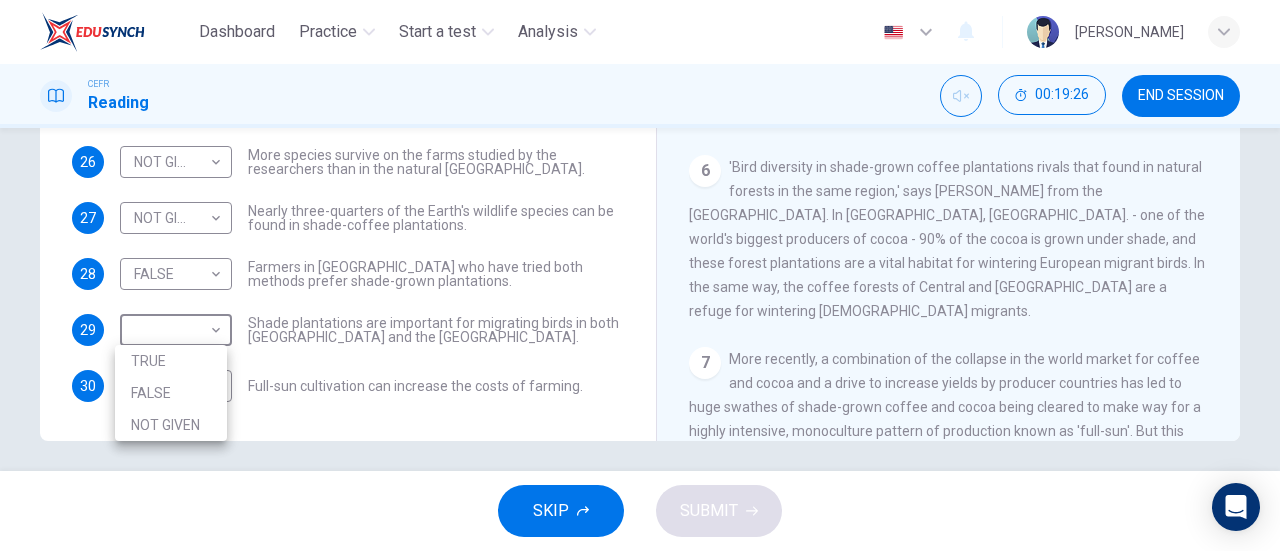 click at bounding box center [640, 275] 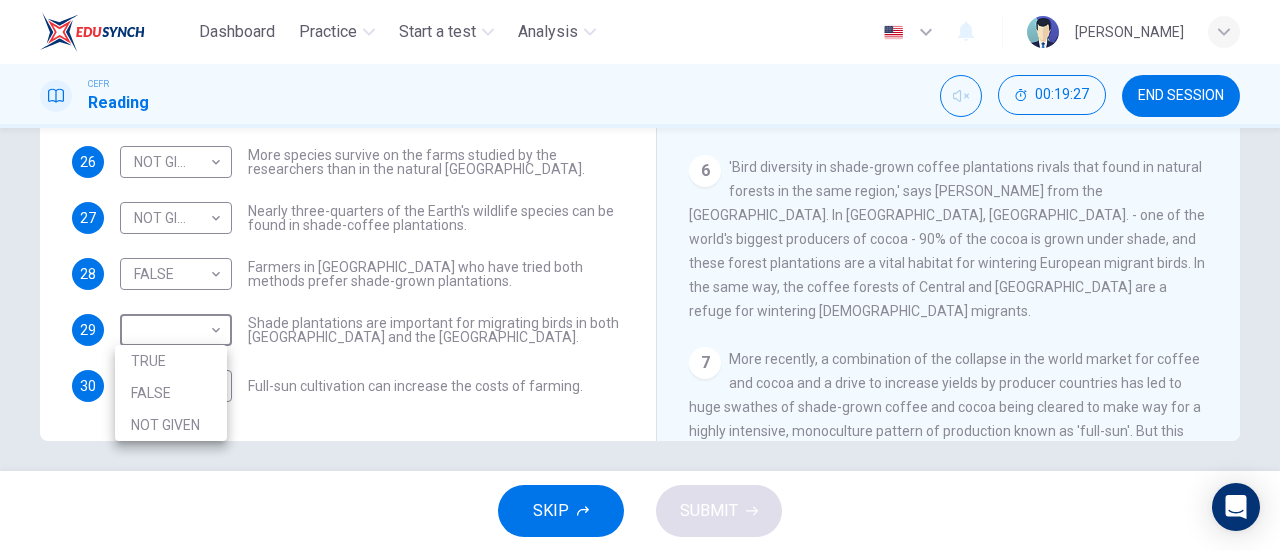 click on "Dashboard Practice Start a test Analysis English en ​ AL MA'AWA [PERSON_NAME] CEFR Reading 00:19:27 END SESSION Questions 26 - 30 Do the following statements agree with the information given in the Reading
Passage?
In the boxes below, write TRUE if the statement is true FALSE if the statement is false NOT GIVEN if the information is not given in the passage 26 NOT GIVEN NOT GIVEN ​ More species survive on the farms studied by the researchers than in the natural [GEOGRAPHIC_DATA] forests. 27 NOT GIVEN NOT GIVEN ​ Nearly three-quarters of the Earth's wildlife species can be found in shade-coffee plantations. 28 FALSE FALSE ​ Farmers in [GEOGRAPHIC_DATA] who have tried both methods prefer shade-grown plantations. 29 ​ ​ Shade plantations are important for migrating birds in both [GEOGRAPHIC_DATA] and the [GEOGRAPHIC_DATA]. 30 ​ ​ Full-sun cultivation can increase the costs of farming. Natural Coffee and Cocoa CLICK TO ZOOM Click to Zoom 1 2 3 4 5 6 7 8 9 10 11 12 SKIP SUBMIT EduSynch - Online Language Proficiency Testing" at bounding box center (640, 275) 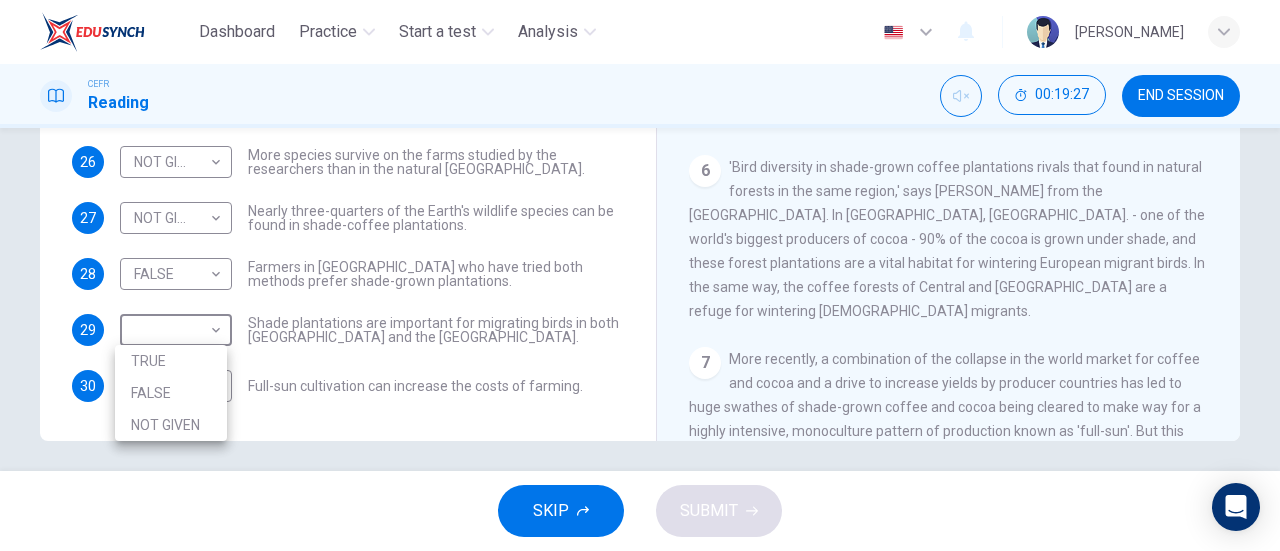 click on "TRUE" at bounding box center [171, 361] 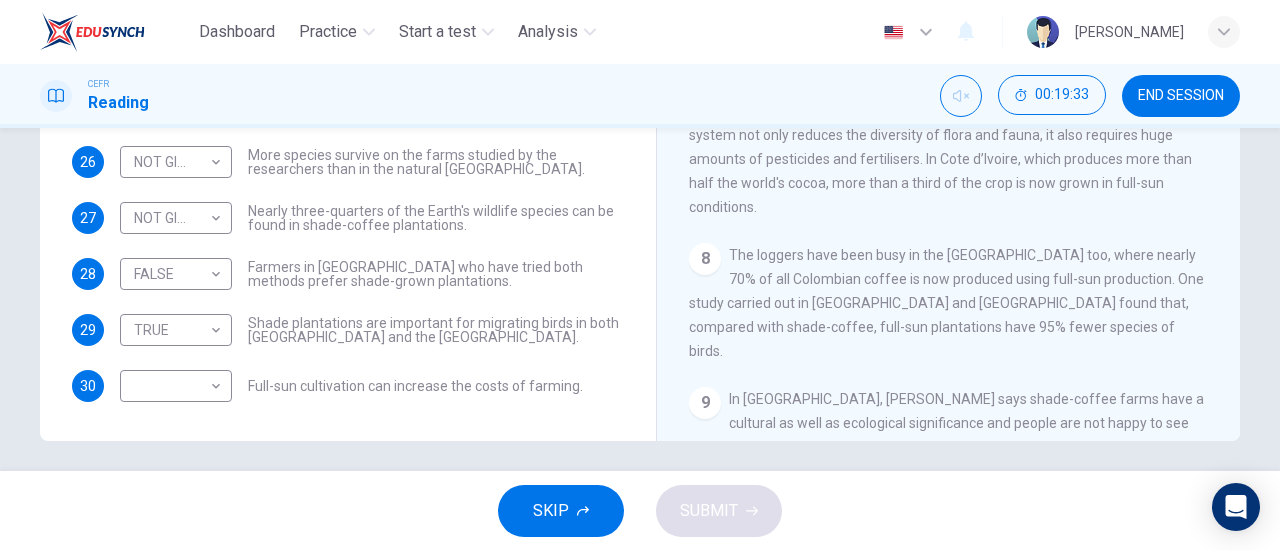 click on "CLICK TO ZOOM Click to Zoom 1 What's the connection between your morning coffee, wintering North American birds and the cool shade of a tree? Actually, quite a lot, says [PERSON_NAME]. 2 When scientists from [GEOGRAPHIC_DATA]’s Natural History Museum descended on the coffee farms of the tiny [GEOGRAPHIC_DATA], they were astonished to find such diversity of insect and plant species. During 18 months' work on 12 farms, they found a third more species of parasitic wasp than was known to exist in the whole country of [GEOGRAPHIC_DATA]. They described four new species and are aware of a fifth. On 24 farms they found nearly 300 species of tree when they had expected to find about 100. 3 4 5 6 7 8 The loggers have been busy in the [GEOGRAPHIC_DATA] too, where nearly 70% of all Colombian coffee is now produced using full-sun production. One study carried out in [GEOGRAPHIC_DATA] and [GEOGRAPHIC_DATA] found that, compared with shade-coffee, full-sun plantations have 95% fewer species of birds. 9 10 11 12" at bounding box center [962, 137] 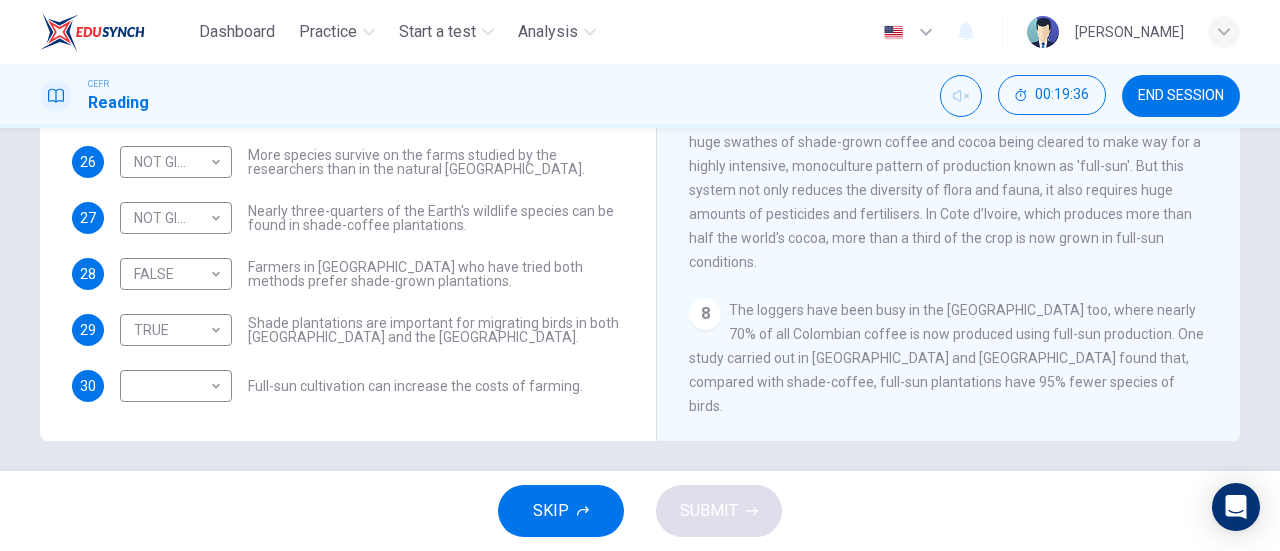 scroll, scrollTop: 1204, scrollLeft: 0, axis: vertical 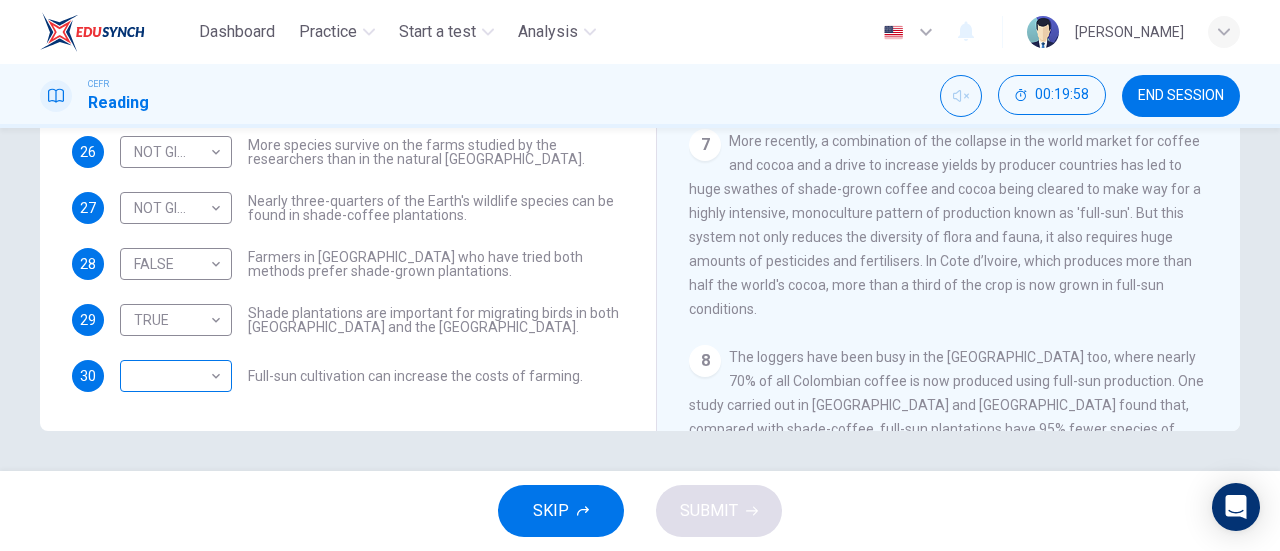 click on "Dashboard Practice Start a test Analysis English en ​ AL MA'AWA [PERSON_NAME] CEFR Reading 00:19:58 END SESSION Questions 26 - 30 Do the following statements agree with the information given in the Reading
Passage?
In the boxes below, write TRUE if the statement is true FALSE if the statement is false NOT GIVEN if the information is not given in the passage 26 NOT GIVEN NOT GIVEN ​ More species survive on the farms studied by the researchers than in the natural [GEOGRAPHIC_DATA] forests. 27 NOT GIVEN NOT GIVEN ​ Nearly three-quarters of the Earth's wildlife species can be found in shade-coffee plantations. 28 FALSE FALSE ​ Farmers in [GEOGRAPHIC_DATA] who have tried both methods prefer shade-grown plantations. 29 TRUE TRUE ​ Shade plantations are important for migrating birds in both [GEOGRAPHIC_DATA] and the [GEOGRAPHIC_DATA]. 30 ​ ​ Full-sun cultivation can increase the costs of farming. Natural Coffee and Cocoa CLICK TO ZOOM Click to Zoom 1 2 3 4 5 6 7 8 9 10 11 12 SKIP SUBMIT
Dashboard Practice Start a test 2025" at bounding box center [640, 275] 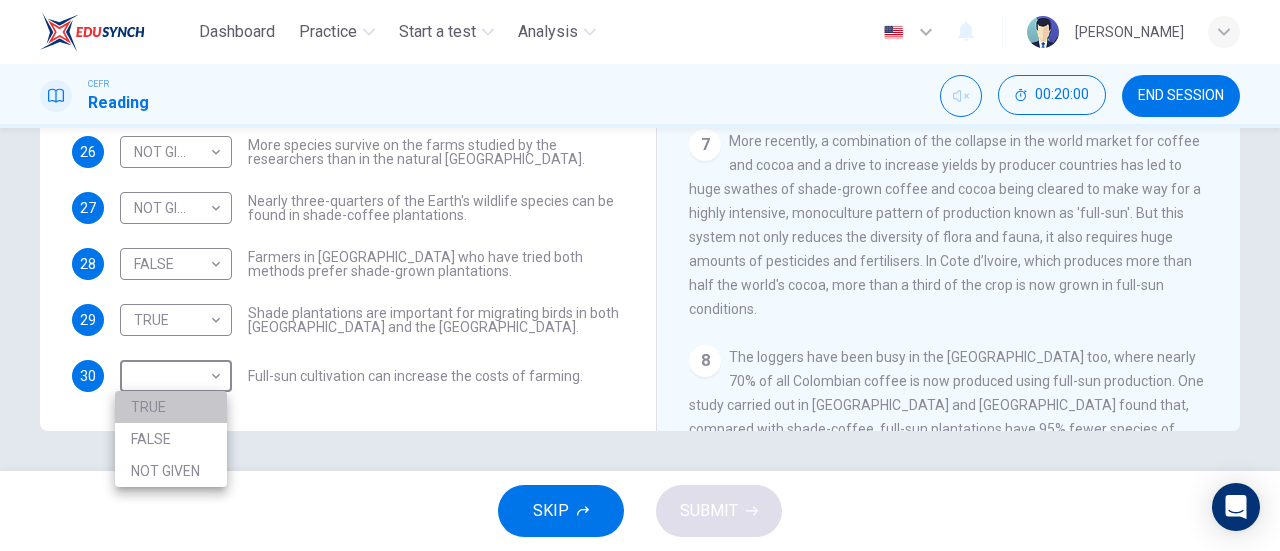 click on "TRUE" at bounding box center [171, 407] 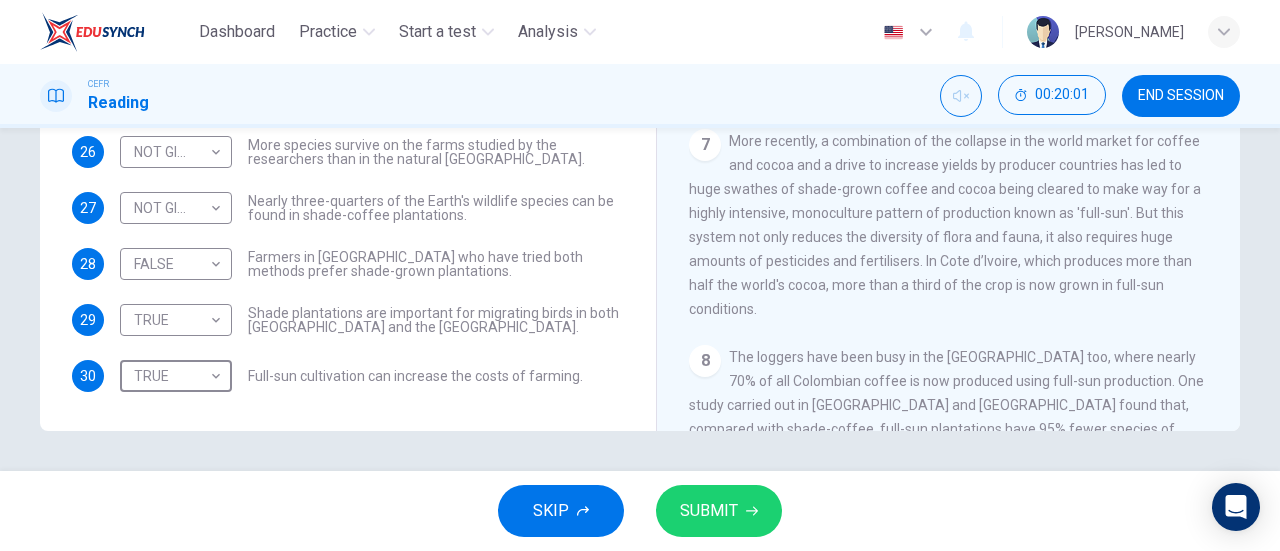 click on "SUBMIT" at bounding box center [719, 511] 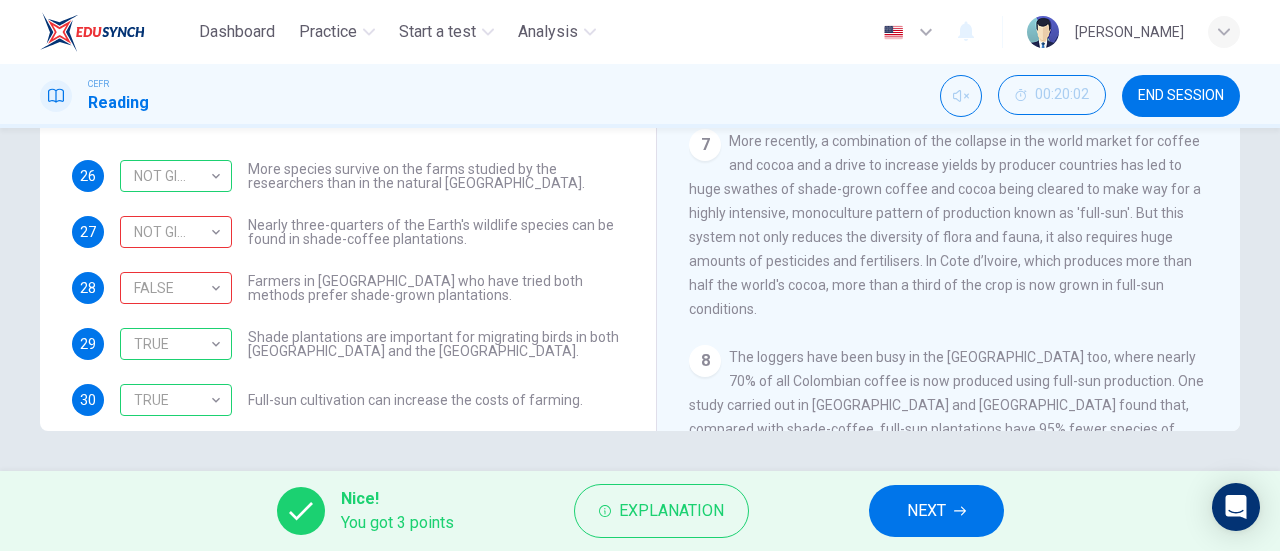 scroll, scrollTop: 24, scrollLeft: 0, axis: vertical 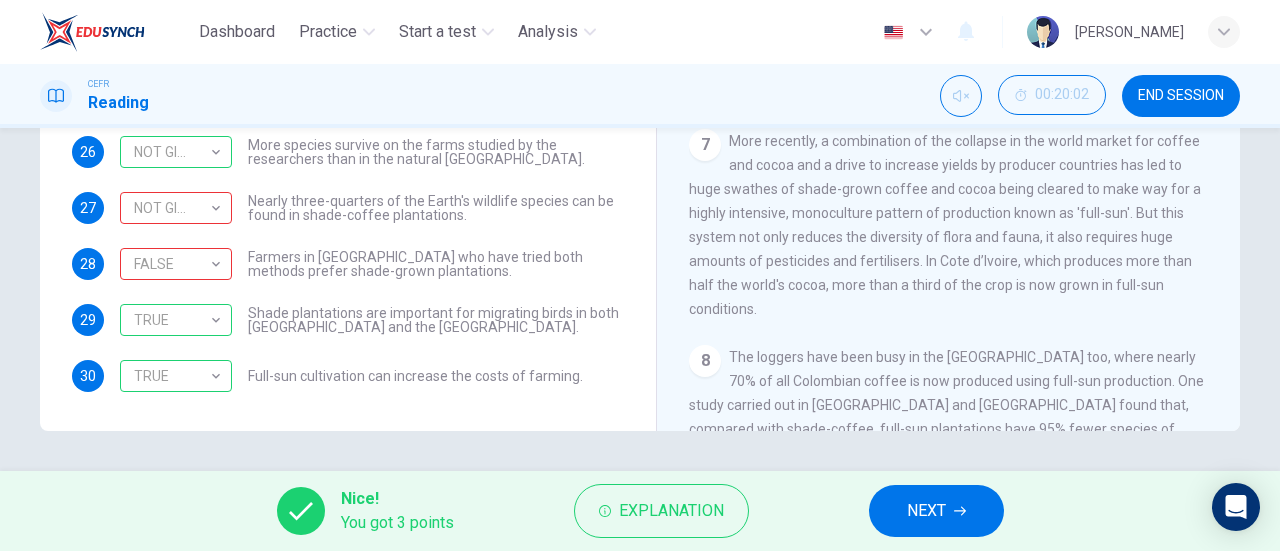 click on "Nice! You got 3
points Explanation NEXT" at bounding box center [640, 511] 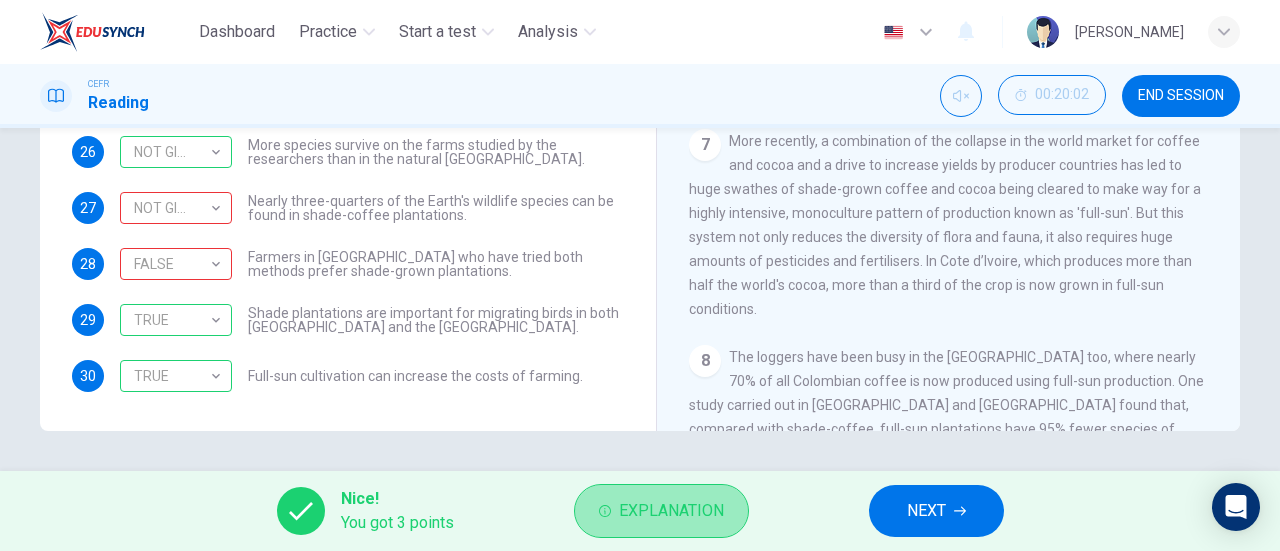 click on "Explanation" at bounding box center [661, 511] 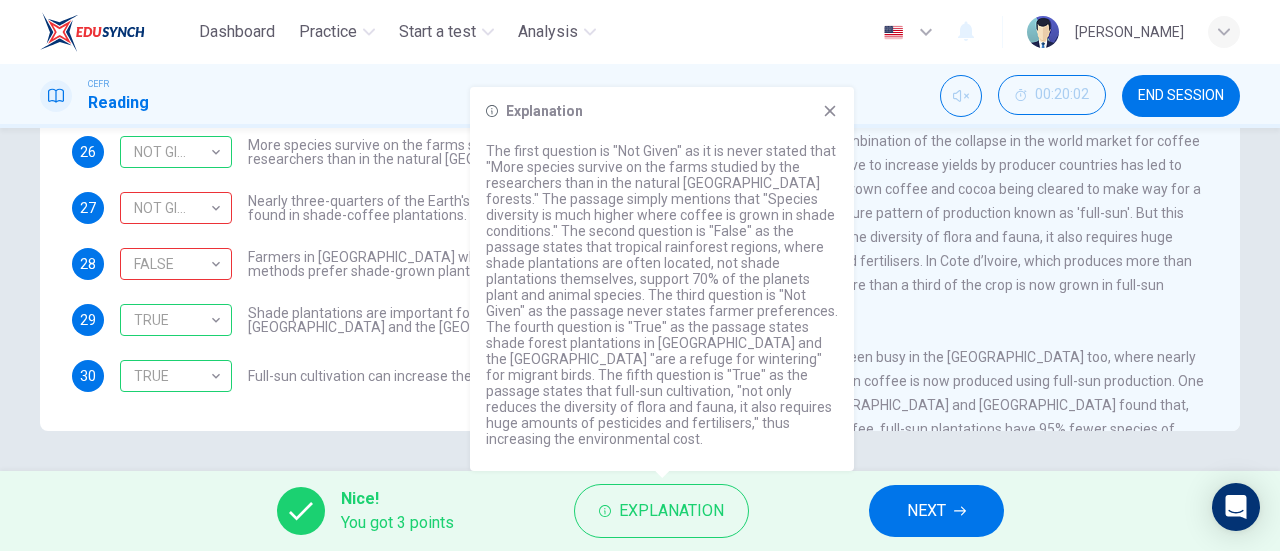 click on "The first question is "Not Given" as it is never stated that "More species survive on the farms studied by the researchers than in the natural [GEOGRAPHIC_DATA] forests." The passage simply mentions that "Species diversity is much higher where coffee is grown in shade conditions."
The second question is "False" as the passage states that tropical rainforest regions, where shade plantations are often located, not shade plantations themselves, support 70% of the planets plant and animal species.
The third question is "Not Given" as the passage never states farmer preferences.
The fourth question is "True" as the passage states shade forest plantations in [GEOGRAPHIC_DATA] and the [GEOGRAPHIC_DATA] "are a refuge for wintering" for migrant birds.
The fifth question is "True" as the passage states that full-sun cultivation, "not only reduces the diversity of flora and fauna, it also requires huge amounts of pesticides and fertilisers," thus increasing the environmental cost." at bounding box center (662, 295) 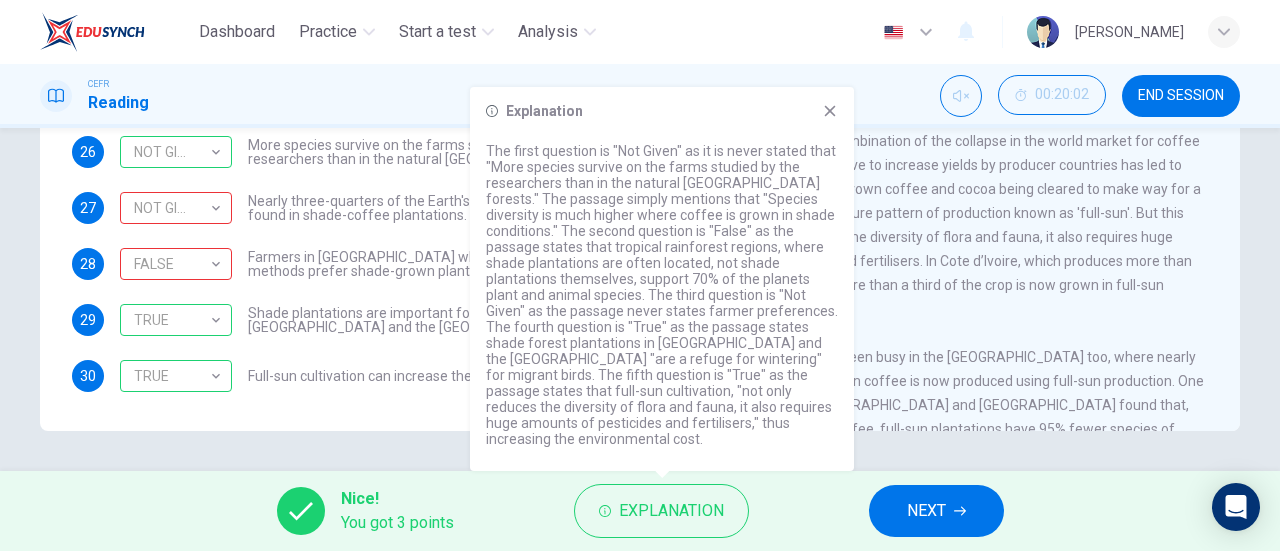 click on "Nearly three-quarters of the Earth's wildlife species can be found in shade-coffee plantations." at bounding box center (436, 208) 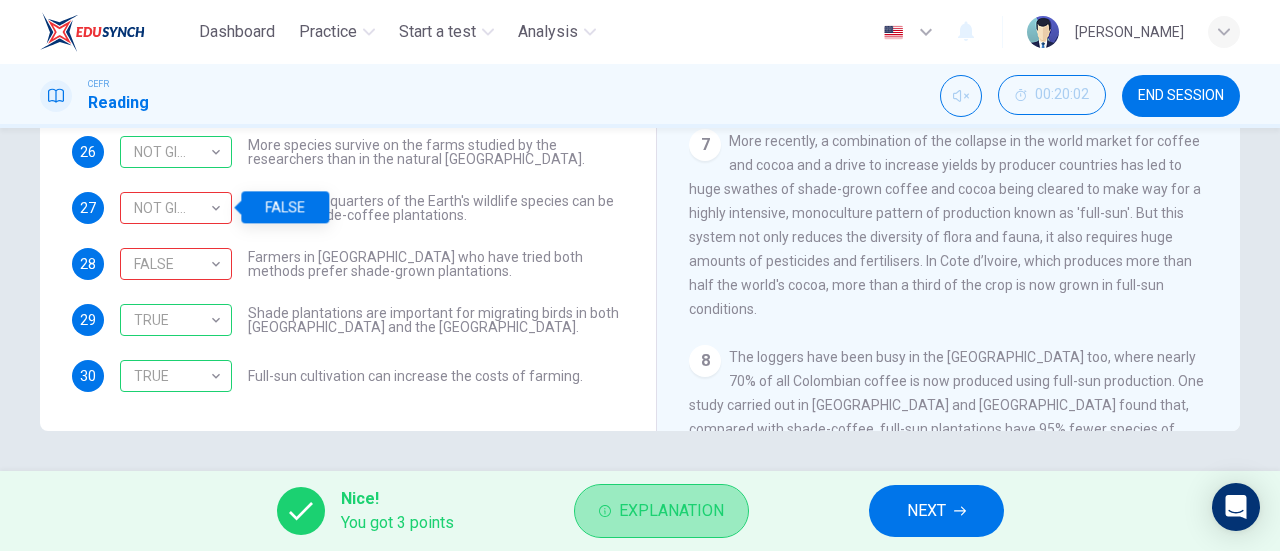 click on "Explanation" at bounding box center [661, 511] 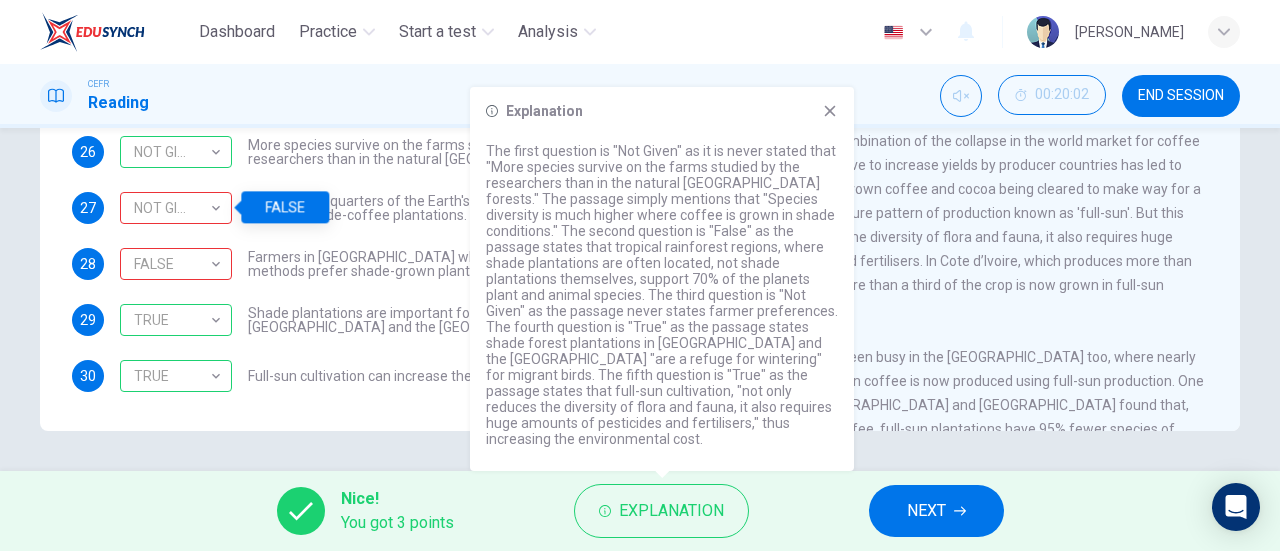 click on "26 NOT GIVEN NOT GIVEN ​ More species survive on the farms studied by the researchers than in the natural [GEOGRAPHIC_DATA] forests. 27 NOT GIVEN NOT GIVEN ​ Nearly three-quarters of the Earth's wildlife species can be found in shade-coffee plantations. 28 FALSE FALSE ​ Farmers in [GEOGRAPHIC_DATA] who have tried both methods prefer shade-grown plantations. 29 TRUE TRUE ​ Shade plantations are important for migrating birds in both [GEOGRAPHIC_DATA] and the [GEOGRAPHIC_DATA]. 30 TRUE TRUE ​ Full-sun cultivation can increase the costs of farming." at bounding box center [348, 264] 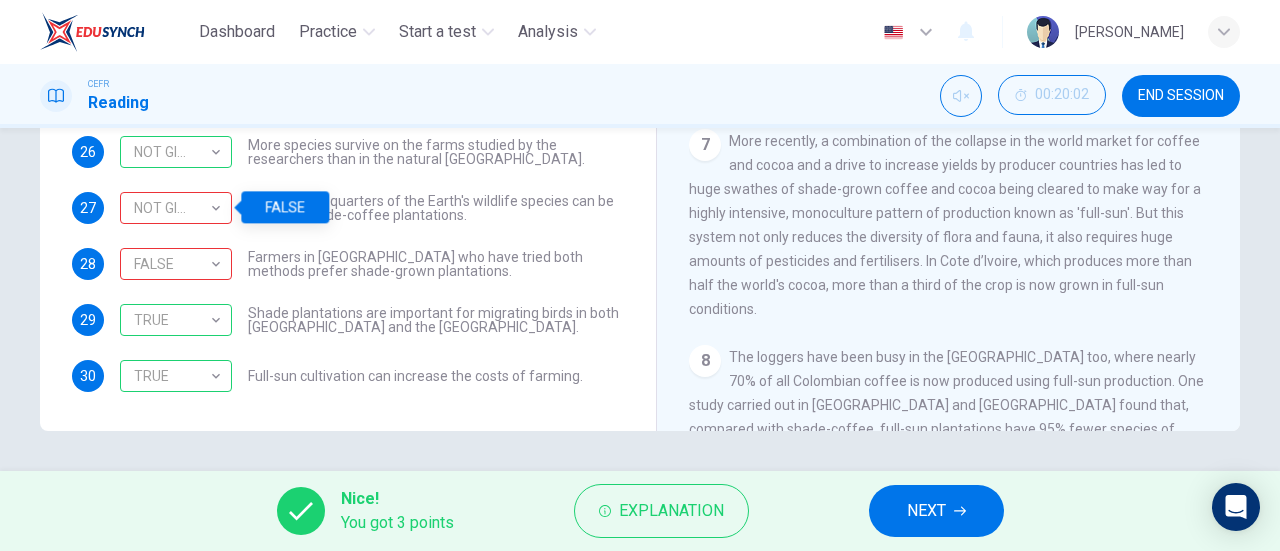 click on "Nearly three-quarters of the Earth's wildlife species can be found in shade-coffee plantations." at bounding box center [436, 208] 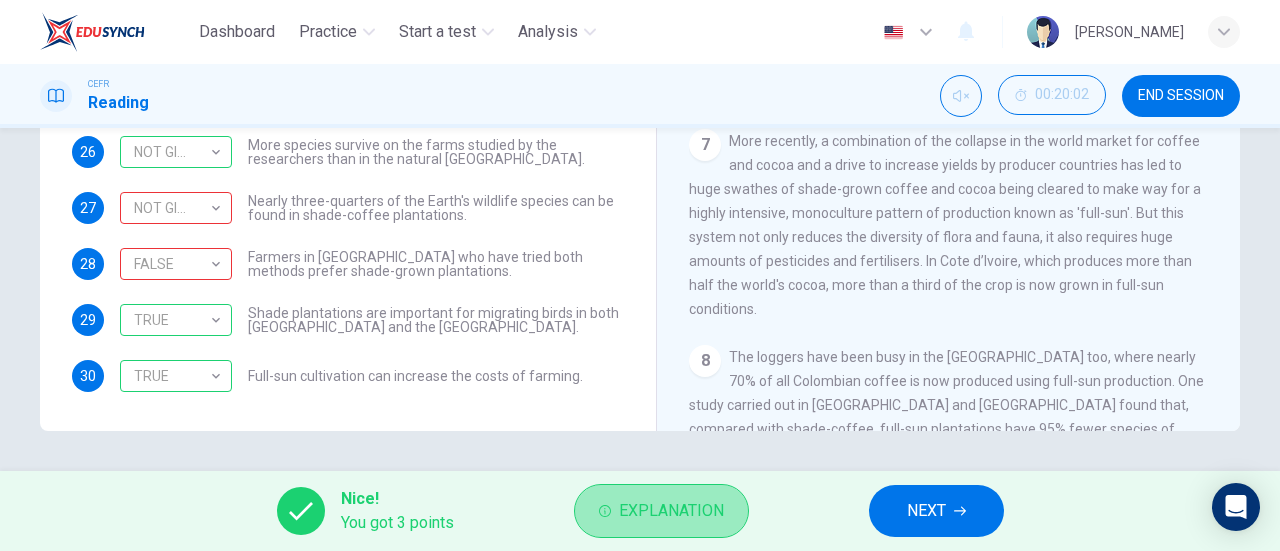 click on "Explanation" at bounding box center [671, 511] 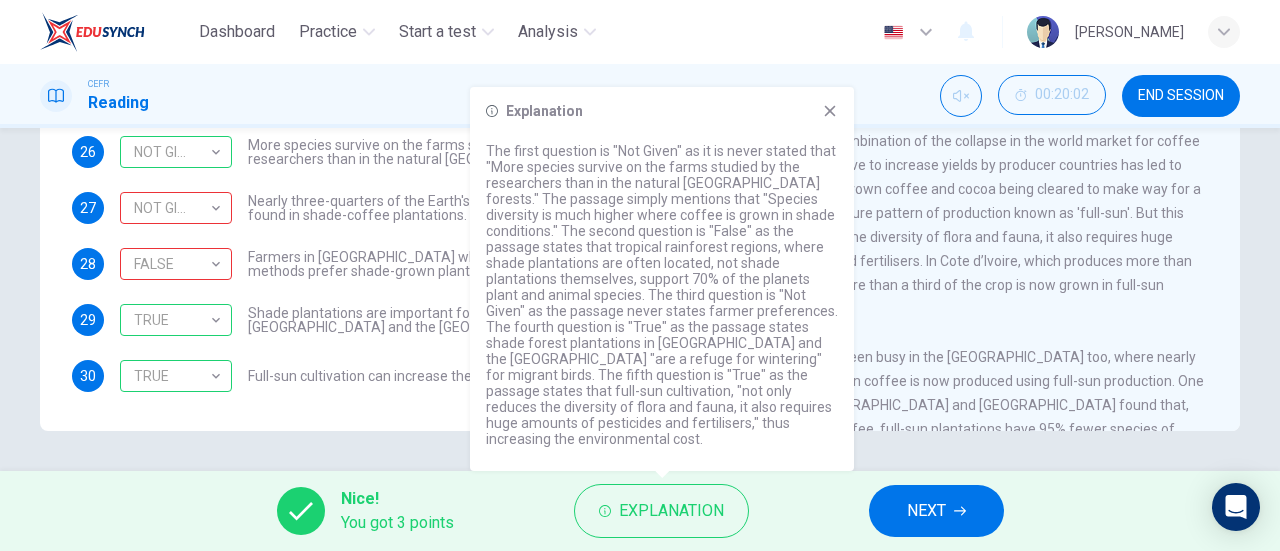 click 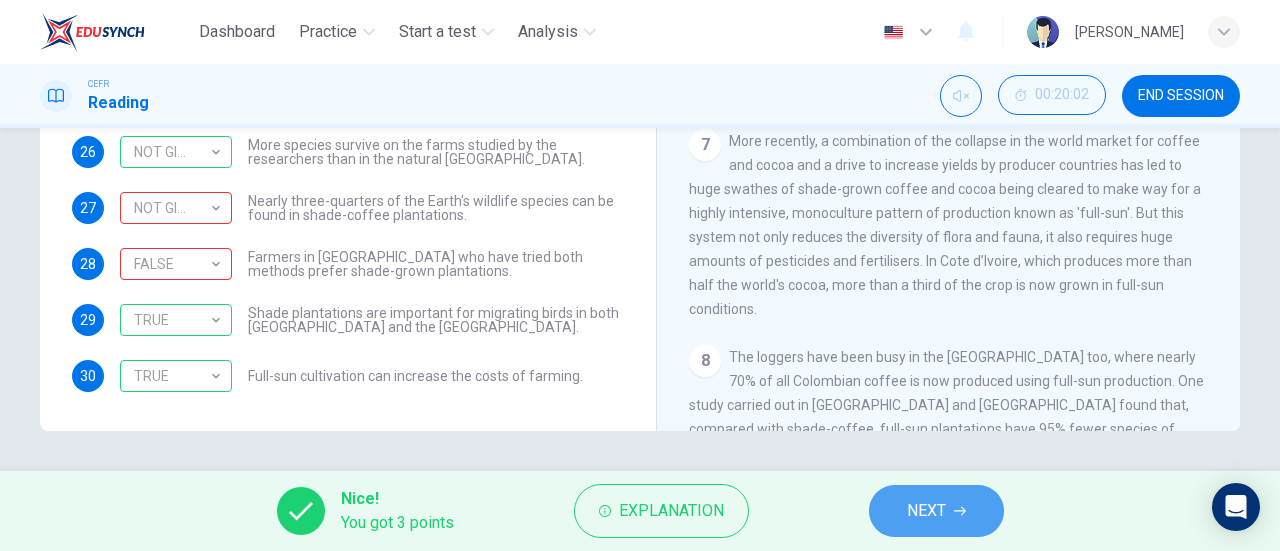 click on "NEXT" at bounding box center (936, 511) 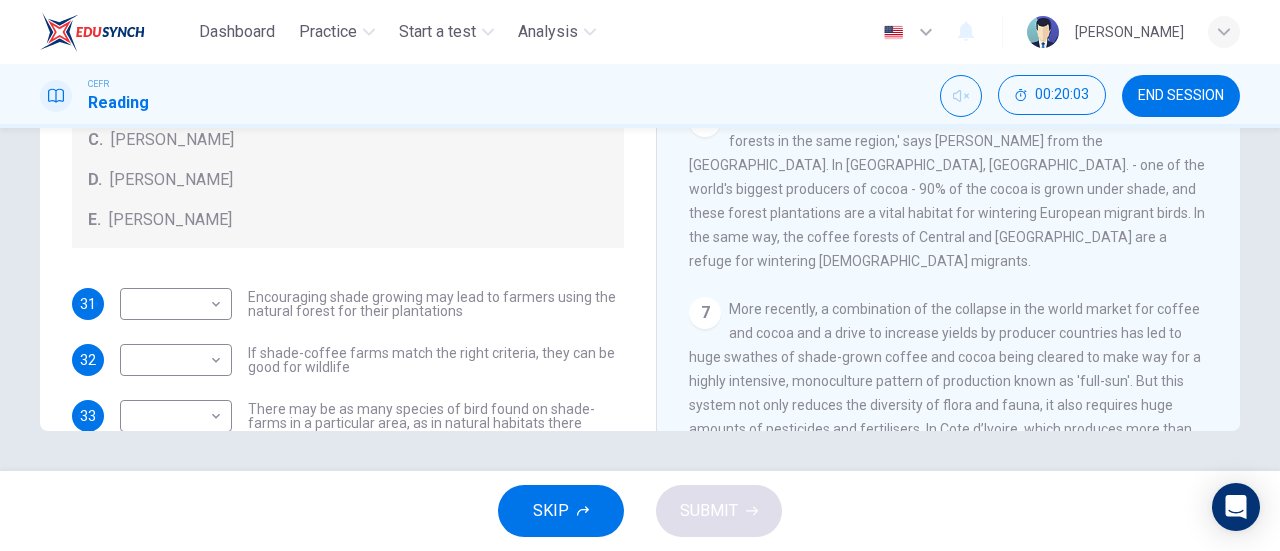 scroll, scrollTop: 969, scrollLeft: 0, axis: vertical 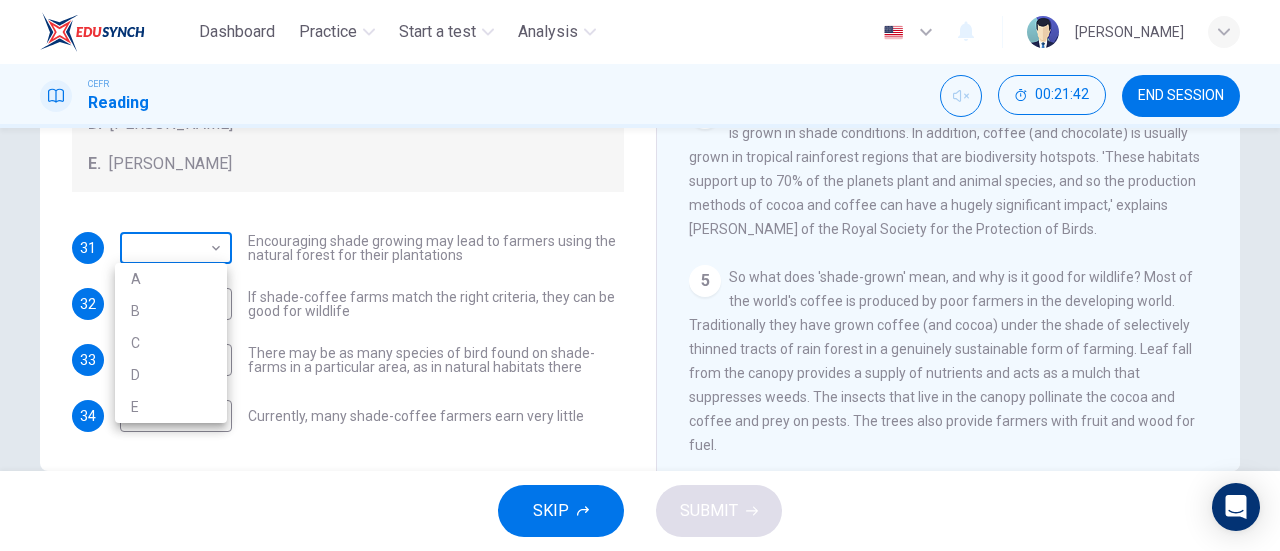 click on "Dashboard Practice Start a test Analysis English en ​ AL MA'AWA [PERSON_NAME] CEFR Reading 00:21:42 END SESSION Questions 31 - 34 Look at the following opinions and the list of people below.
Match each opinion to the person credited with it.
Write the correct letter  A-E  in the boxes below.
NB  You can write any letter  more than once . People A. [PERSON_NAME] [PERSON_NAME] [PERSON_NAME] [PERSON_NAME] [PERSON_NAME] E. [PERSON_NAME] 31 ​ ​ Encouraging shade growing may lead to farmers using the natural forest for their plantations 32 ​ ​ If shade-coffee farms match the right criteria, they can be good for wildlife 33 ​ ​ There may be as many species of bird found on shade-farms in a particular area, as in natural habitats there 34 ​ ​ Currently, many shade-coffee farmers earn very little Natural Coffee and Cocoa CLICK TO ZOOM Click to Zoom 1 What's the connection between your morning coffee, wintering North American birds and the cool shade of a tree? Actually, quite a lot, says [PERSON_NAME]. 2 3" at bounding box center [640, 275] 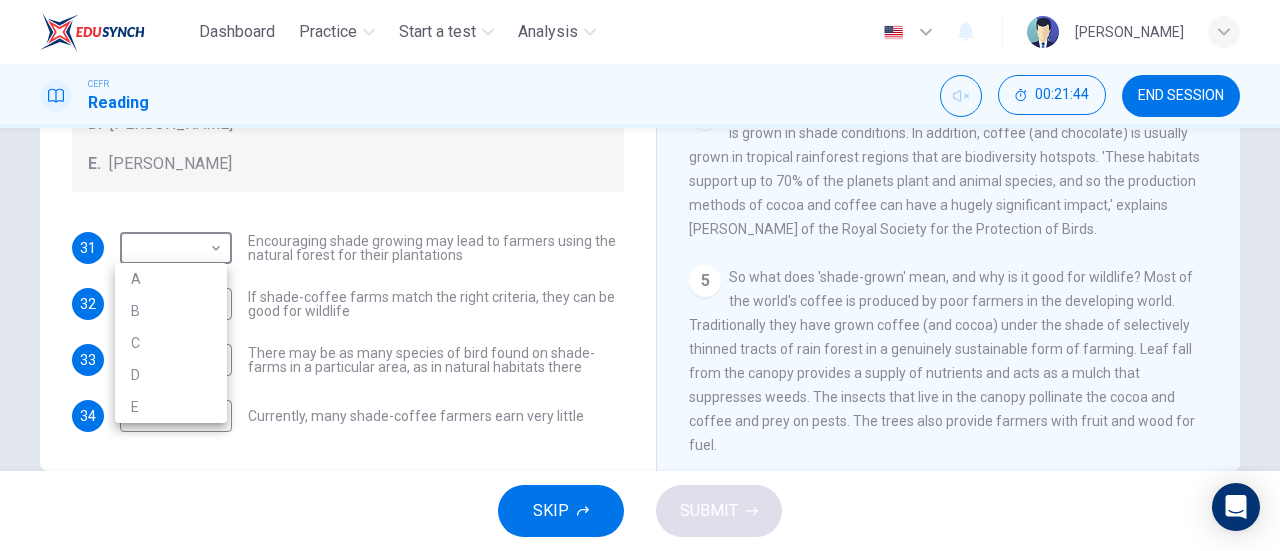 click on "B" at bounding box center (171, 311) 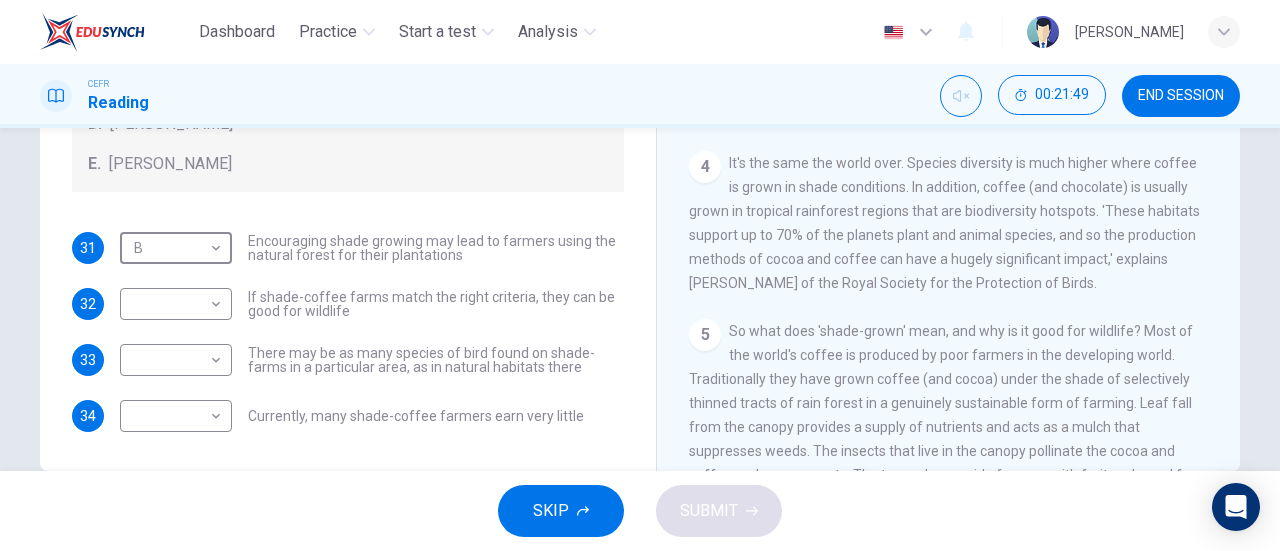 scroll, scrollTop: 590, scrollLeft: 0, axis: vertical 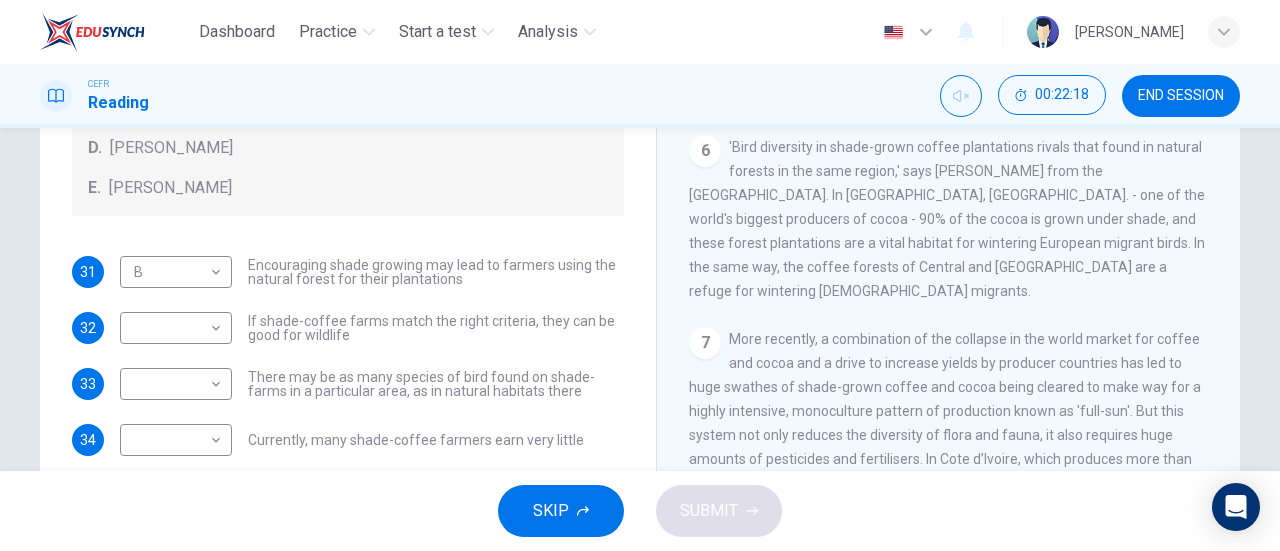 click on "If shade-coffee farms match the right criteria, they can be good for wildlife" at bounding box center [436, 328] 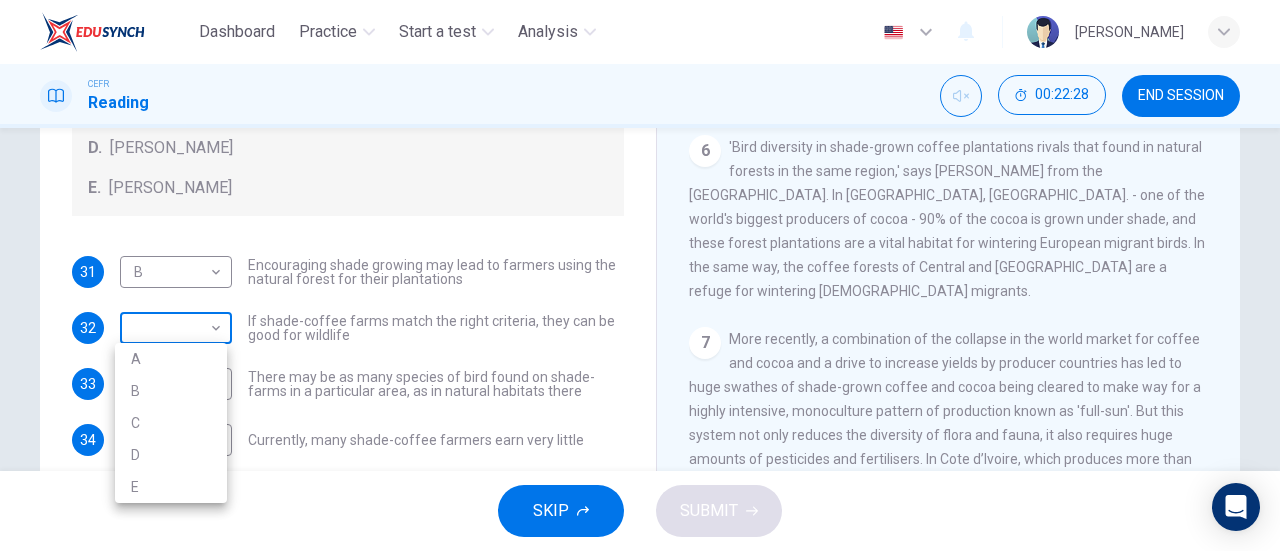 click on "Dashboard Practice Start a test Analysis English en ​ AL MA'AWA [PERSON_NAME] CEFR Reading 00:22:28 END SESSION Questions 31 - 34 Look at the following opinions and the list of people below.
Match each opinion to the person credited with it.
Write the correct letter  A-E  in the boxes below.
NB  You can write any letter  more than once . People A. [PERSON_NAME] [PERSON_NAME] [PERSON_NAME] [PERSON_NAME] [PERSON_NAME] E. [PERSON_NAME] 31 B B ​ Encouraging shade growing may lead to farmers using the natural forest for their plantations 32 ​ ​ If shade-coffee farms match the right criteria, they can be good for wildlife 33 ​ ​ There may be as many species of bird found on shade-farms in a particular area, as in natural habitats there 34 ​ ​ Currently, many shade-coffee farmers earn very little Natural Coffee and Cocoa CLICK TO ZOOM Click to Zoom 1 What's the connection between your morning coffee, wintering North American birds and the cool shade of a tree? Actually, quite a lot, says [PERSON_NAME]. 2 3" at bounding box center [640, 275] 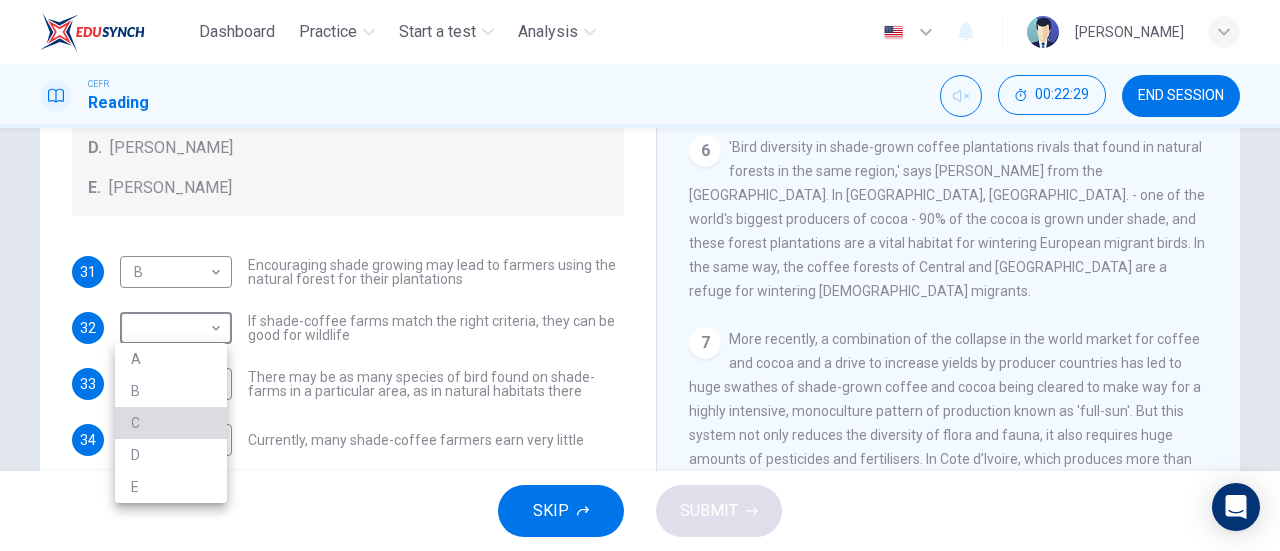 click on "C" at bounding box center (171, 423) 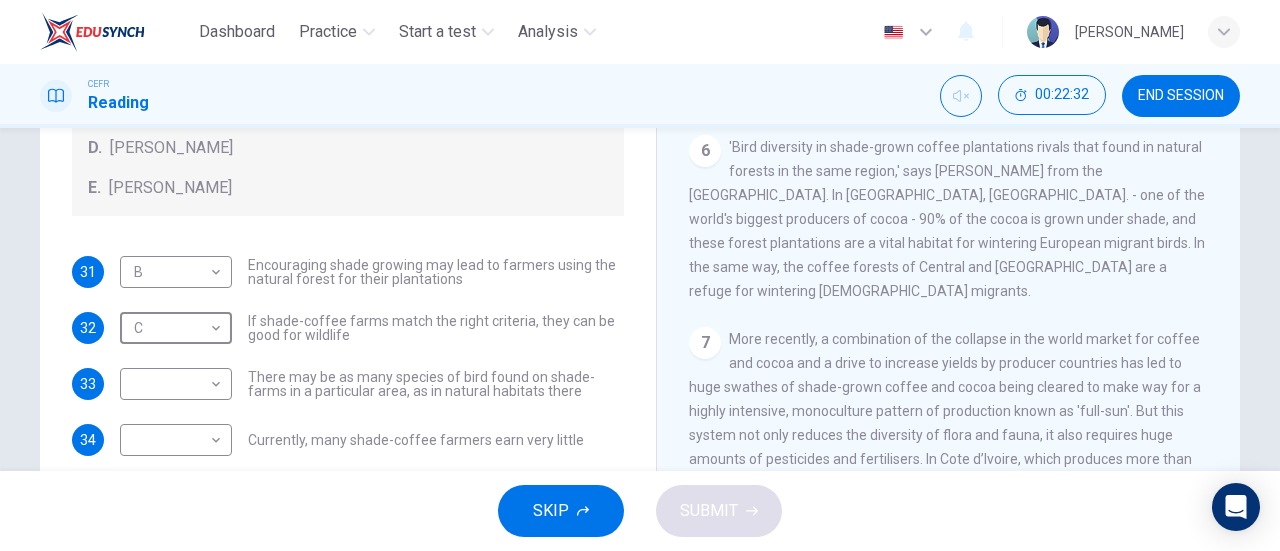 scroll, scrollTop: 414, scrollLeft: 0, axis: vertical 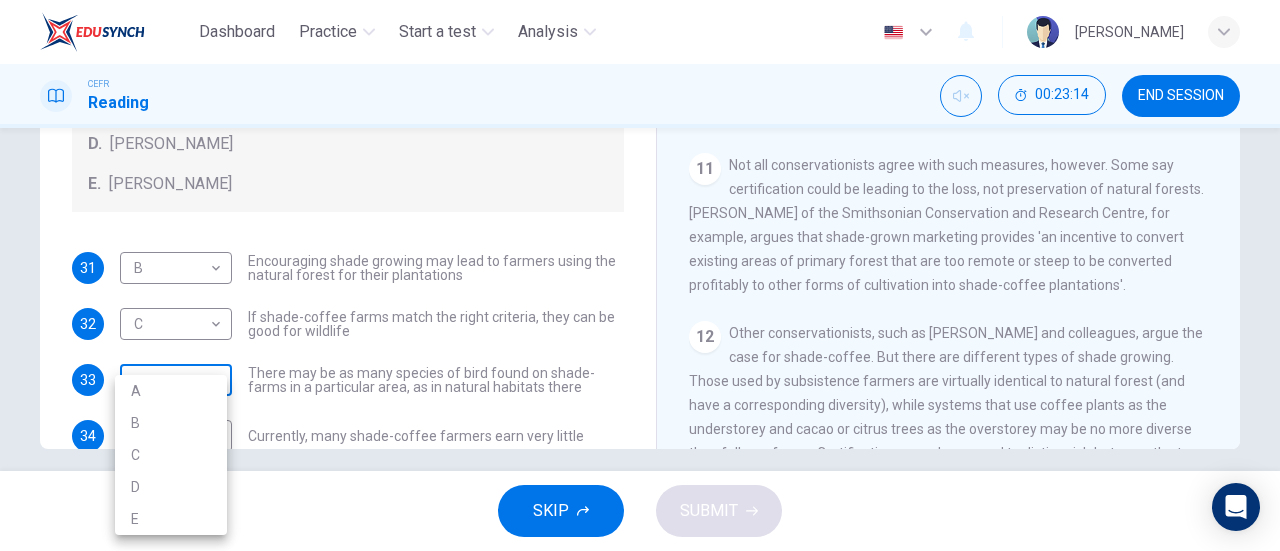 click on "Dashboard Practice Start a test Analysis English en ​ AL MA'AWA [PERSON_NAME] CEFR Reading 00:23:14 END SESSION Questions 31 - 34 Look at the following opinions and the list of people below.
Match each opinion to the person credited with it.
Write the correct letter  A-E  in the boxes below.
NB  You can write any letter  more than once . People A. [PERSON_NAME] [PERSON_NAME] [PERSON_NAME] [PERSON_NAME] [PERSON_NAME] E. [PERSON_NAME] 31 B B ​ Encouraging shade growing may lead to farmers using the natural forest for their plantations 32 C C ​ If shade-coffee farms match the right criteria, they can be good for wildlife 33 ​ ​ There may be as many species of bird found on shade-farms in a particular area, as in natural habitats there 34 ​ ​ Currently, many shade-coffee farmers earn very little Natural Coffee and Cocoa CLICK TO ZOOM Click to Zoom 1 What's the connection between your morning coffee, wintering North American birds and the cool shade of a tree? Actually, quite a lot, says [PERSON_NAME]. 2 3" at bounding box center (640, 275) 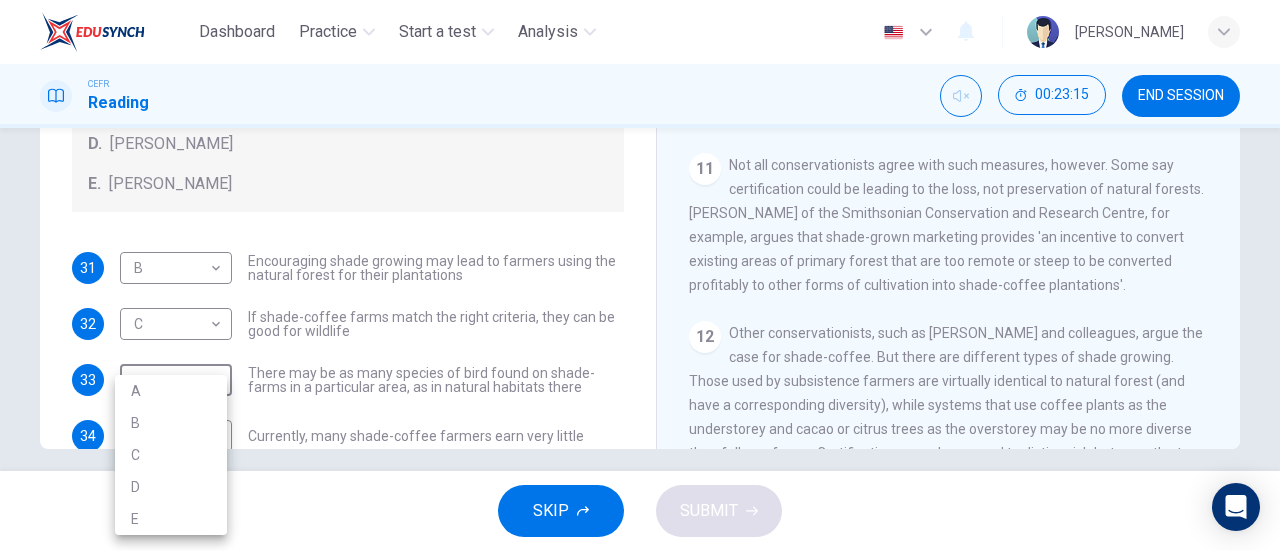 click on "C" at bounding box center (171, 455) 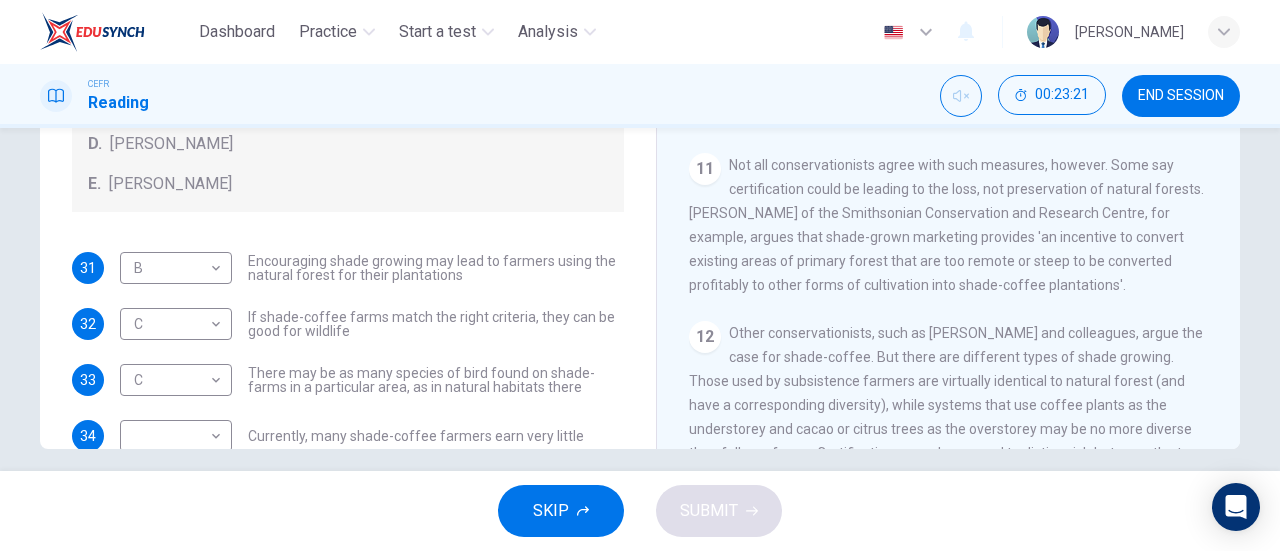 click on "Not all conservationists agree with such measures, however. Some say certification could be leading to the loss, not preservation of natural forests. [PERSON_NAME] of the Smithsonian Conservation and Research Centre, for example, argues that shade-grown marketing provides 'an incentive to convert existing areas of primary forest that are too remote or steep to be converted profitably to other forms of cultivation into shade-coffee plantations'." at bounding box center [946, 225] 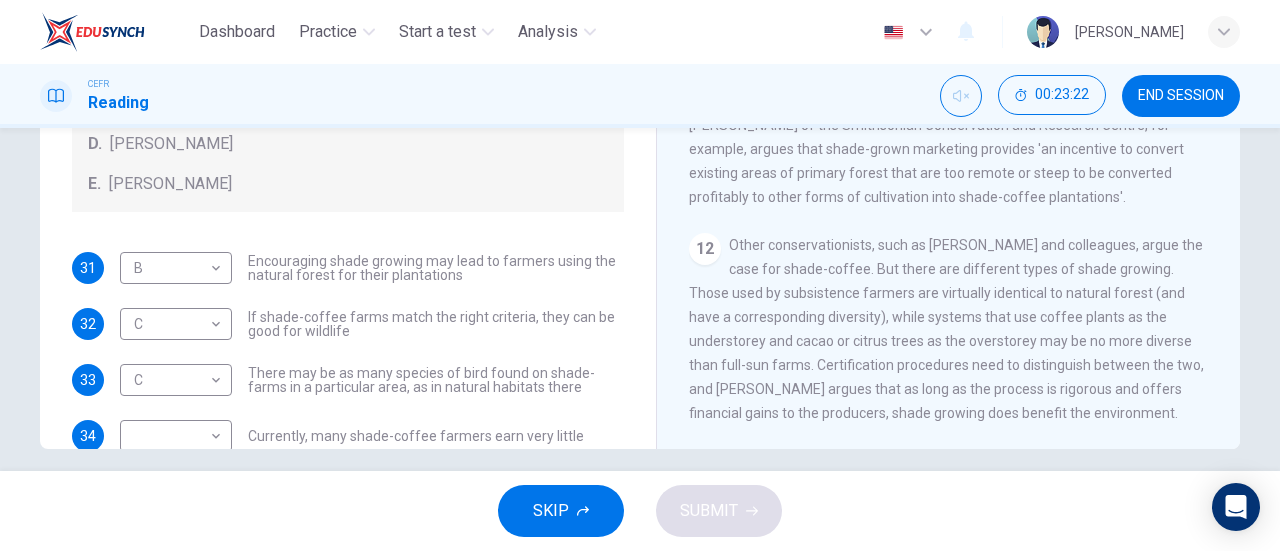 scroll, scrollTop: 1952, scrollLeft: 0, axis: vertical 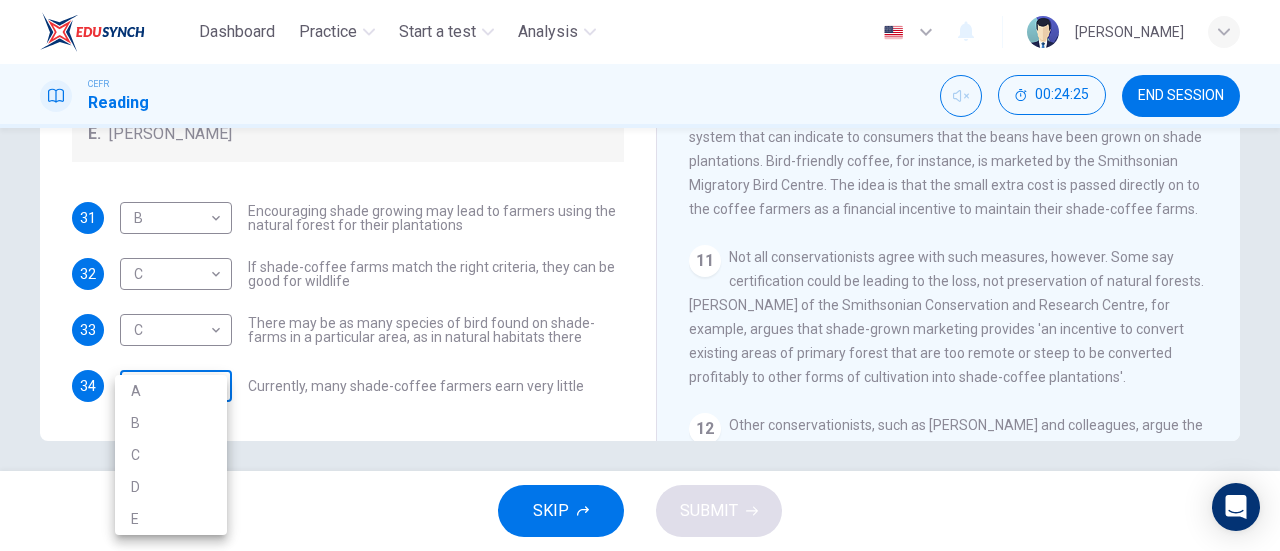 click on "Dashboard Practice Start a test Analysis English en ​ AL MA'AWA [PERSON_NAME] CEFR Reading 00:24:25 END SESSION Questions 31 - 34 Look at the following opinions and the list of people below.
Match each opinion to the person credited with it.
Write the correct letter  A-E  in the boxes below.
NB  You can write any letter  more than once . People A. [PERSON_NAME] [PERSON_NAME] [PERSON_NAME] [PERSON_NAME] [PERSON_NAME] E. [PERSON_NAME] 31 B B ​ Encouraging shade growing may lead to farmers using the natural forest for their plantations 32 C C ​ If shade-coffee farms match the right criteria, they can be good for wildlife 33 C C ​ There may be as many species of bird found on shade-farms in a particular area, as in natural habitats there 34 ​ ​ Currently, many shade-coffee farmers earn very little Natural Coffee and Cocoa CLICK TO ZOOM Click to Zoom 1 What's the connection between your morning coffee, wintering North American birds and the cool shade of a tree? Actually, quite a lot, says [PERSON_NAME]. 2 3" at bounding box center [640, 275] 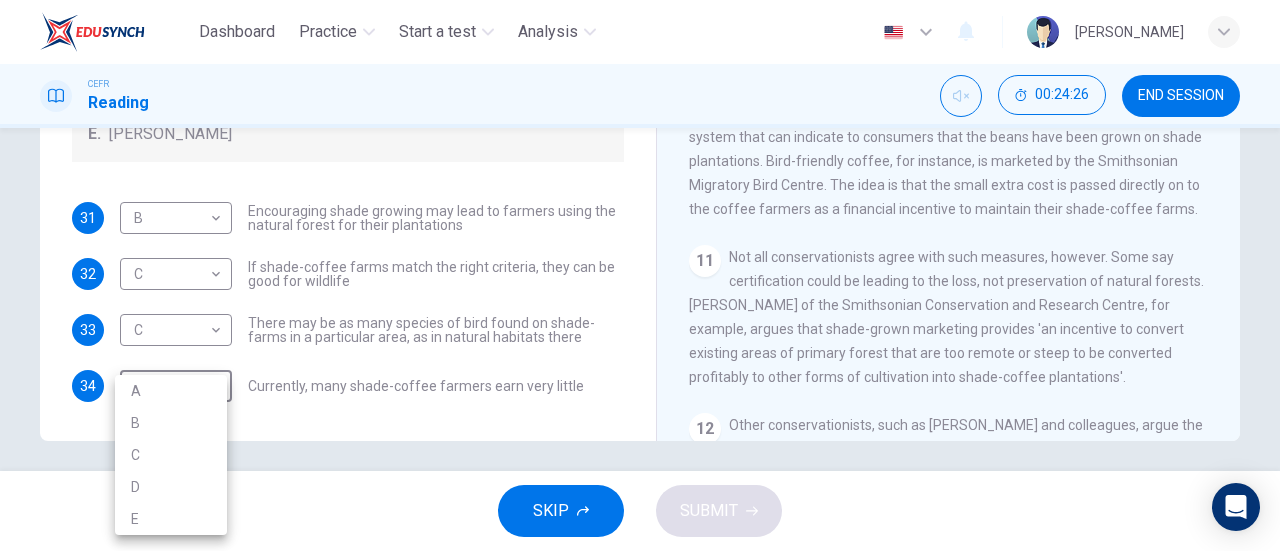 click on "D" at bounding box center [171, 487] 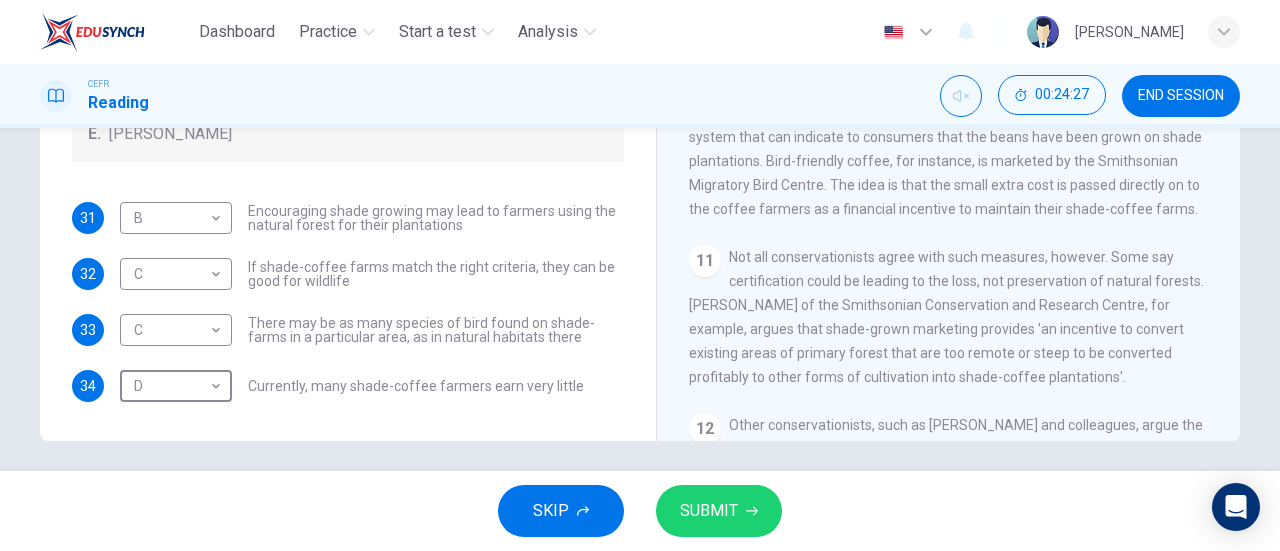 click on "SUBMIT" at bounding box center (719, 511) 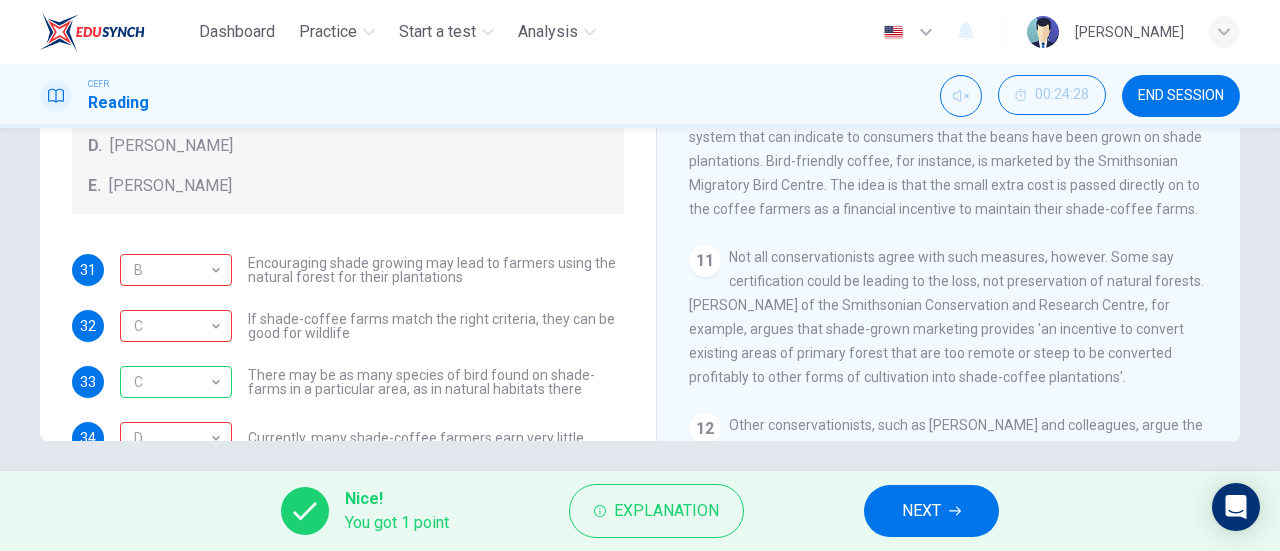 scroll, scrollTop: 120, scrollLeft: 0, axis: vertical 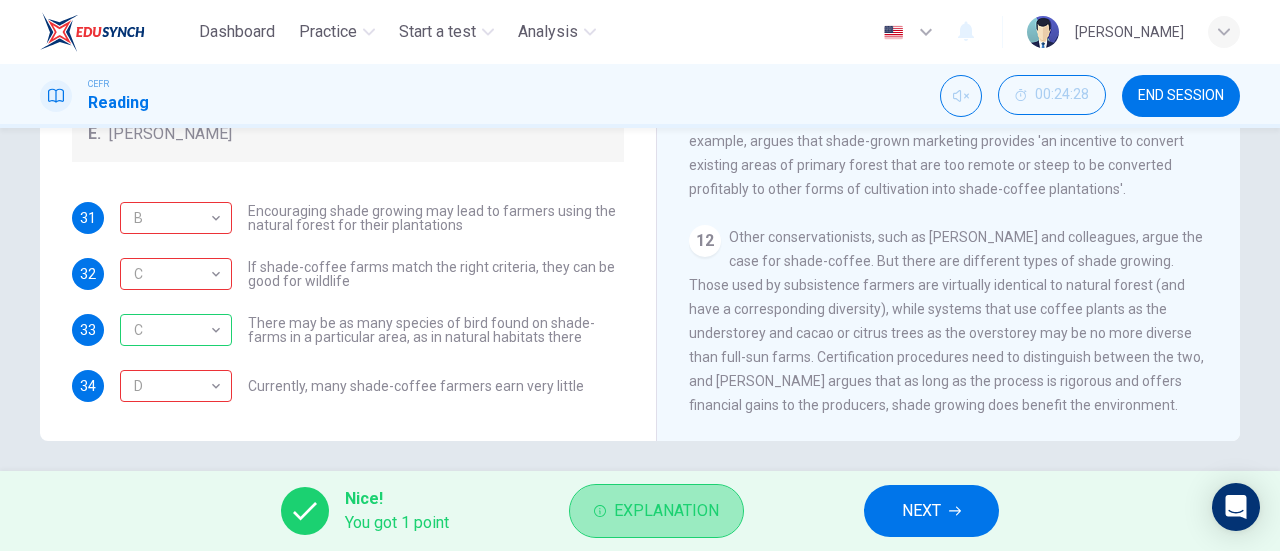 click on "Explanation" at bounding box center (666, 511) 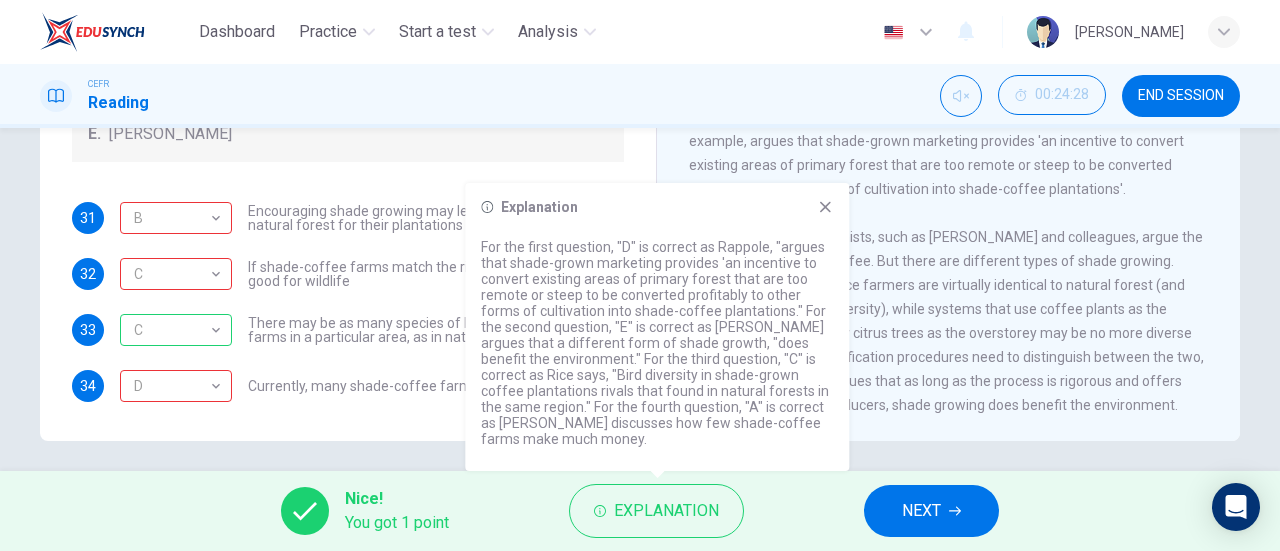 click 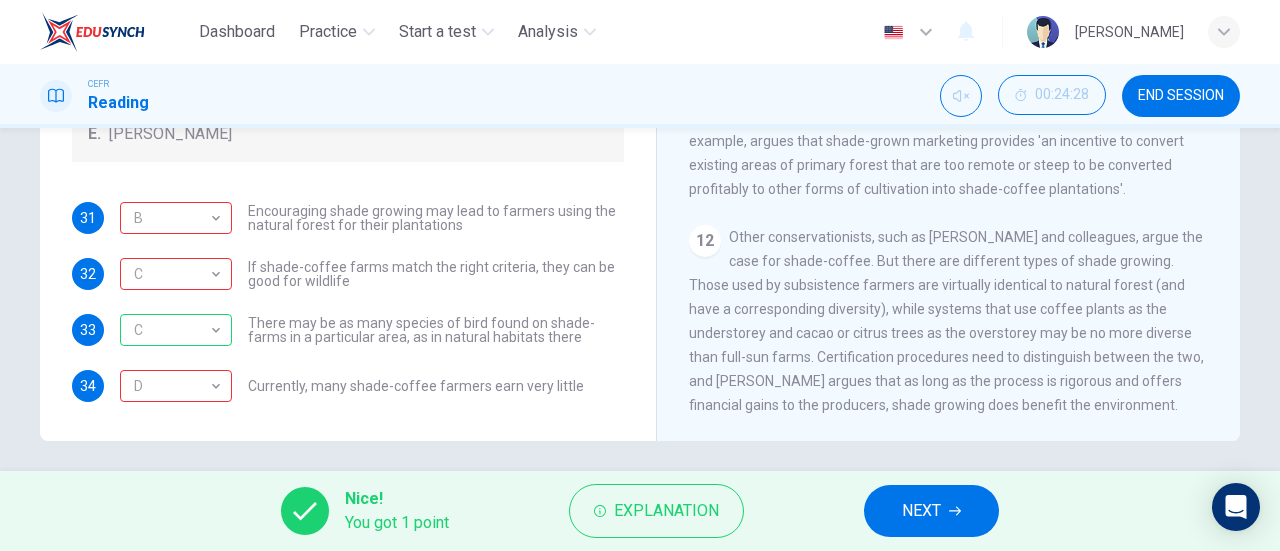 scroll, scrollTop: 0, scrollLeft: 0, axis: both 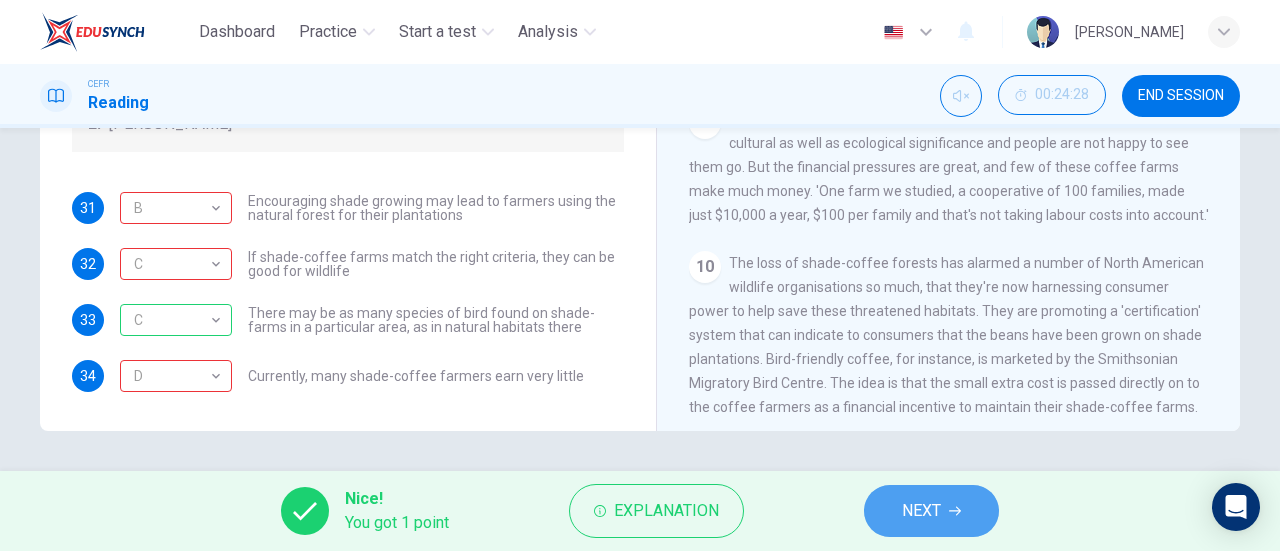 click on "NEXT" at bounding box center (921, 511) 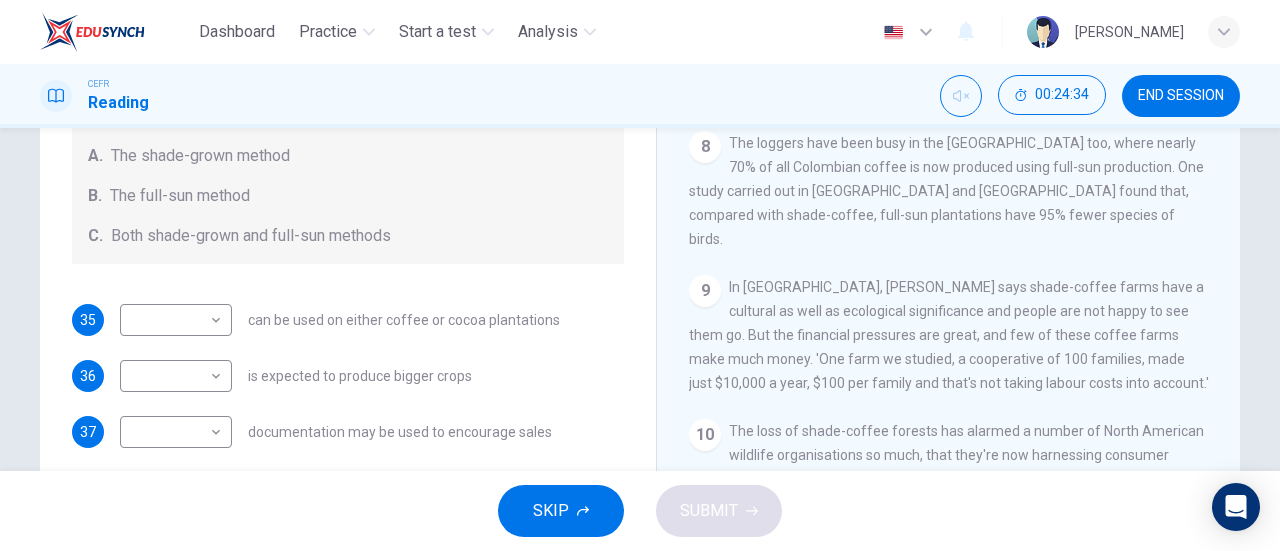 scroll, scrollTop: 287, scrollLeft: 0, axis: vertical 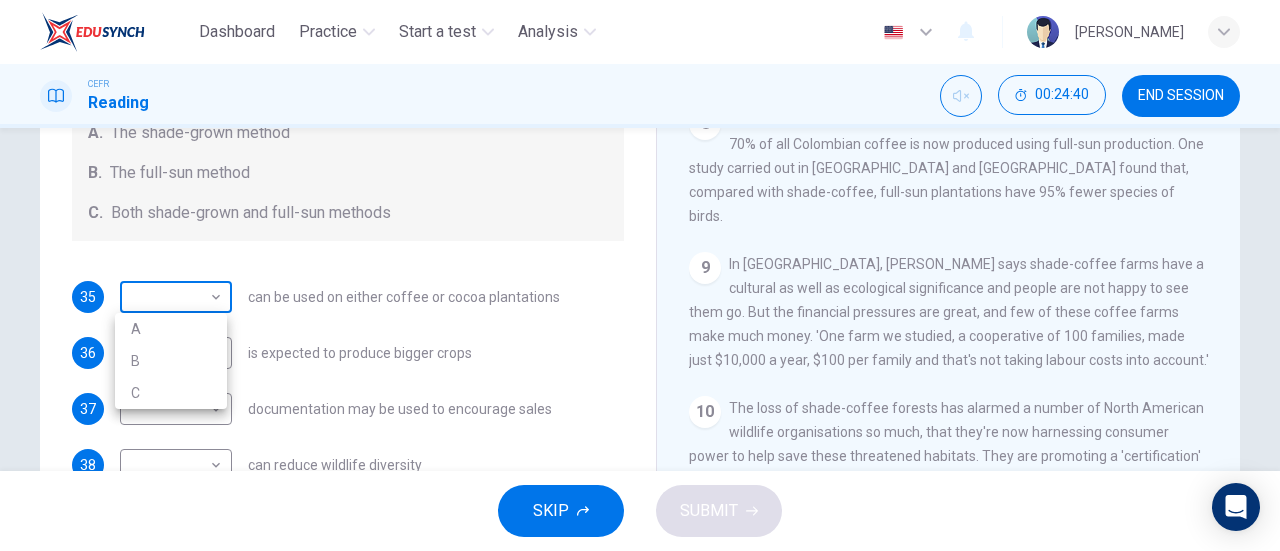 click on "Dashboard Practice Start a test Analysis English en ​ AL MA'AWA [PERSON_NAME] CEFR Reading 00:24:40 END SESSION Questions 35 - 38 Classify the features described below as applying to growing coffee.
Write the correct letter  A-C  in the boxes below. A. The shade-grown method B. The full-sun method C. Both shade-grown and full-sun methods 35 ​ ​ can be used on either coffee or cocoa plantations 36 ​ ​ is expected to produce bigger crops 37 ​ ​ documentation may be used to encourage sales 38 ​ ​ can reduce wildlife diversity Natural Coffee and Cocoa CLICK TO ZOOM Click to Zoom 1 What's the connection between your morning coffee, wintering North American birds and the cool shade of a tree? Actually, quite a lot, says [PERSON_NAME]. 2 3 4 5 6 7 8 9 10 11 12 SKIP SUBMIT EduSynch - Online Language Proficiency Testing
Dashboard Practice Start a test Analysis Notifications © Copyright  2025 A B C" at bounding box center [640, 275] 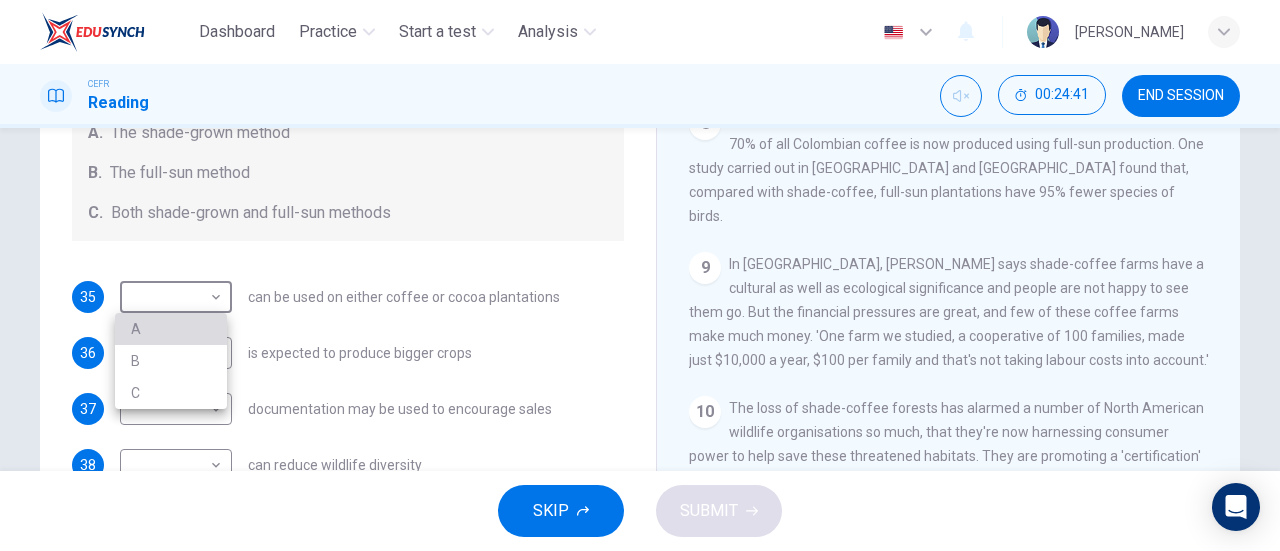 click on "A" at bounding box center (171, 329) 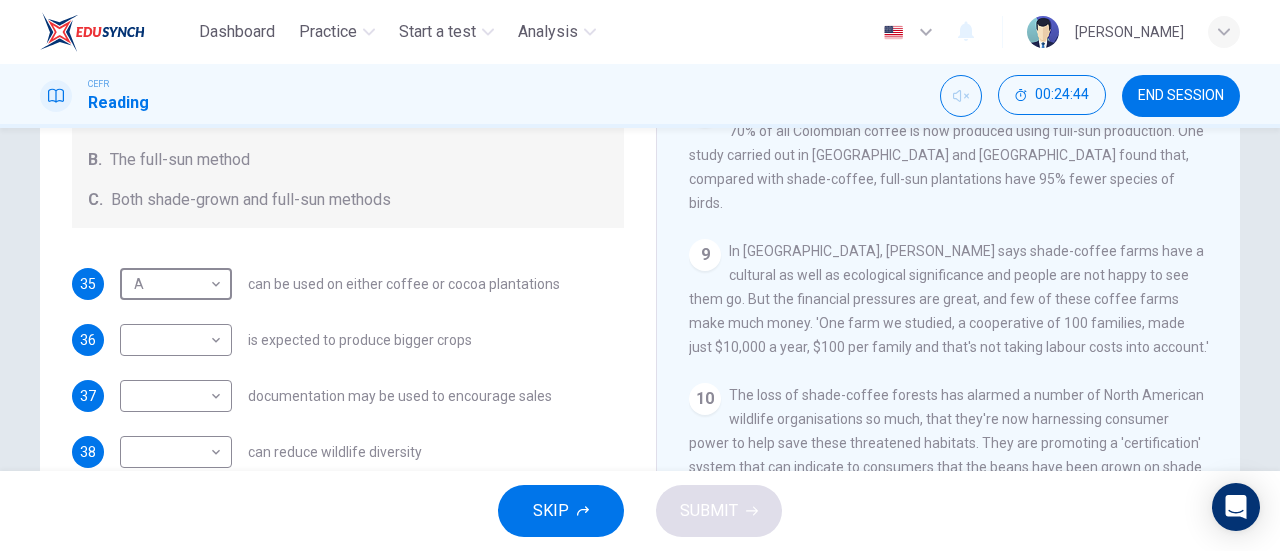 scroll, scrollTop: 299, scrollLeft: 0, axis: vertical 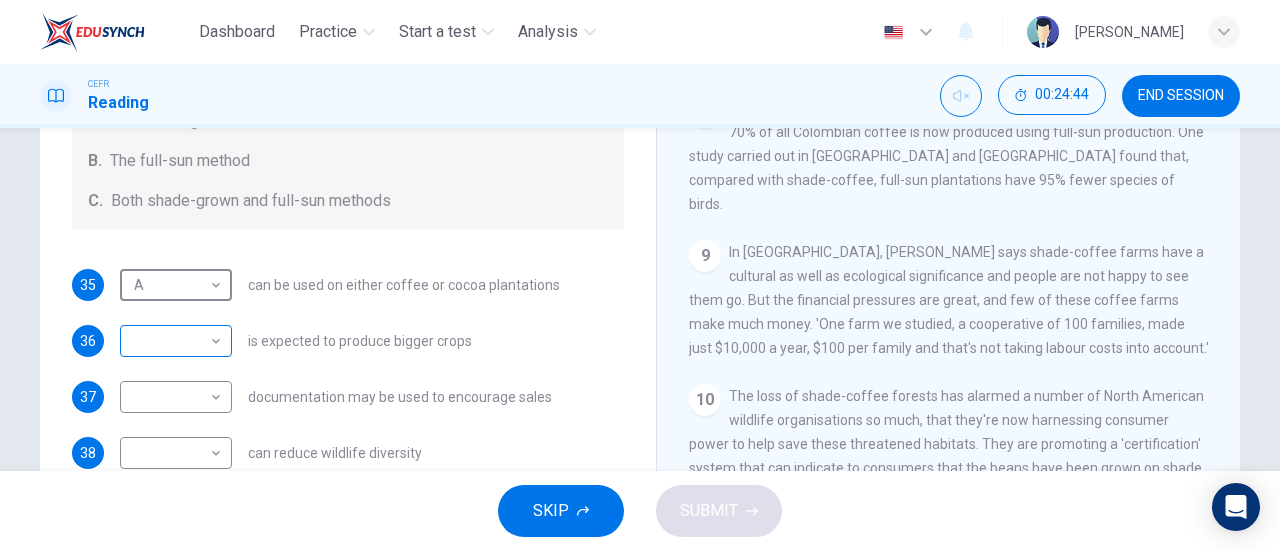 click on "Dashboard Practice Start a test Analysis English en ​ AL MA'AWA [PERSON_NAME] CEFR Reading 00:24:44 END SESSION Questions 35 - 38 Classify the features described below as applying to growing coffee.
Write the correct letter  A-C  in the boxes below. A. The shade-grown method B. The full-sun method C. Both shade-grown and full-sun methods 35 A A ​ can be used on either coffee or cocoa plantations 36 ​ ​ is expected to produce bigger crops 37 ​ ​ documentation may be used to encourage sales 38 ​ ​ can reduce wildlife diversity Natural Coffee and Cocoa CLICK TO ZOOM Click to Zoom 1 What's the connection between your morning coffee, wintering North American birds and the cool shade of a tree? Actually, quite a lot, says [PERSON_NAME]. 2 3 4 5 6 7 8 9 10 11 12 SKIP SUBMIT EduSynch - Online Language Proficiency Testing
Dashboard Practice Start a test Analysis Notifications © Copyright  2025" at bounding box center (640, 275) 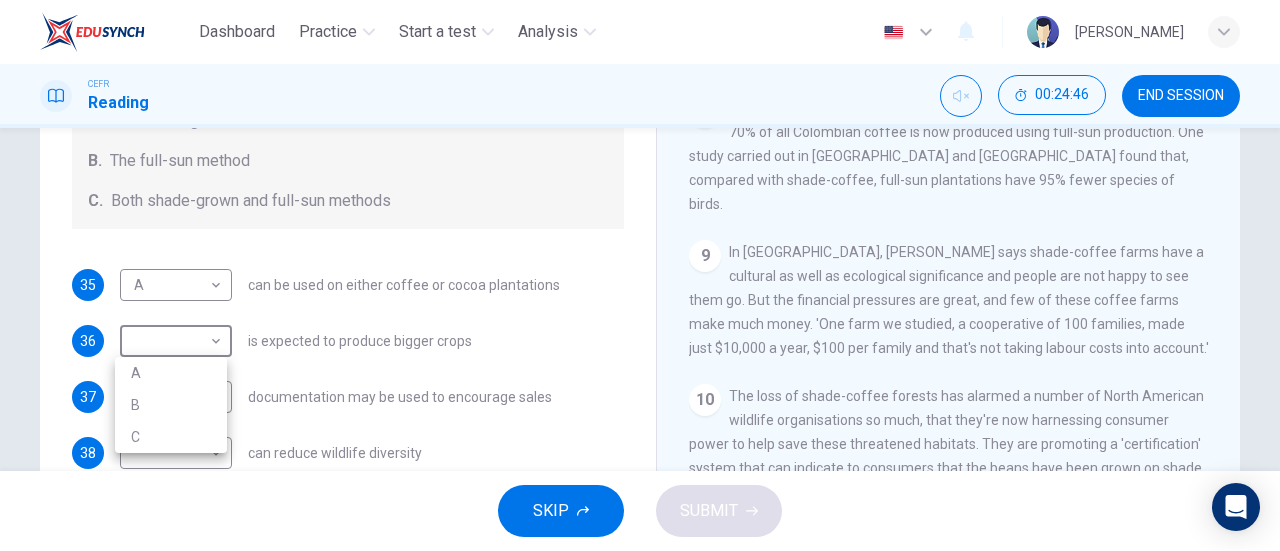 click on "B" at bounding box center [171, 405] 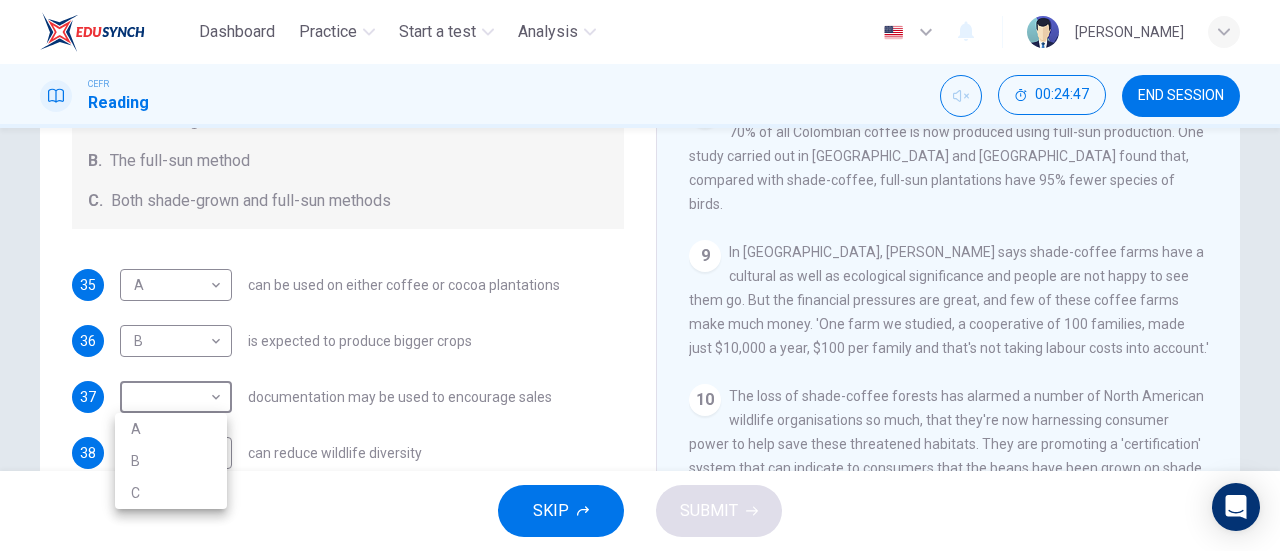 click on "Dashboard Practice Start a test Analysis English en ​ AL MA'AWA [PERSON_NAME] CEFR Reading 00:24:47 END SESSION Questions 35 - 38 Classify the features described below as applying to growing coffee.
Write the correct letter  A-C  in the boxes below. A. The shade-grown method B. The full-sun method C. Both shade-grown and full-sun methods 35 A A ​ can be used on either coffee or cocoa plantations 36 B B ​ is expected to produce bigger crops 37 ​ ​ documentation may be used to encourage sales 38 ​ ​ can reduce wildlife diversity Natural Coffee and Cocoa CLICK TO ZOOM Click to Zoom 1 What's the connection between your morning coffee, wintering North American birds and the cool shade of a tree? Actually, quite a lot, says [PERSON_NAME]. 2 3 4 5 6 7 8 9 10 11 12 SKIP SUBMIT EduSynch - Online Language Proficiency Testing
Dashboard Practice Start a test Analysis Notifications © Copyright  2025 A B C" at bounding box center [640, 275] 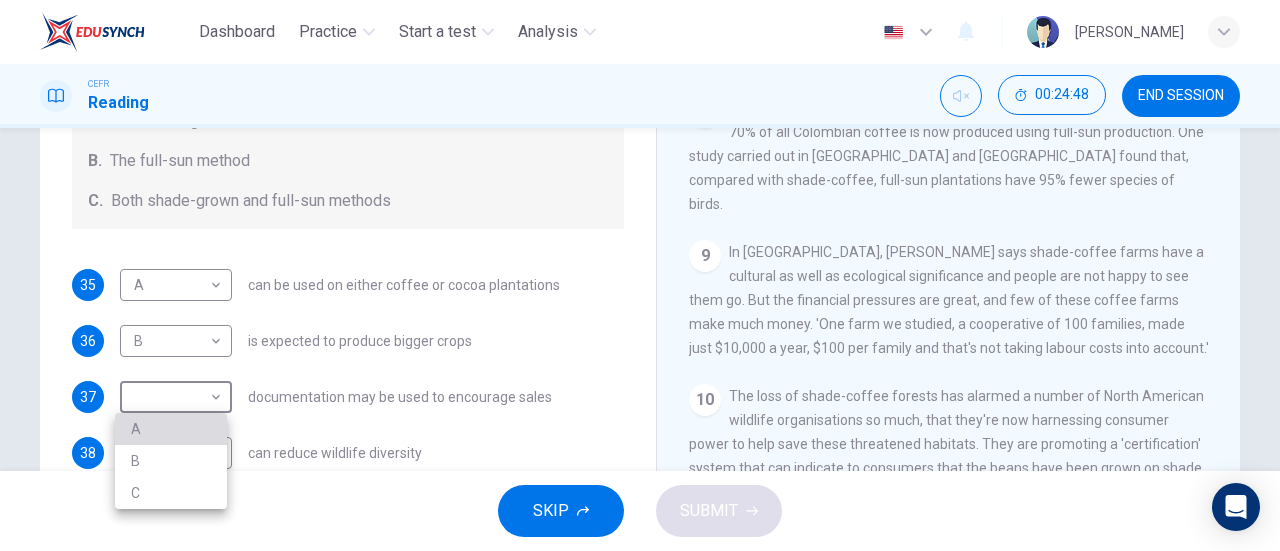click on "A" at bounding box center (171, 429) 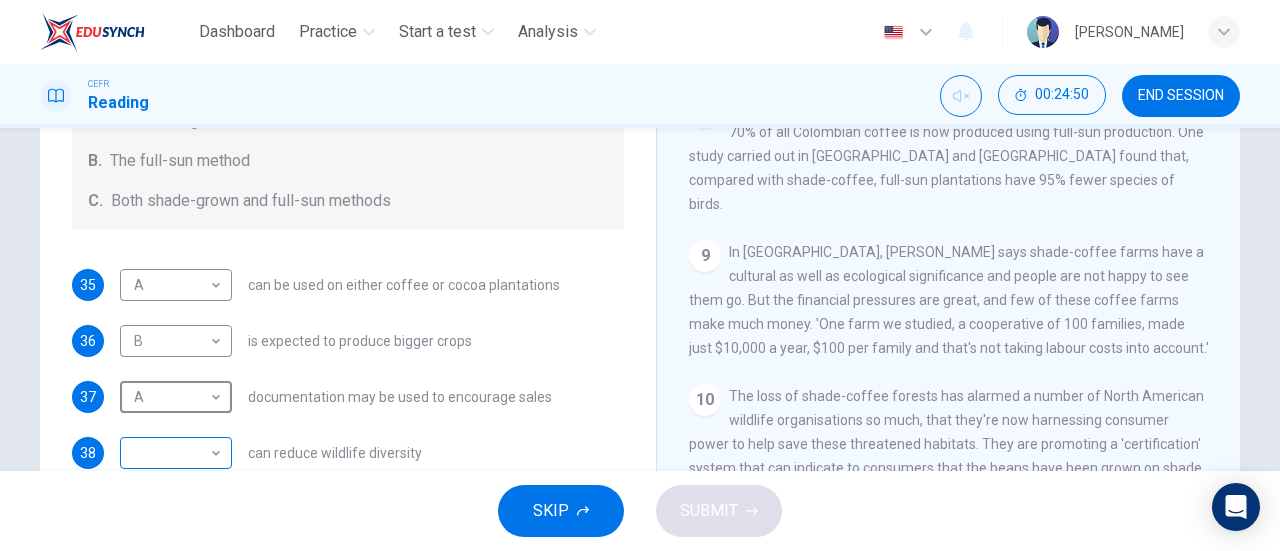 scroll, scrollTop: 309, scrollLeft: 0, axis: vertical 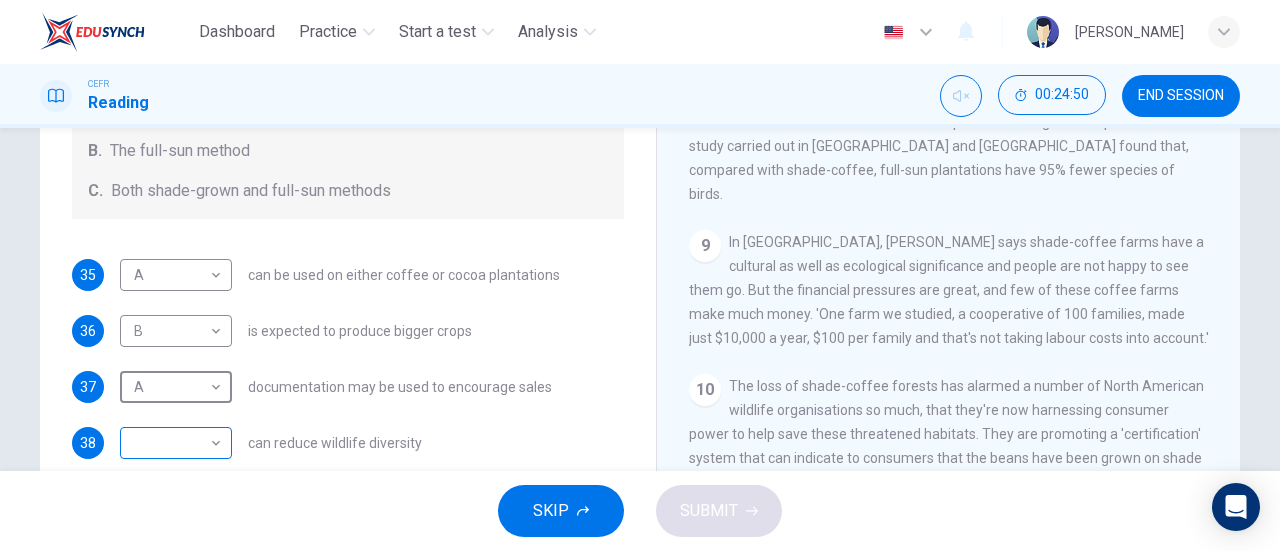 click on "Dashboard Practice Start a test Analysis English en ​ AL MA'AWA [PERSON_NAME] CEFR Reading 00:24:50 END SESSION Questions 35 - 38 Classify the features described below as applying to growing coffee.
Write the correct letter  A-C  in the boxes below. A. The shade-grown method B. The full-sun method C. Both shade-grown and full-sun methods 35 A A ​ can be used on either coffee or cocoa plantations 36 B B ​ is expected to produce bigger crops 37 A A ​ documentation may be used to encourage sales 38 ​ ​ can reduce wildlife diversity Natural Coffee and Cocoa CLICK TO ZOOM Click to Zoom 1 What's the connection between your morning coffee, wintering North American birds and the cool shade of a tree? Actually, quite a lot, says [PERSON_NAME]. 2 3 4 5 6 7 8 9 10 11 12 SKIP SUBMIT EduSynch - Online Language Proficiency Testing
Dashboard Practice Start a test Analysis Notifications © Copyright  2025" at bounding box center (640, 275) 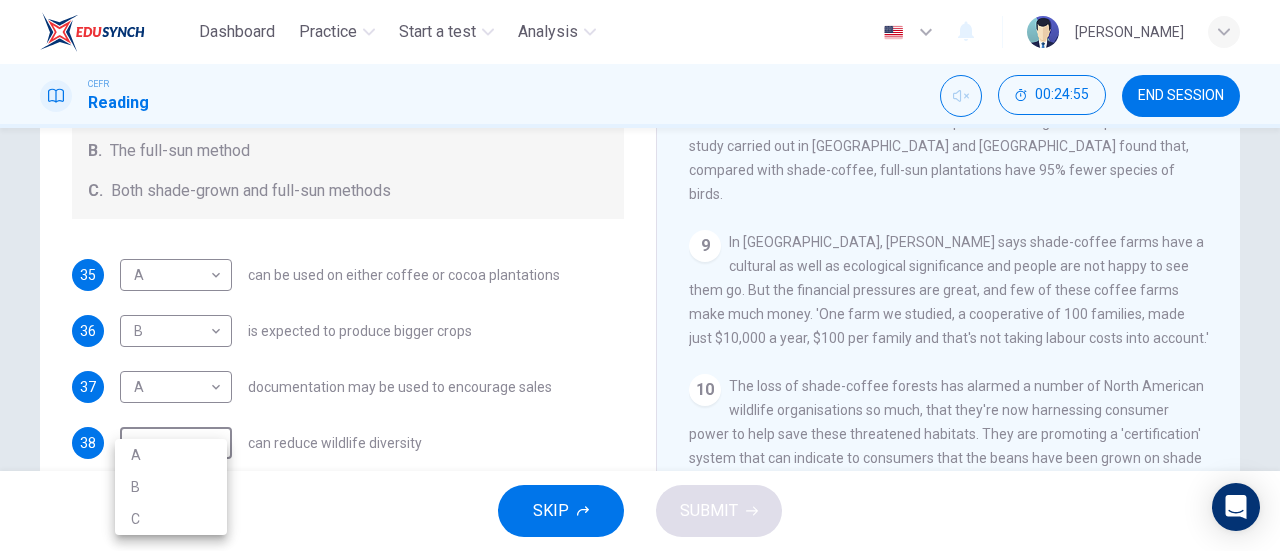 click on "B" at bounding box center (171, 487) 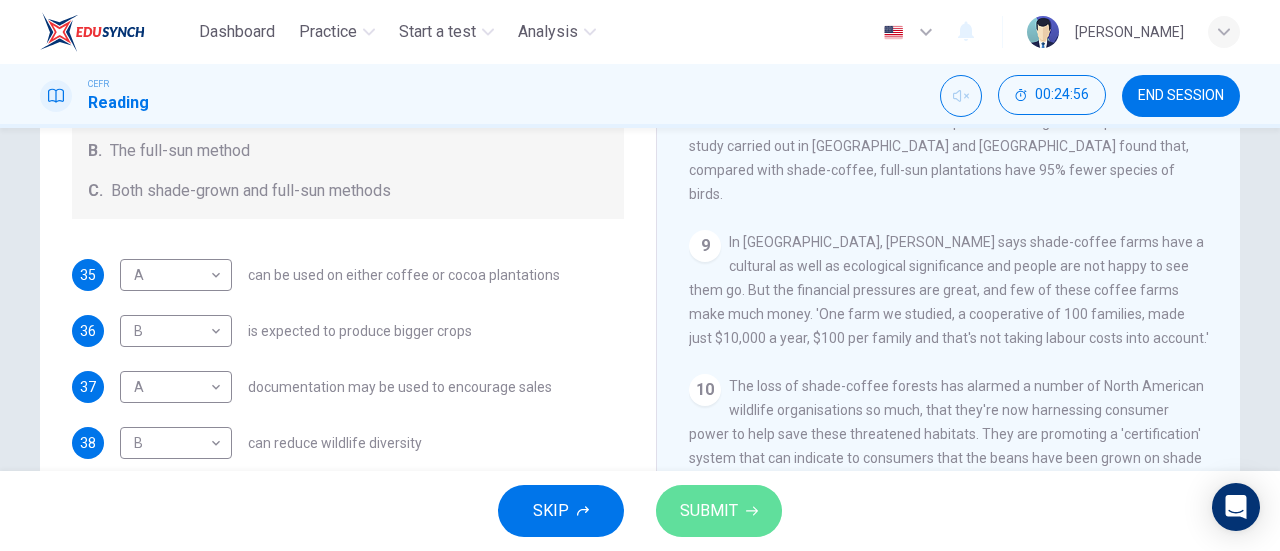 click on "SUBMIT" at bounding box center [719, 511] 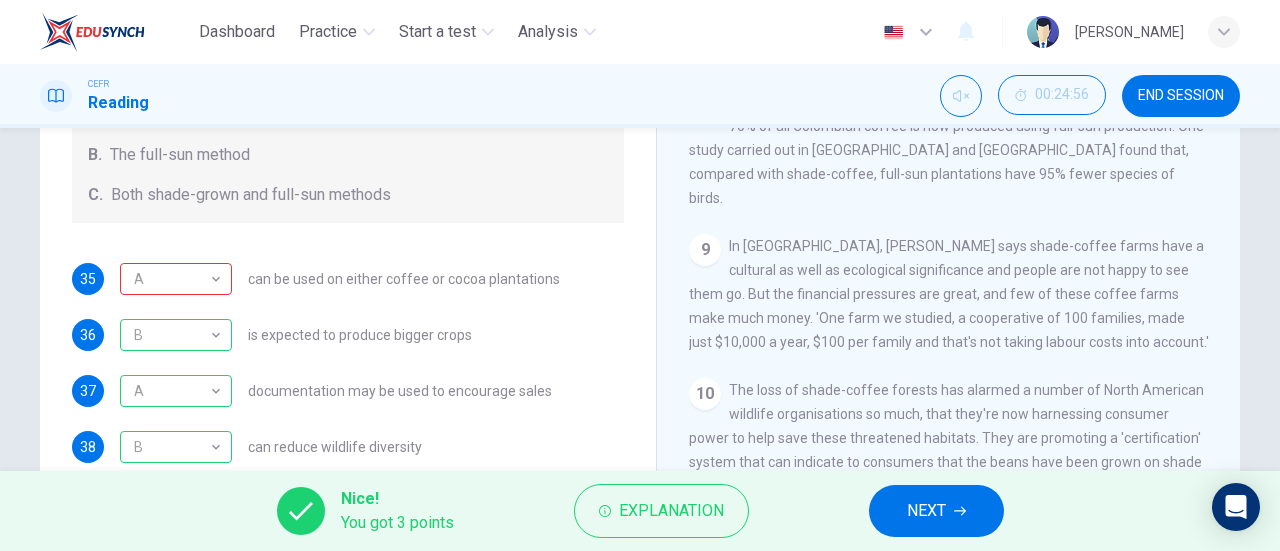 scroll, scrollTop: 301, scrollLeft: 0, axis: vertical 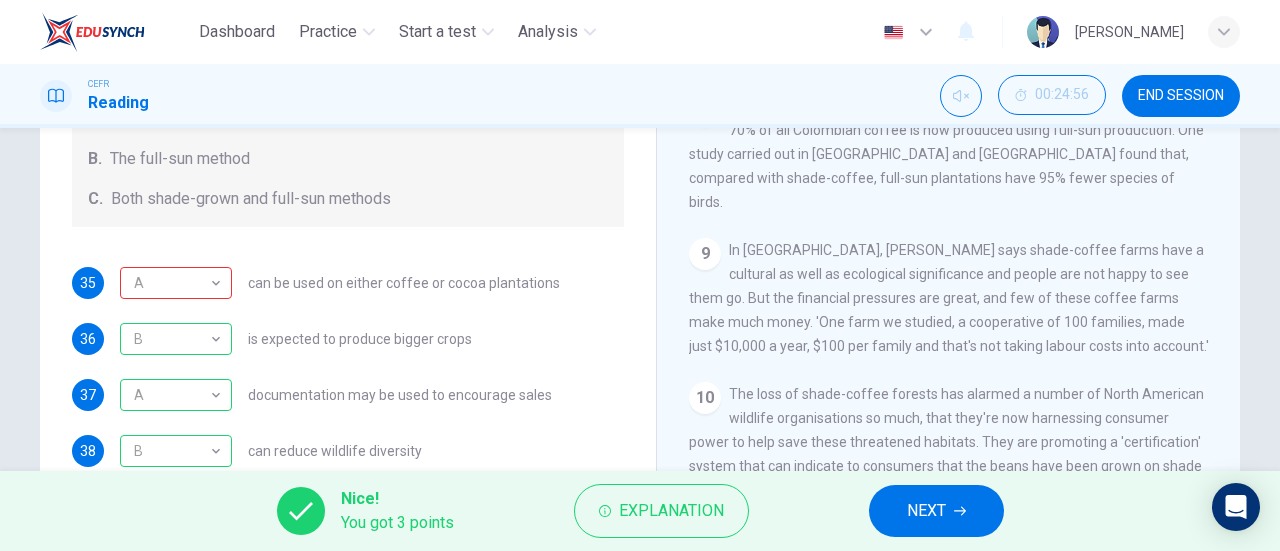 click on "NEXT" at bounding box center (926, 511) 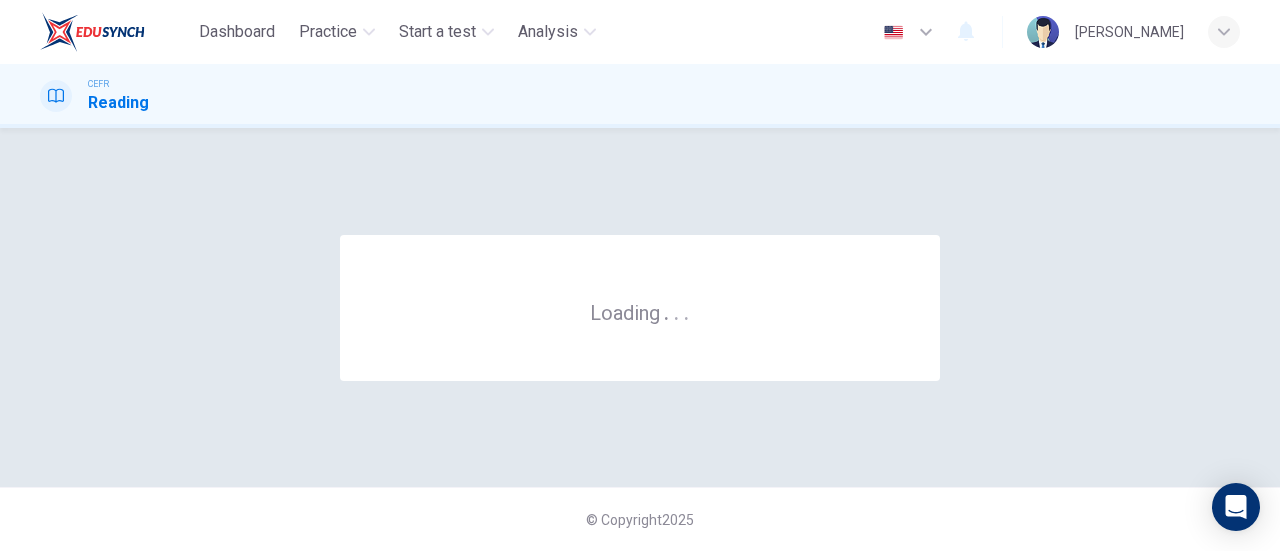 scroll, scrollTop: 0, scrollLeft: 0, axis: both 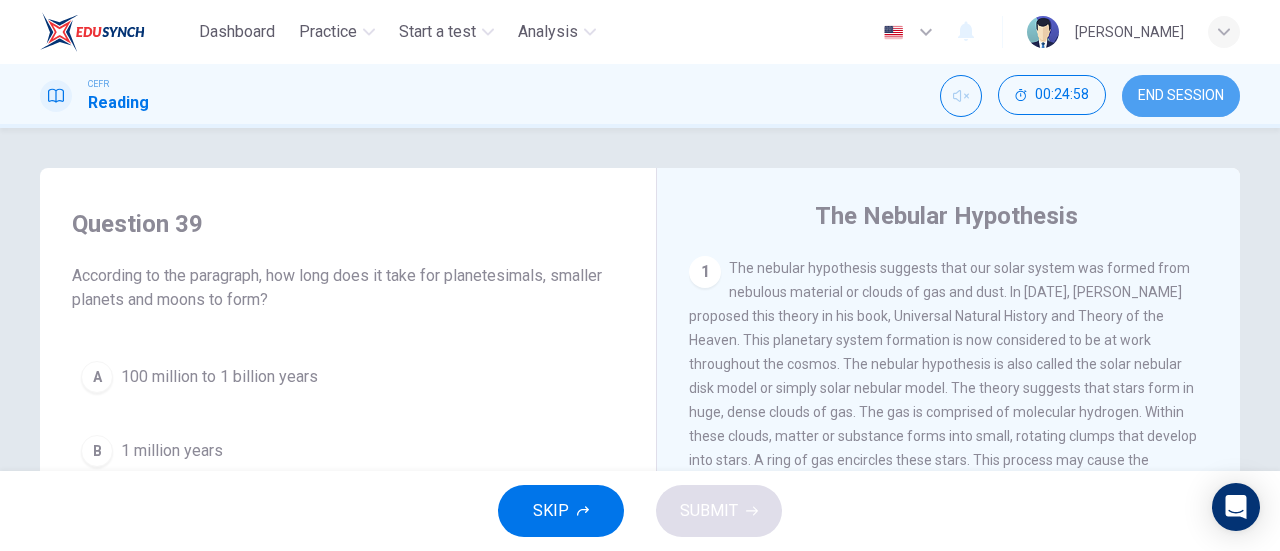 click on "END SESSION" at bounding box center [1181, 96] 